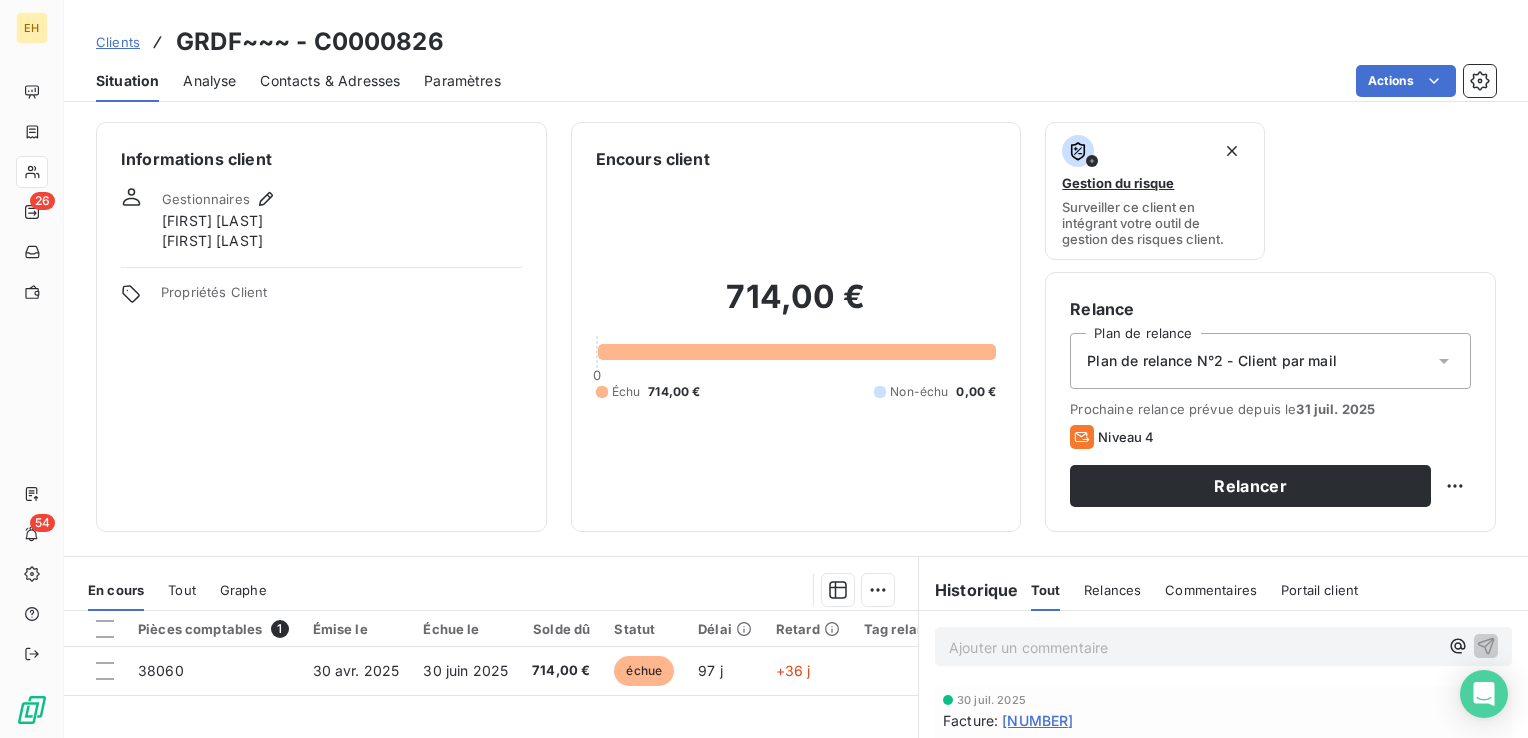 scroll, scrollTop: 0, scrollLeft: 0, axis: both 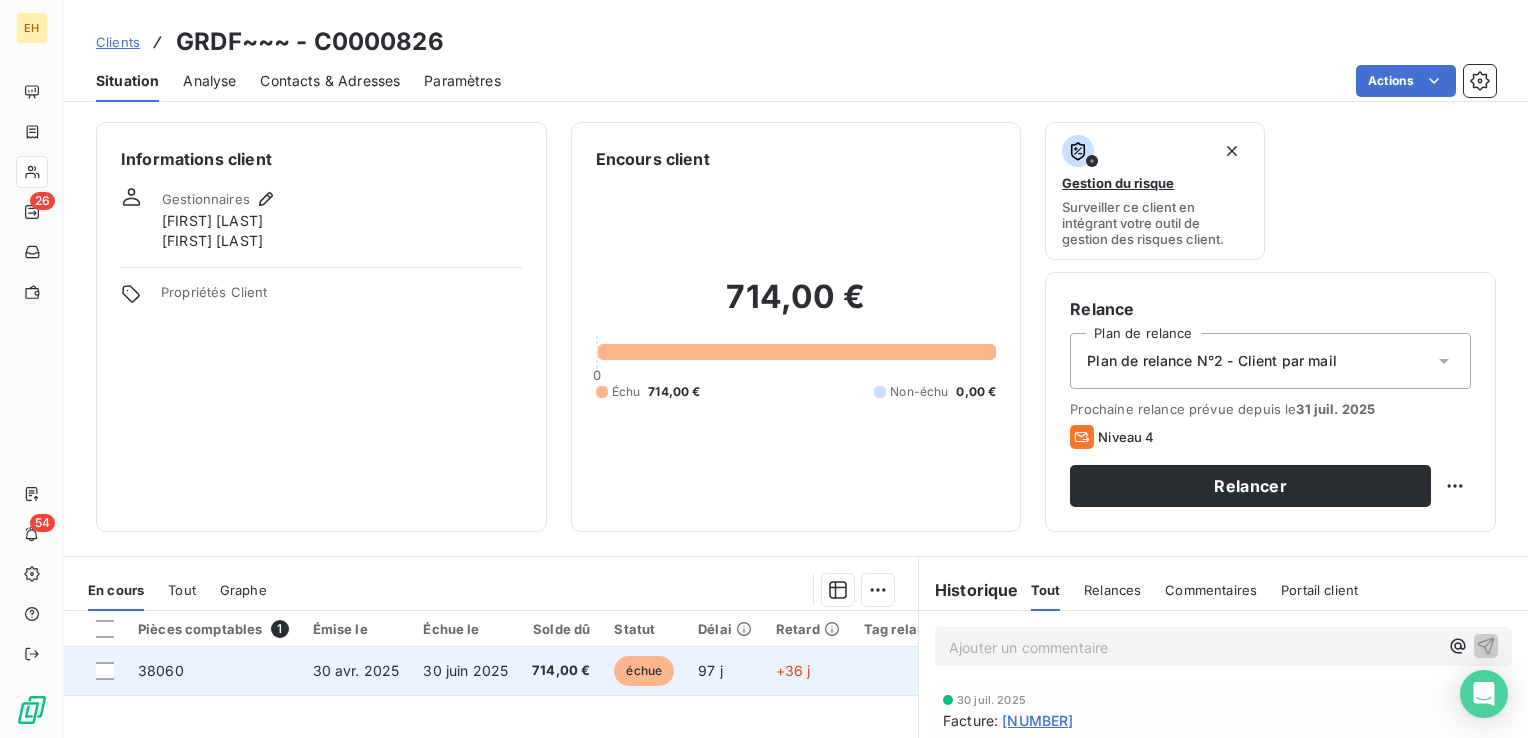 click on "714,00 €" at bounding box center (561, 671) 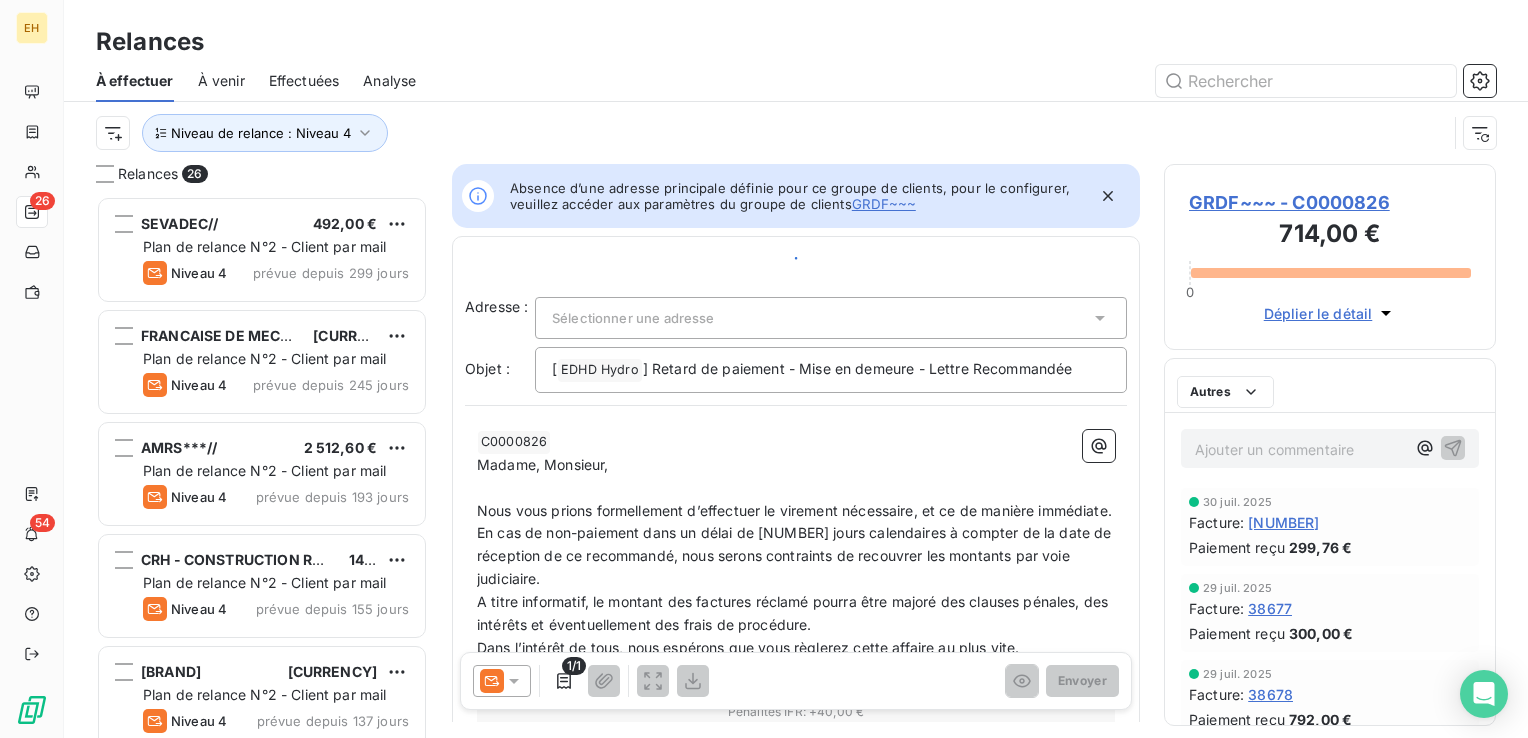 scroll, scrollTop: 16, scrollLeft: 16, axis: both 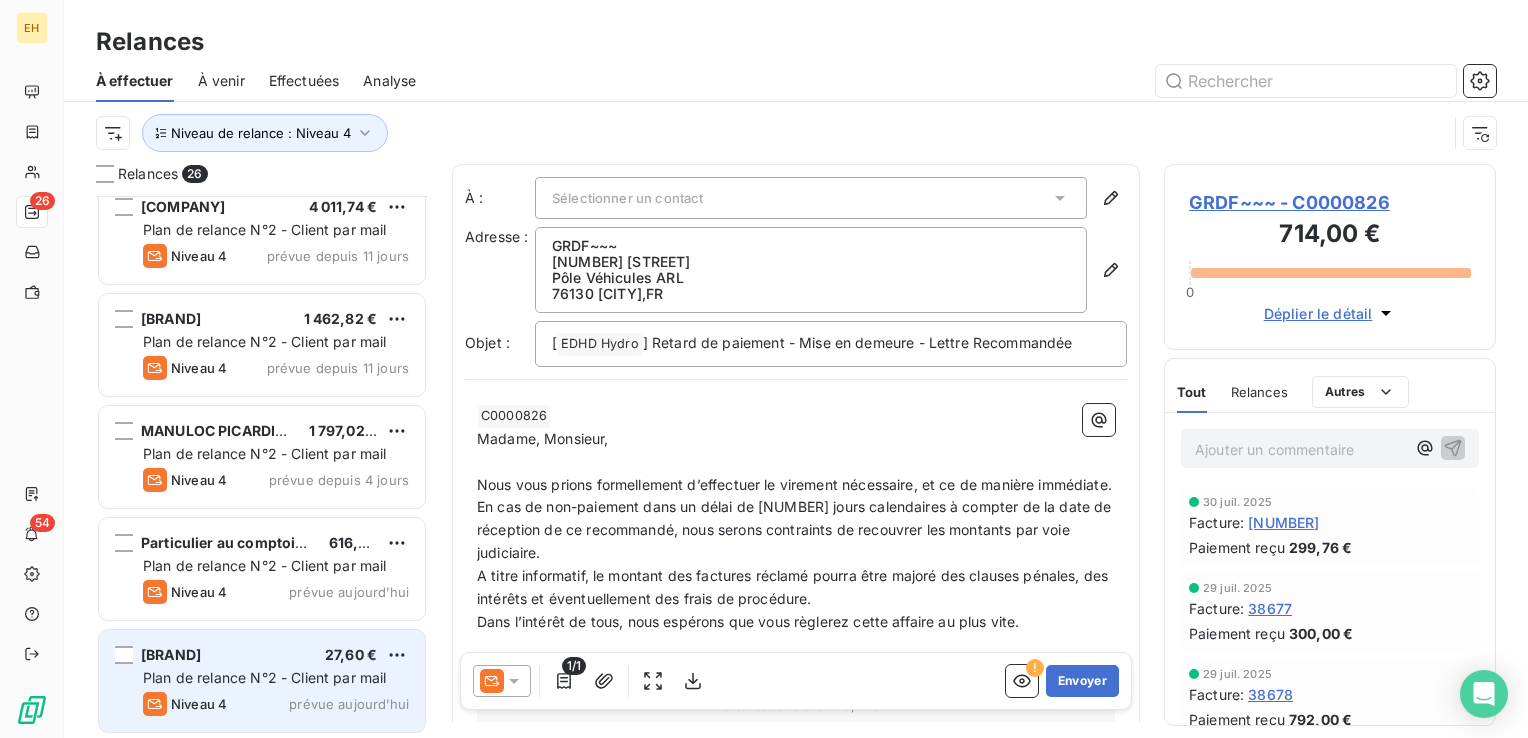 click on "[BRAND]" at bounding box center (171, 654) 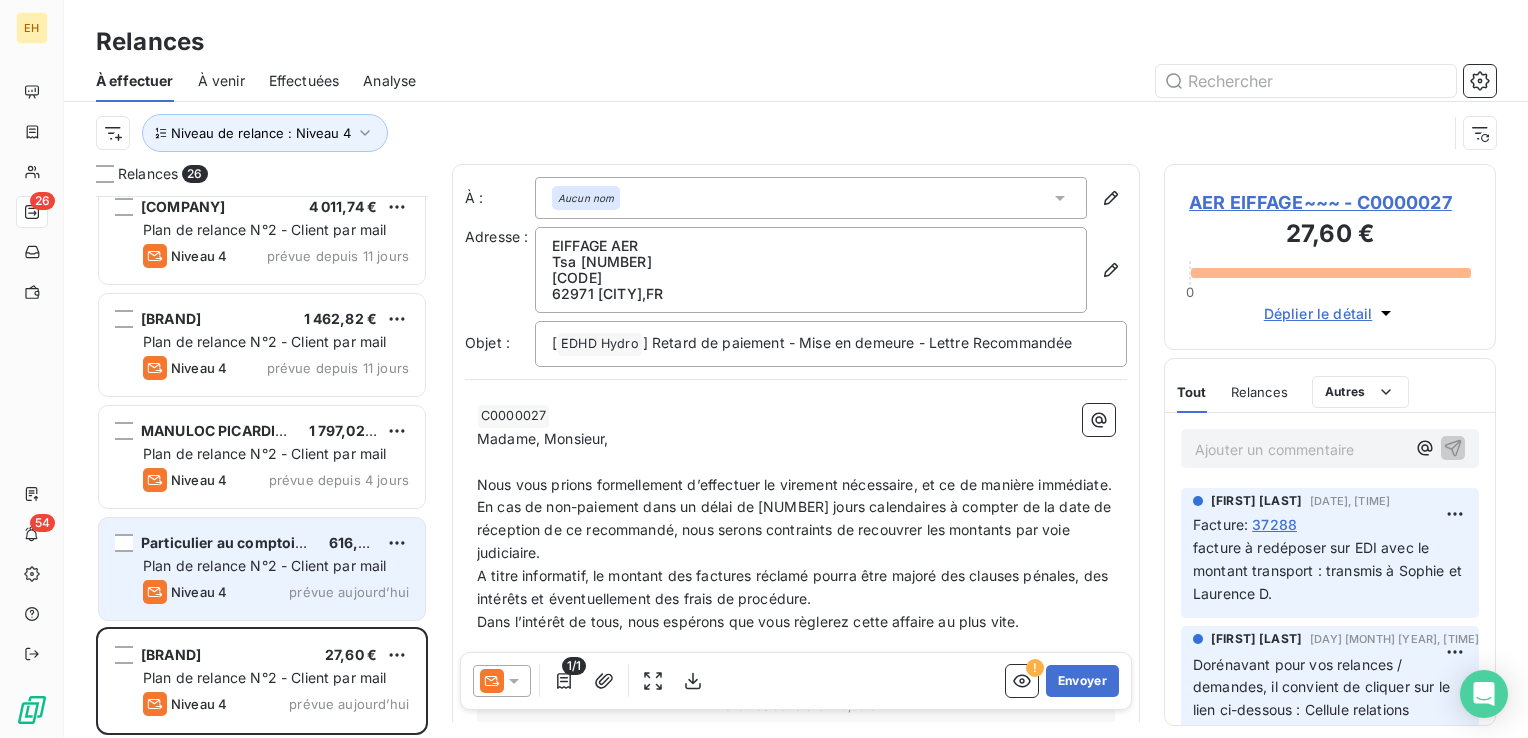 click on "Plan de relance N°2 - Client par mail" at bounding box center [276, 566] 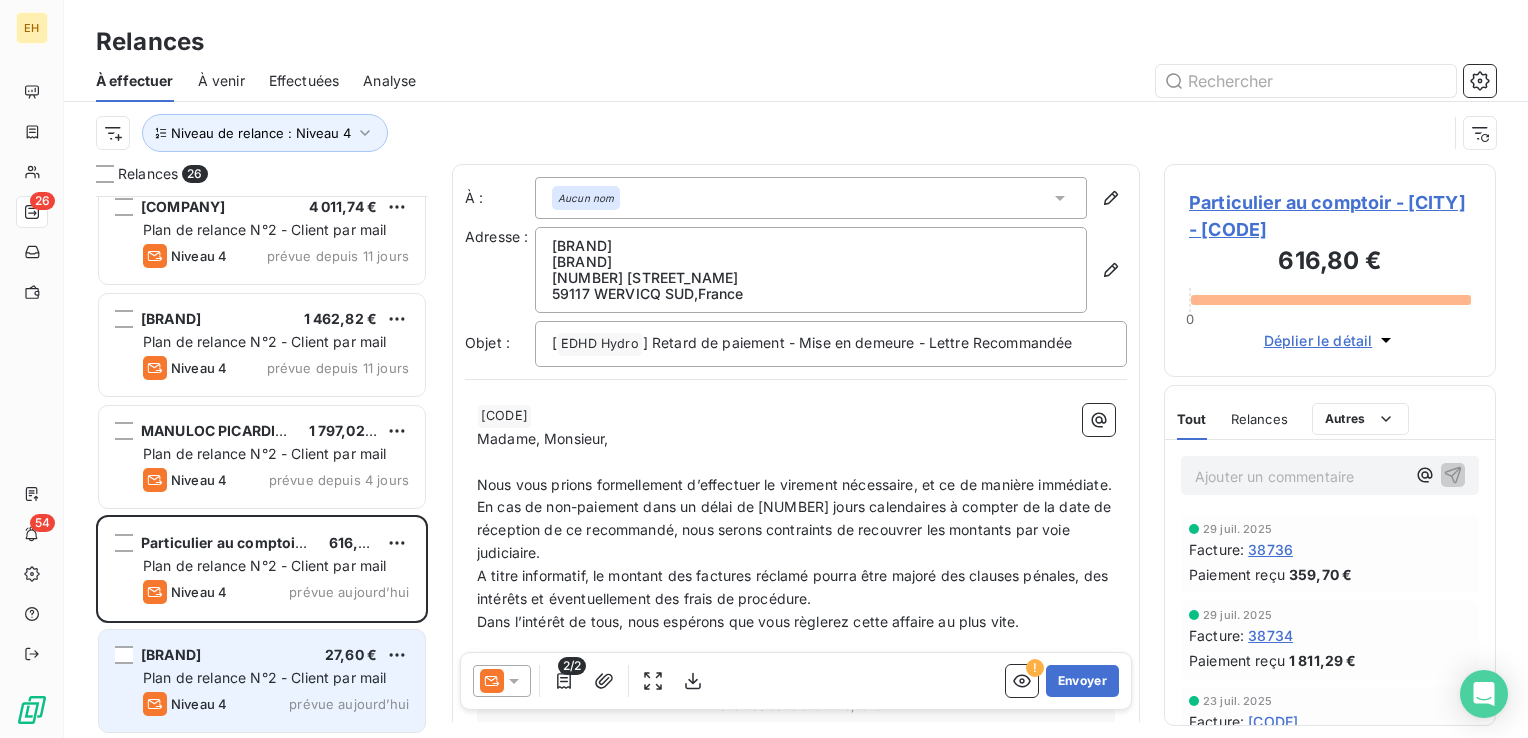 click on "AER EIFFAGE~~~ 27,60 €" at bounding box center (276, 655) 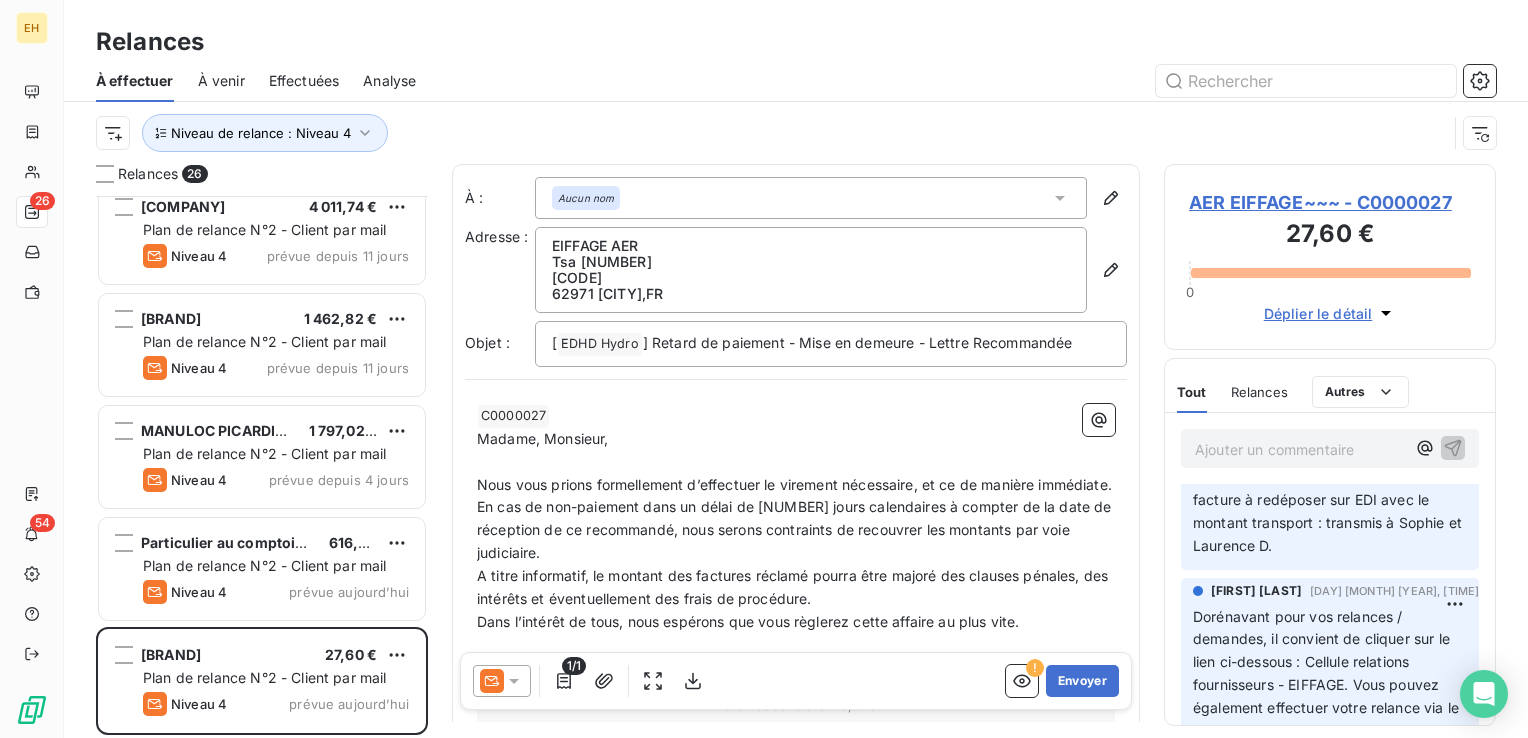scroll, scrollTop: 0, scrollLeft: 0, axis: both 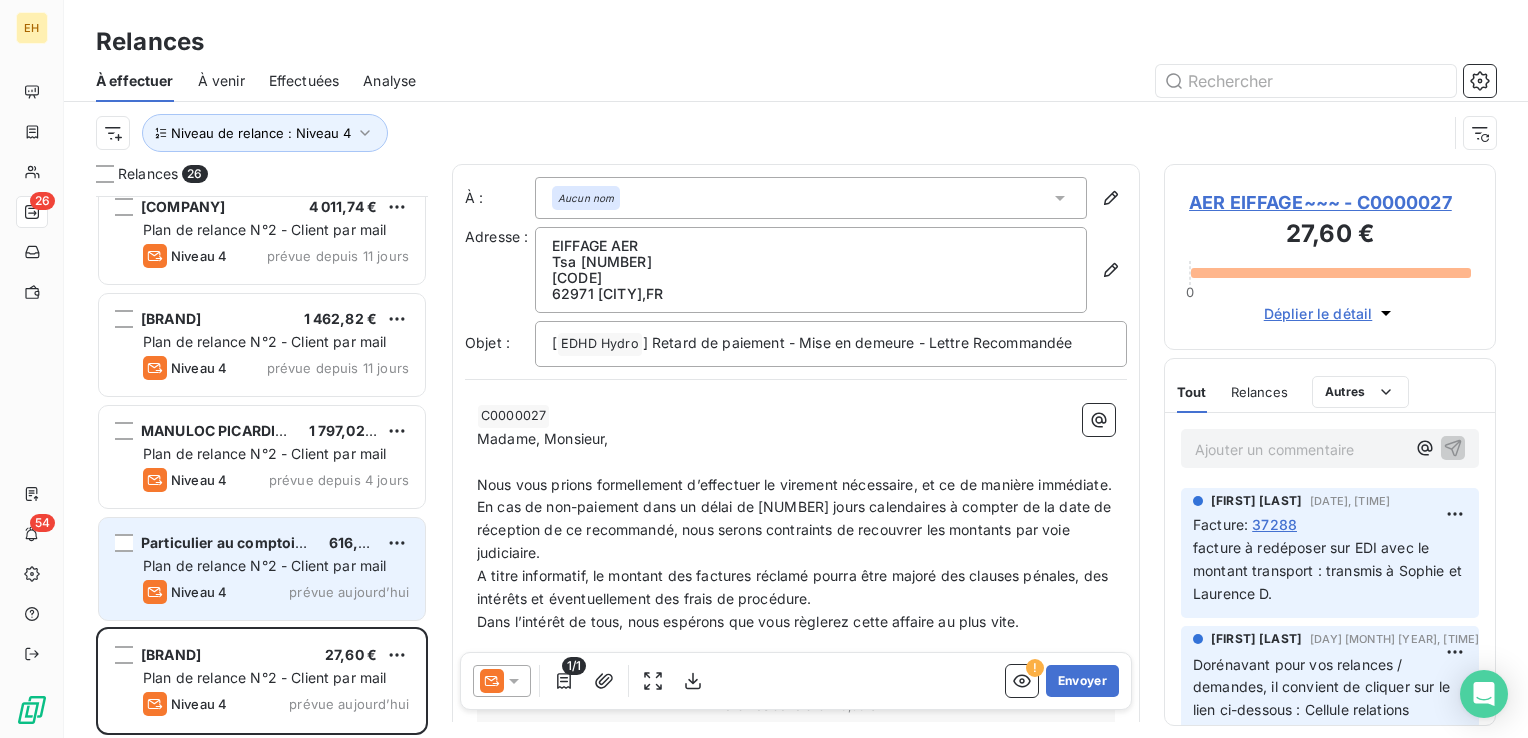 click on "prévue aujourd’hui" at bounding box center [349, 592] 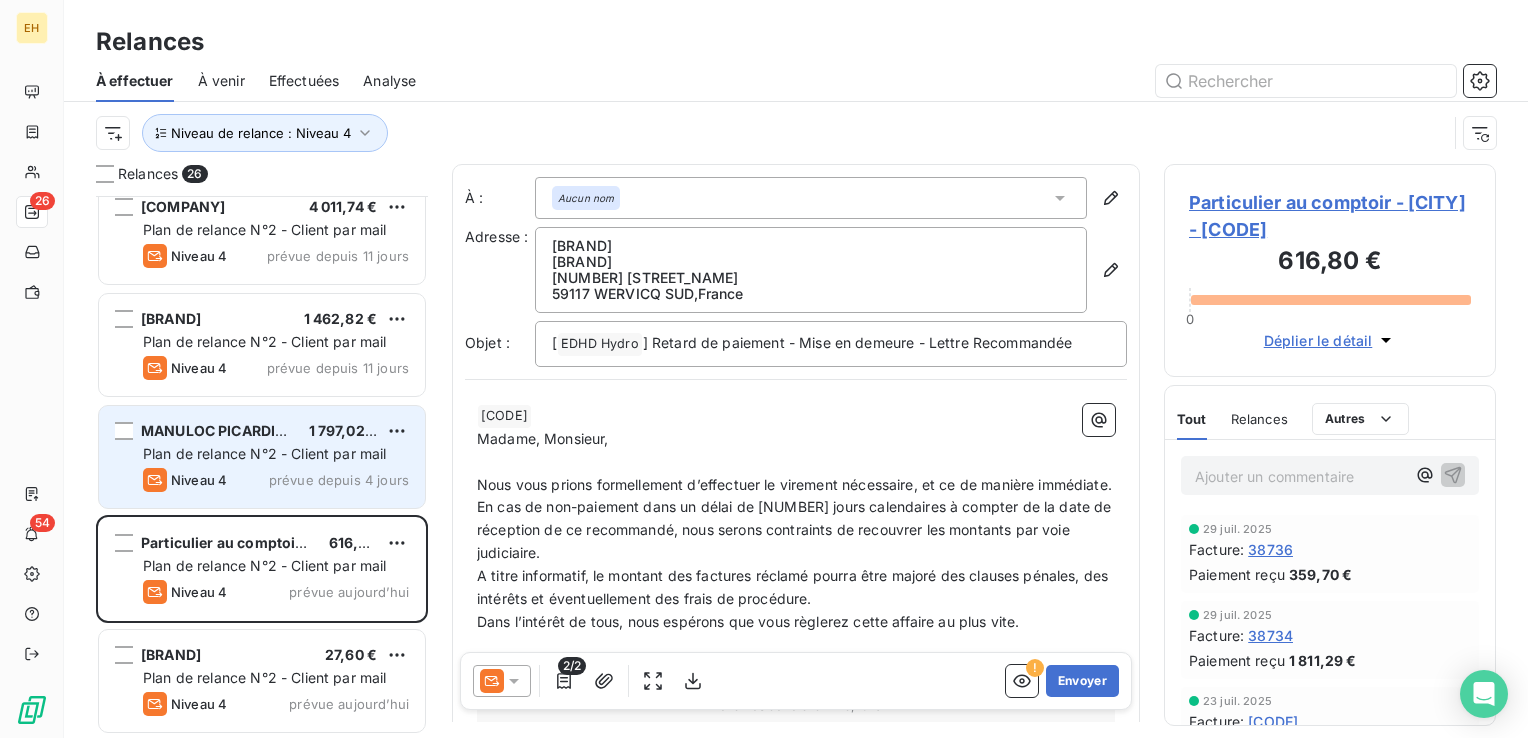 click on "prévue depuis 4 jours" at bounding box center [339, 480] 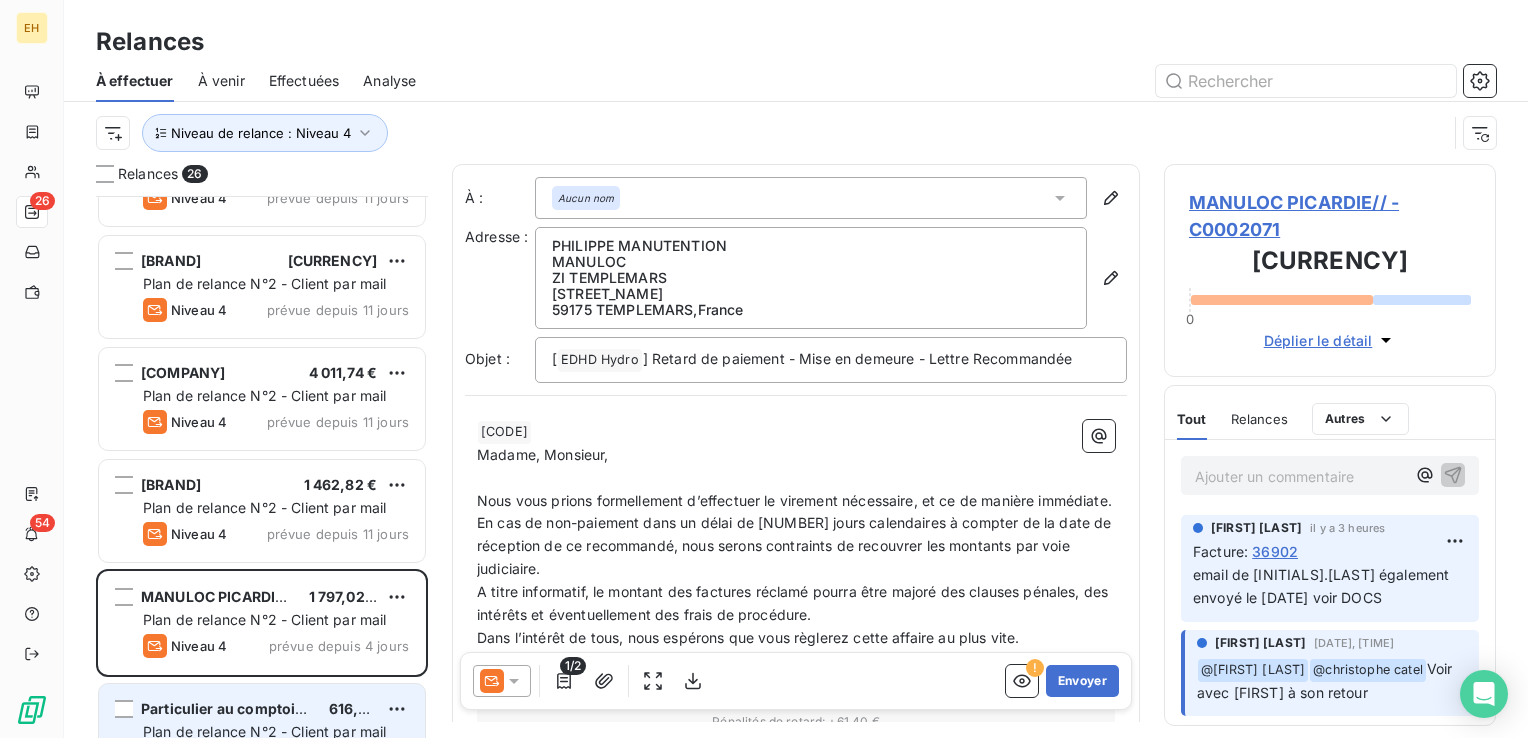 scroll, scrollTop: 2170, scrollLeft: 0, axis: vertical 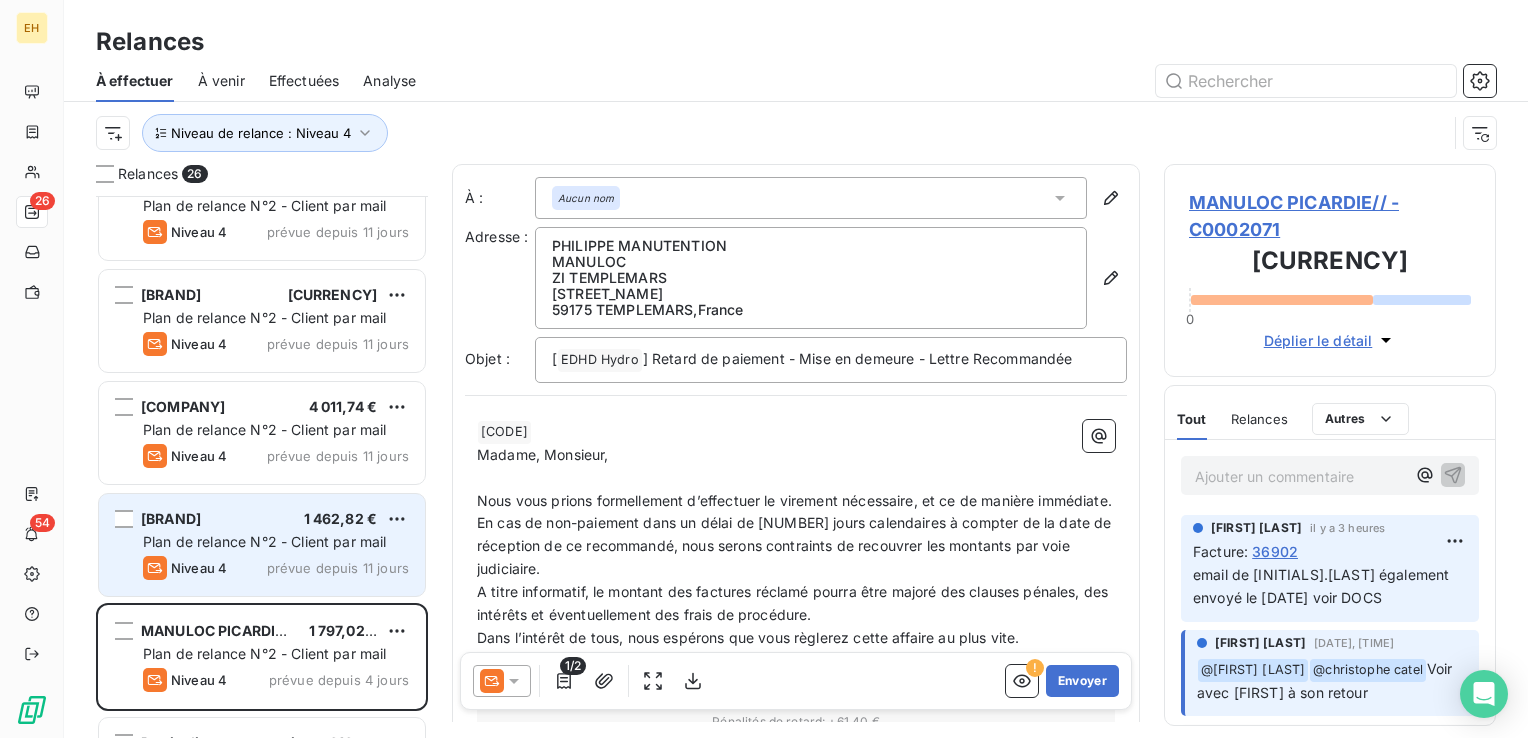 click on "Plan de relance N°2 - Client par mail" at bounding box center (265, 541) 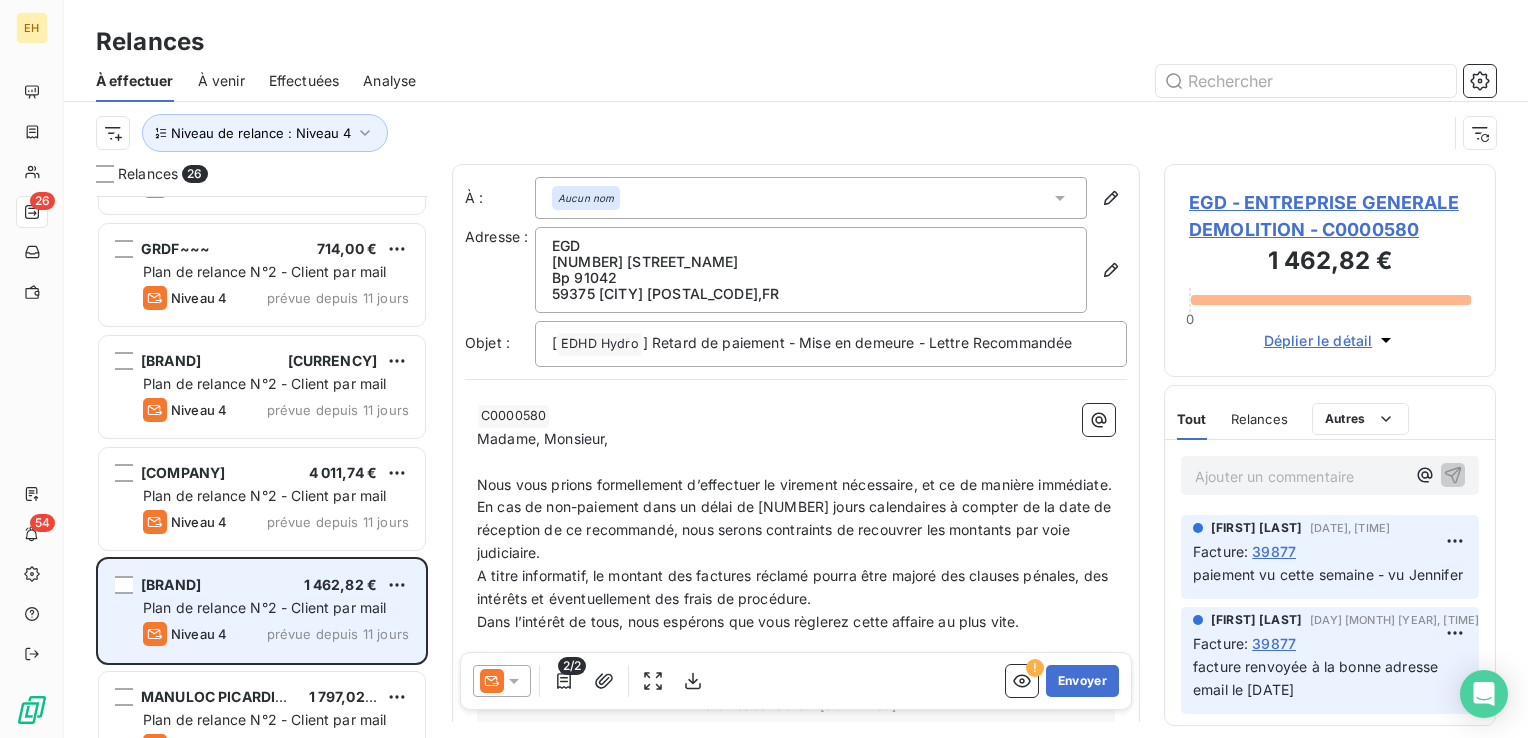 scroll, scrollTop: 2070, scrollLeft: 0, axis: vertical 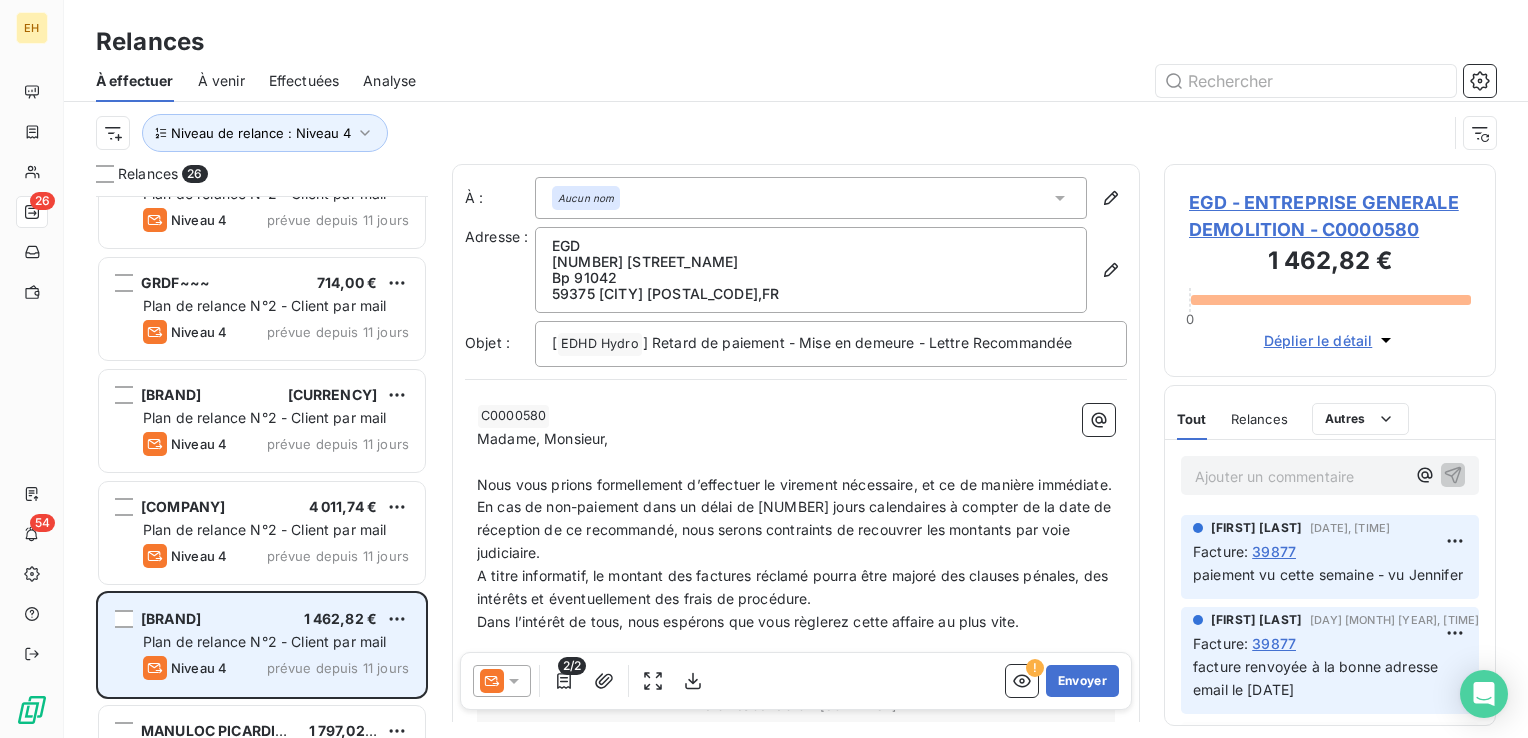click on "ISAERT DEVELOPPEMENT ET INGENIERE*** 4 011,74 € Plan de relance N°2 - Client par mail  Niveau 4 prévue depuis 11 jours" at bounding box center (262, 533) 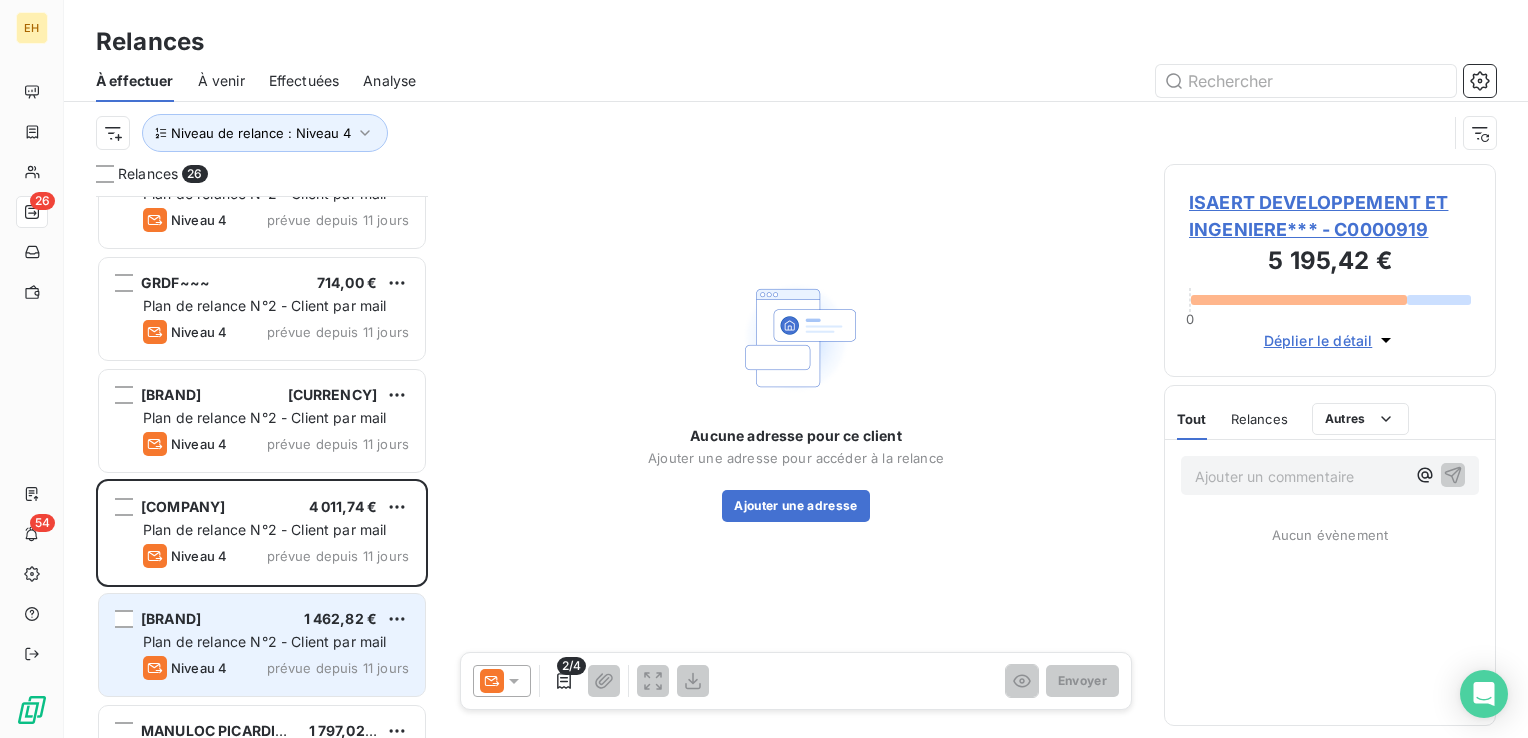 scroll, scrollTop: 1970, scrollLeft: 0, axis: vertical 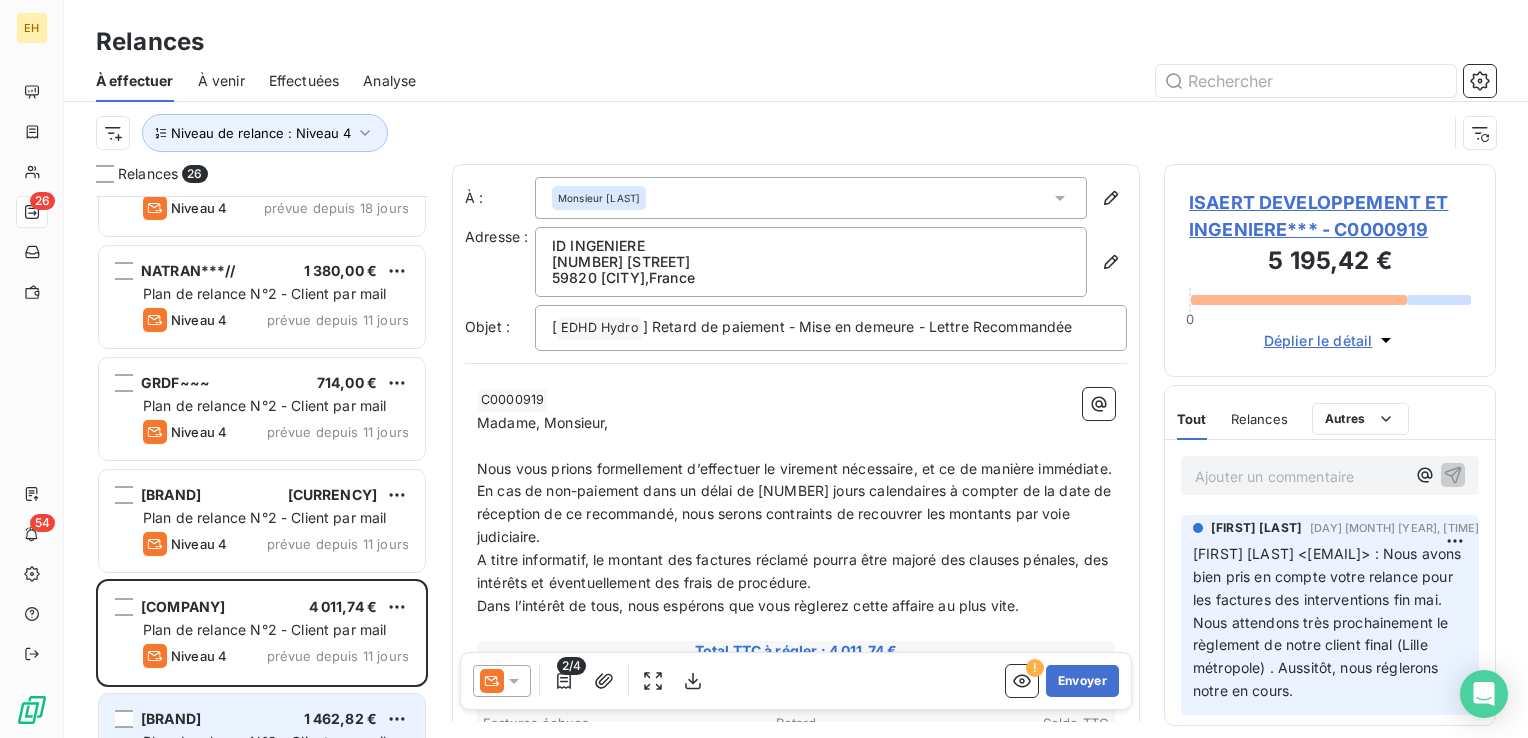 click on "prévue depuis 11 jours" at bounding box center (338, 544) 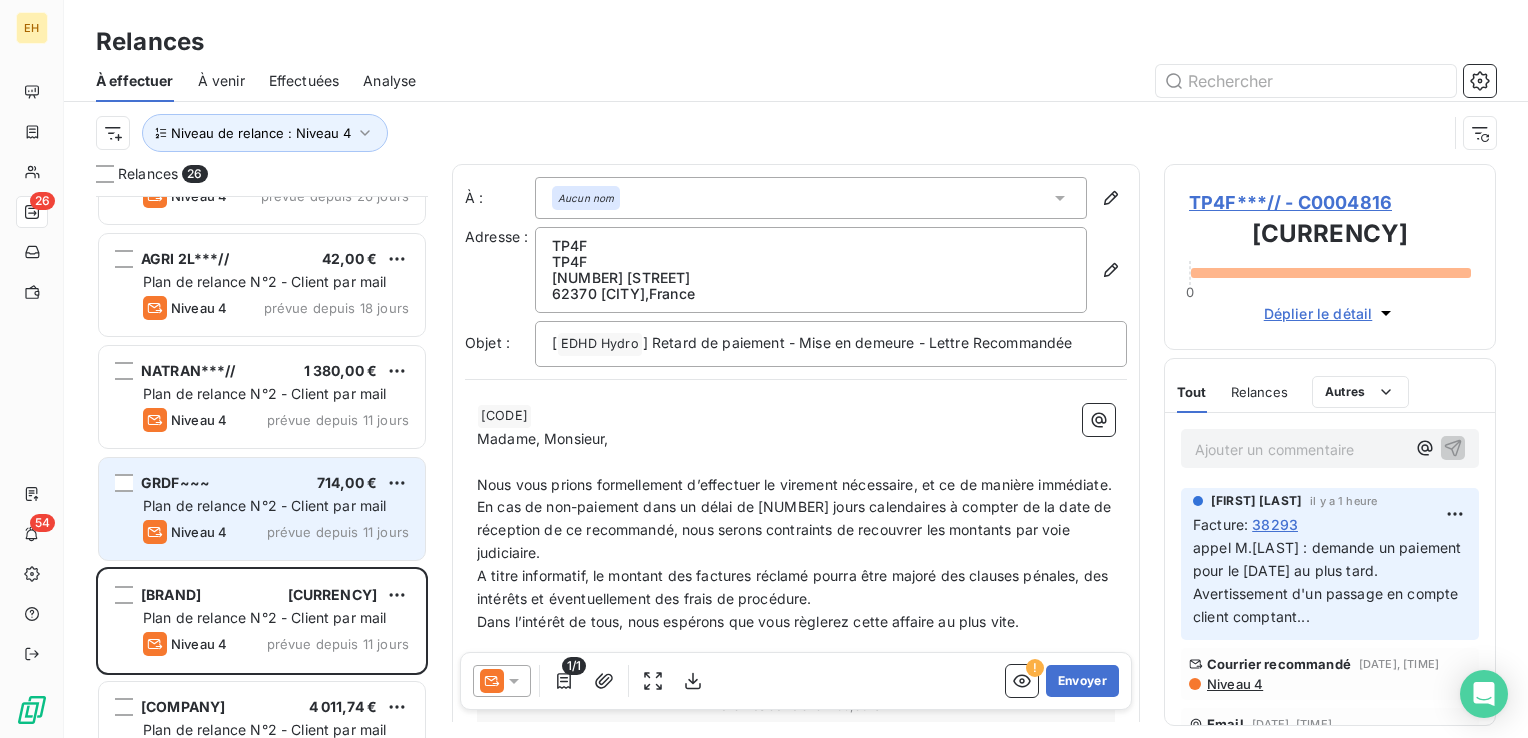 click on "prévue depuis 11 jours" at bounding box center [338, 532] 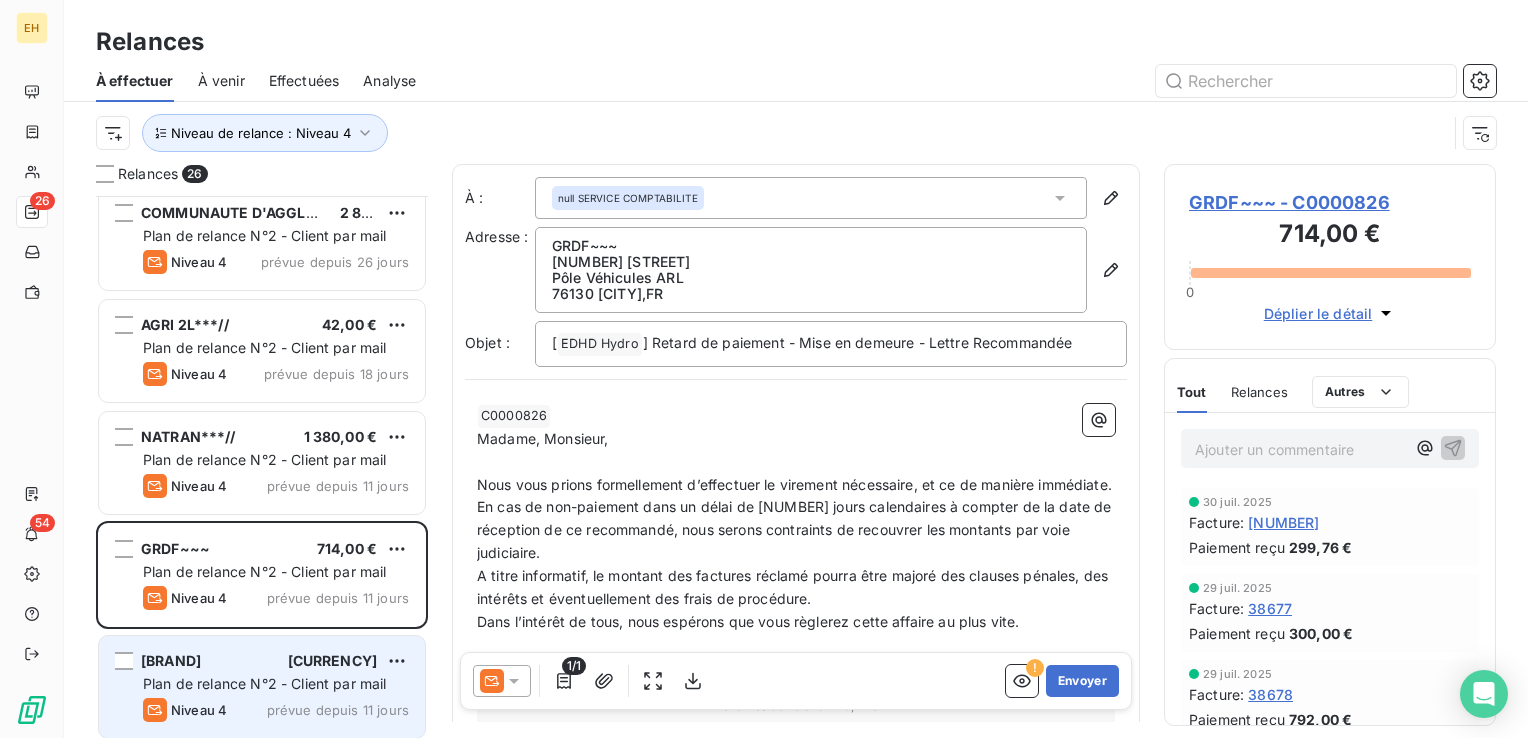 scroll, scrollTop: 1770, scrollLeft: 0, axis: vertical 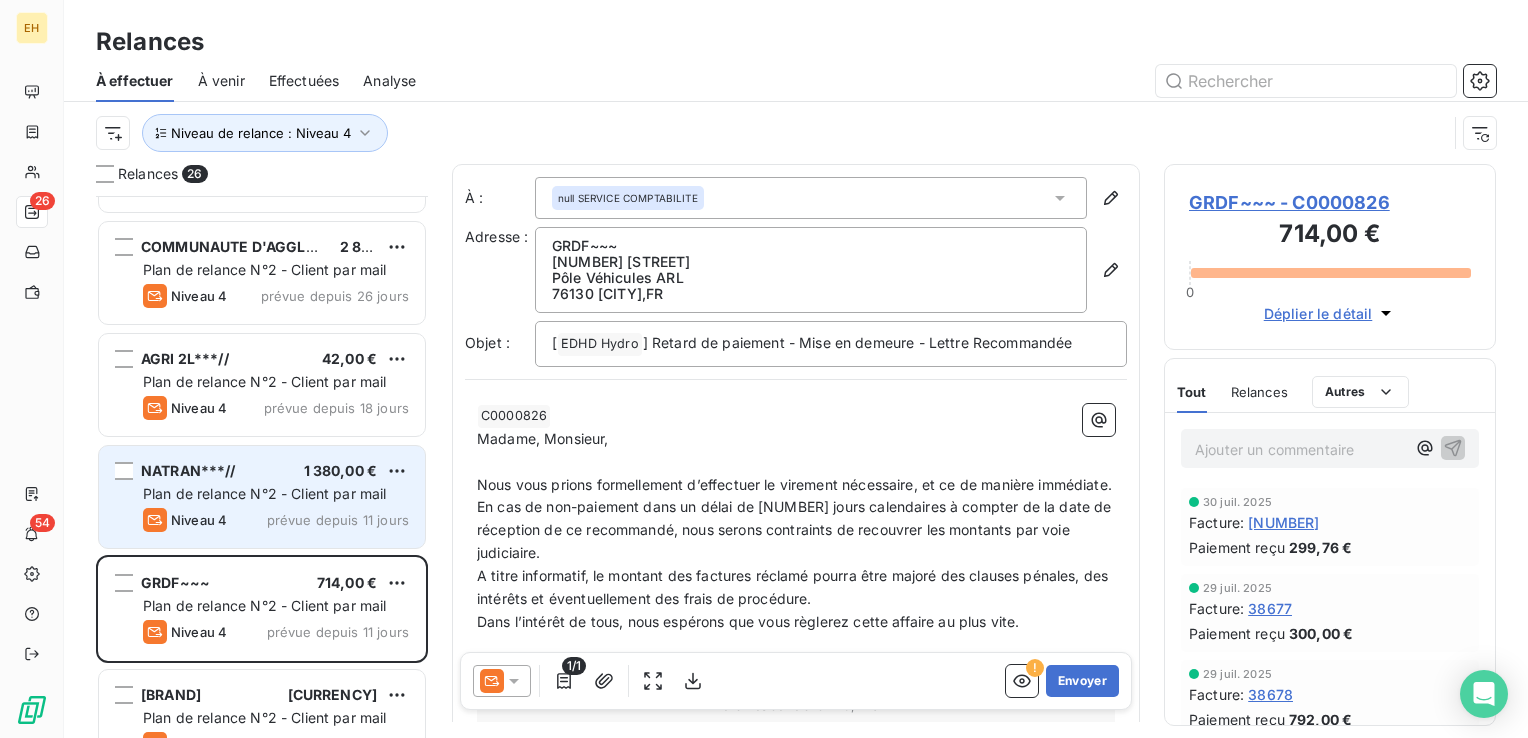 click on "prévue depuis 11 jours" at bounding box center [338, 520] 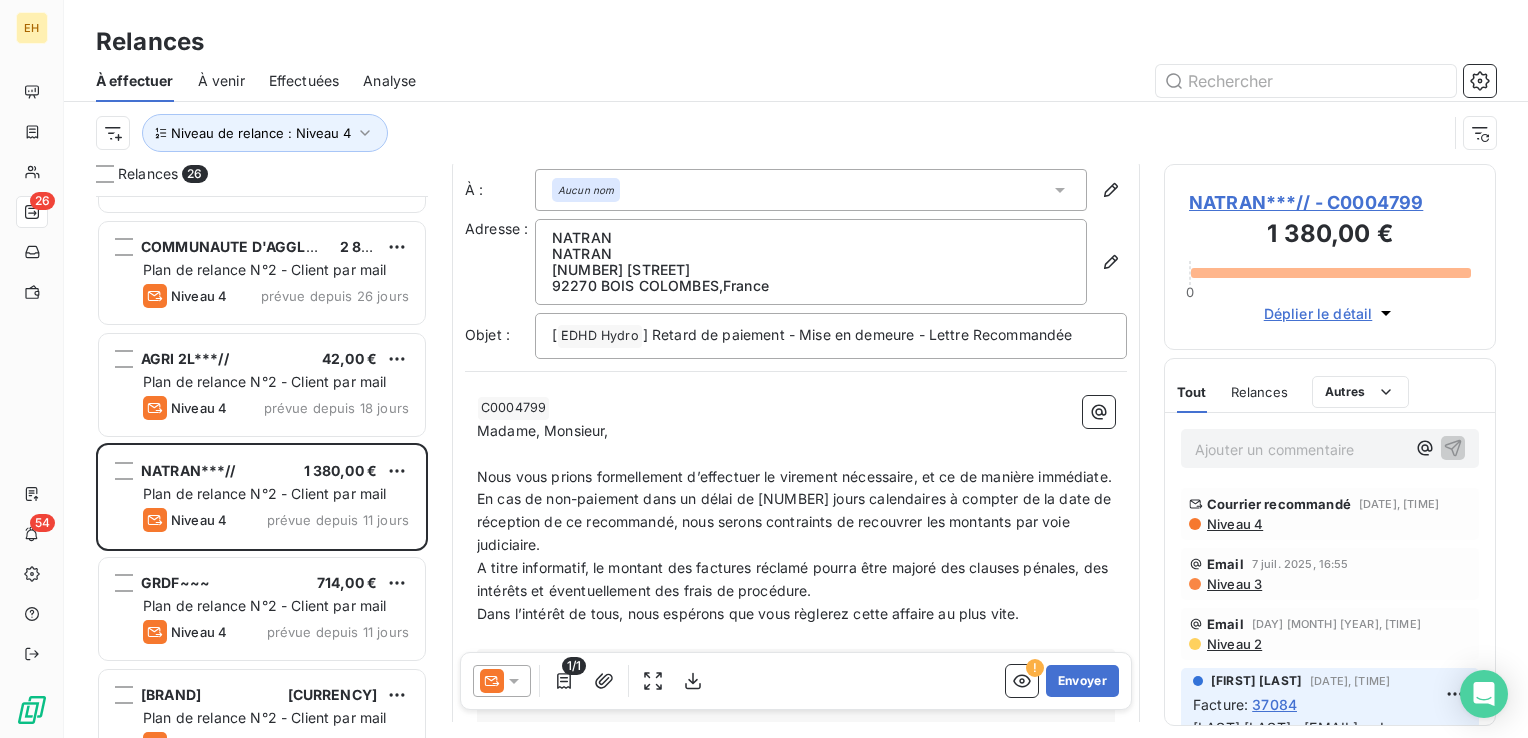 scroll, scrollTop: 0, scrollLeft: 0, axis: both 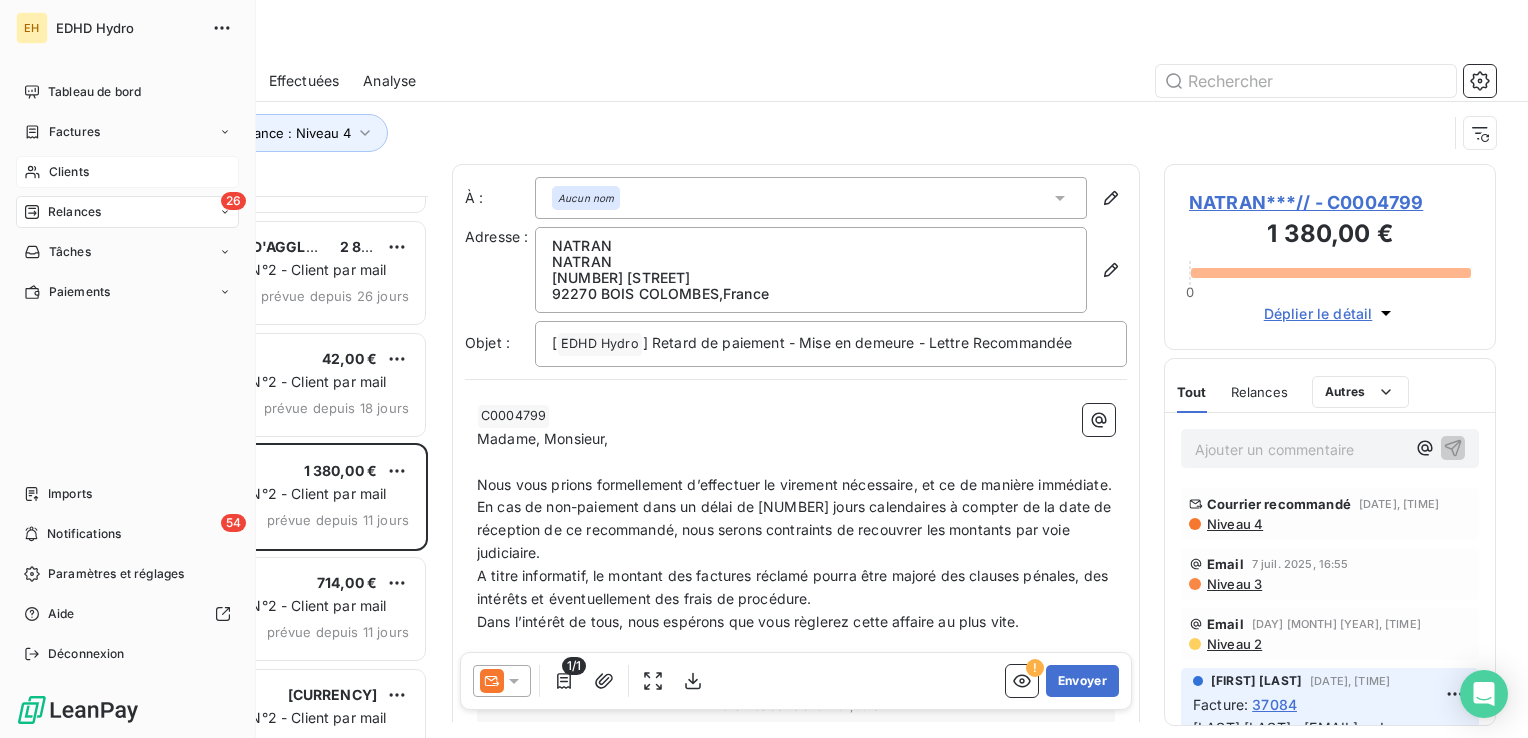 click on "Clients" at bounding box center (69, 172) 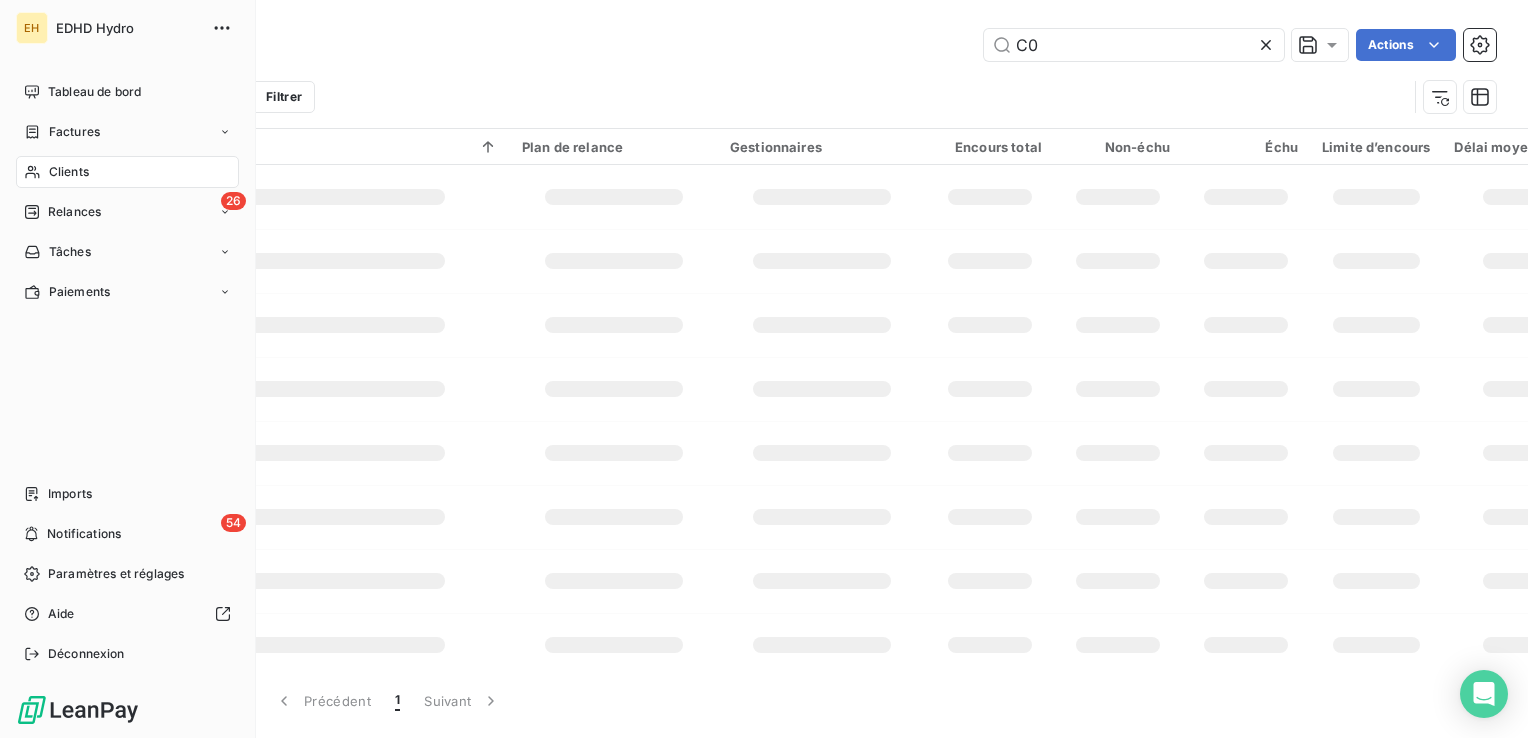 type on "C" 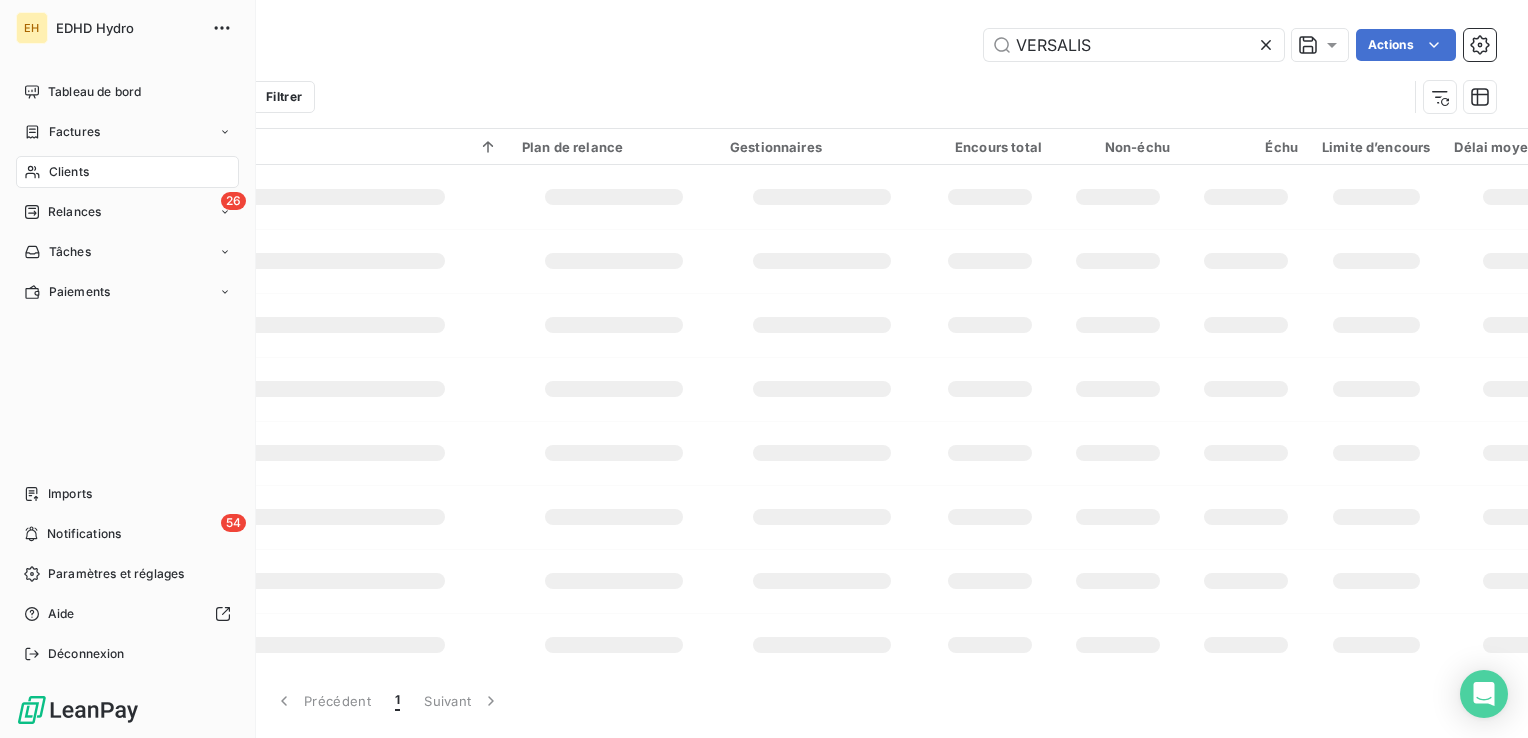 type on "VERSALIS" 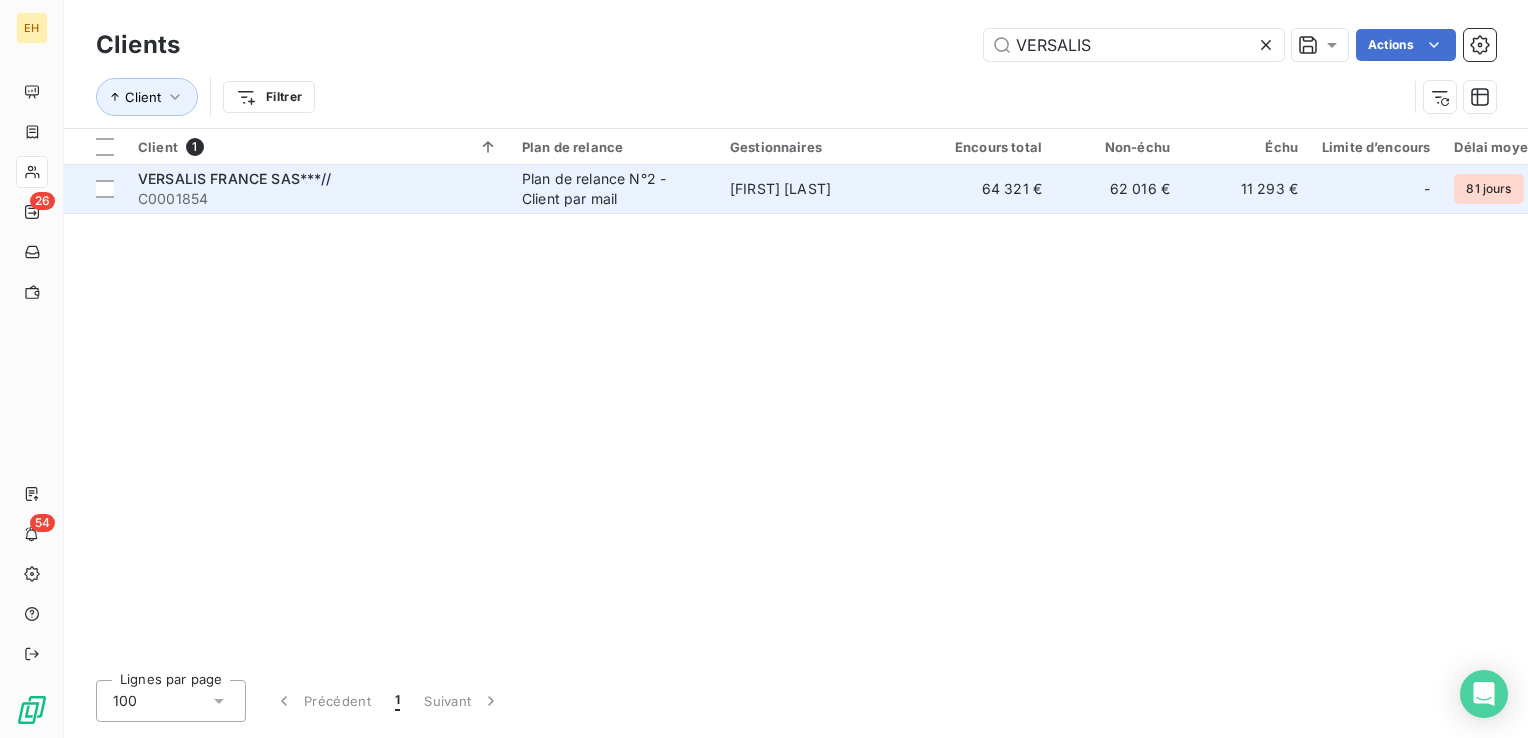 click on "VERSALIS FRANCE SAS***//" at bounding box center (318, 179) 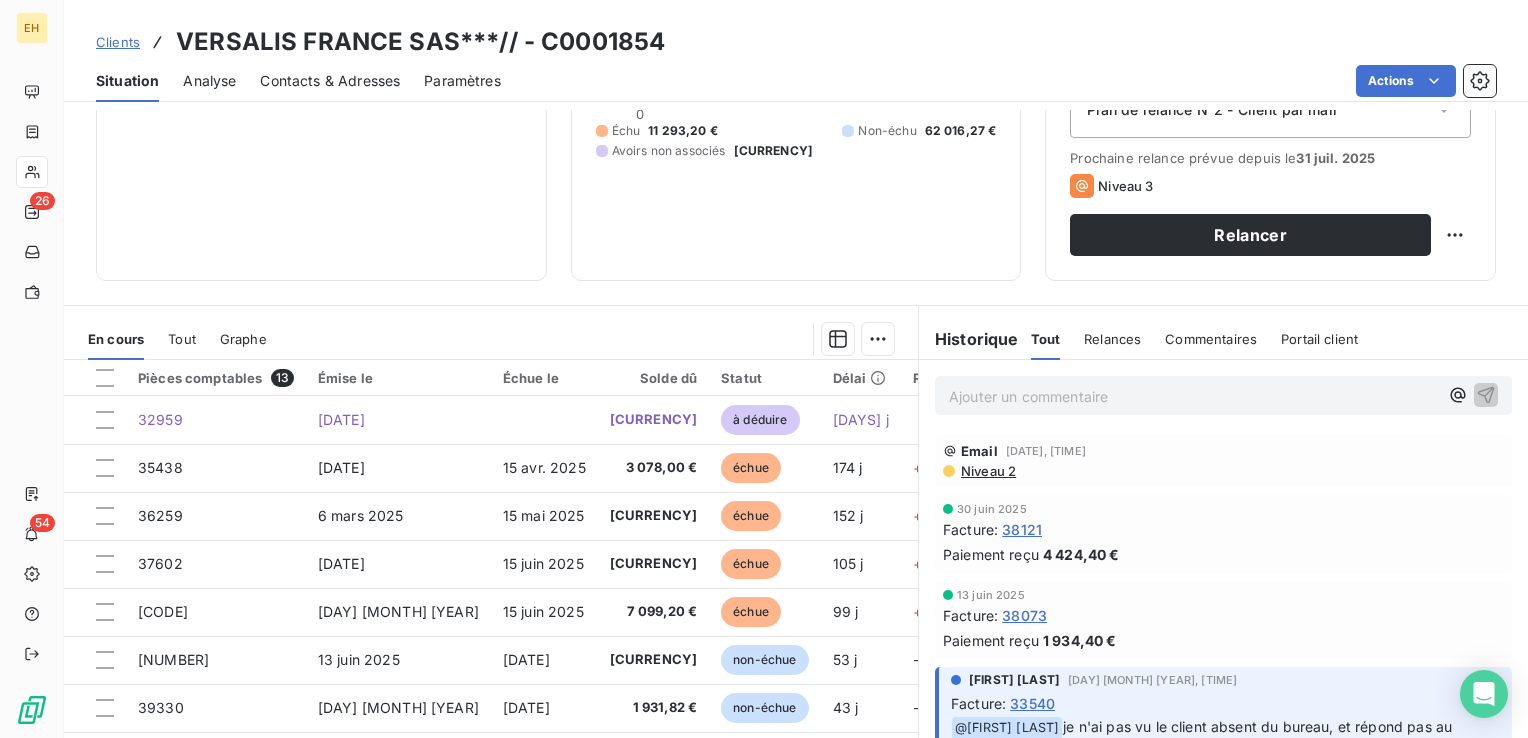 scroll, scrollTop: 316, scrollLeft: 0, axis: vertical 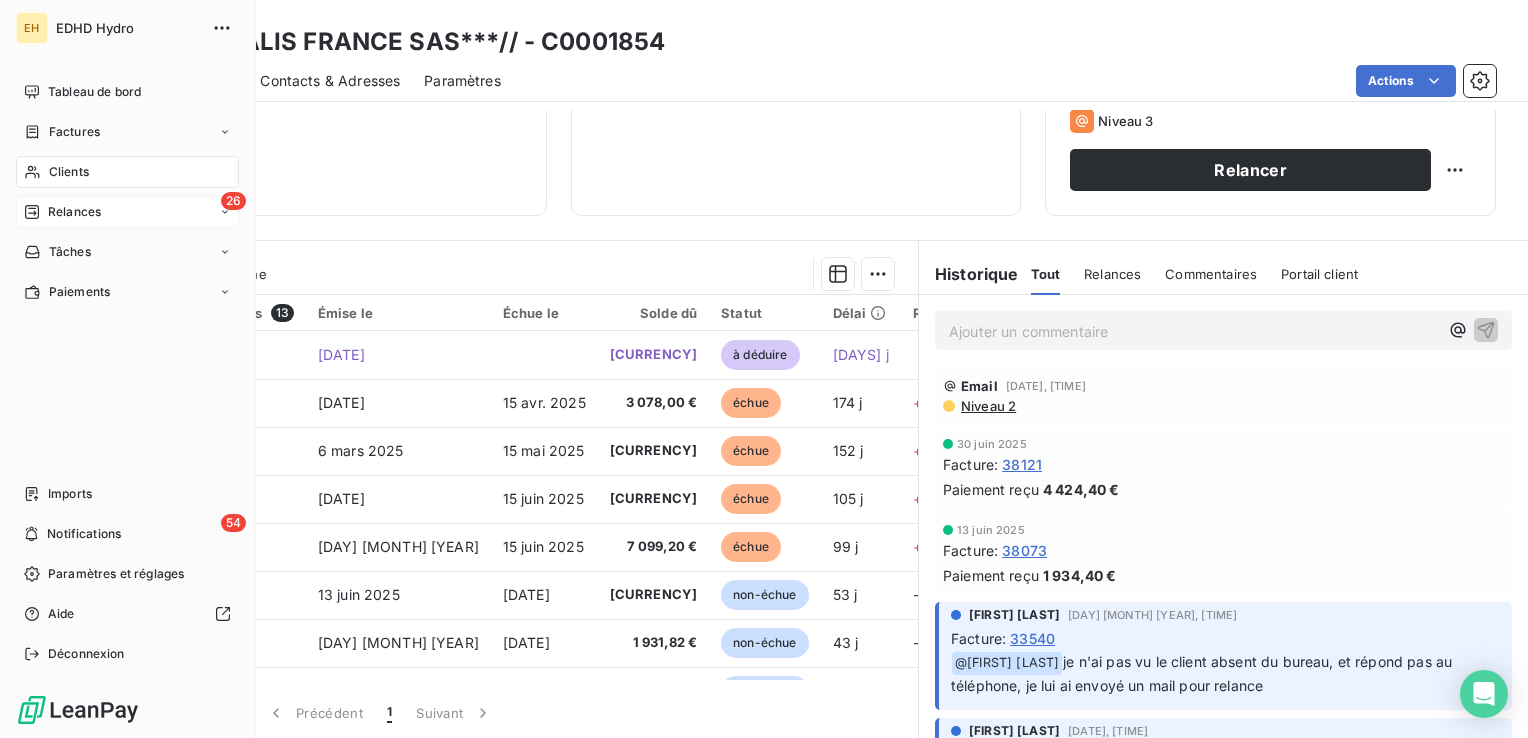 click on "Relances" at bounding box center [74, 212] 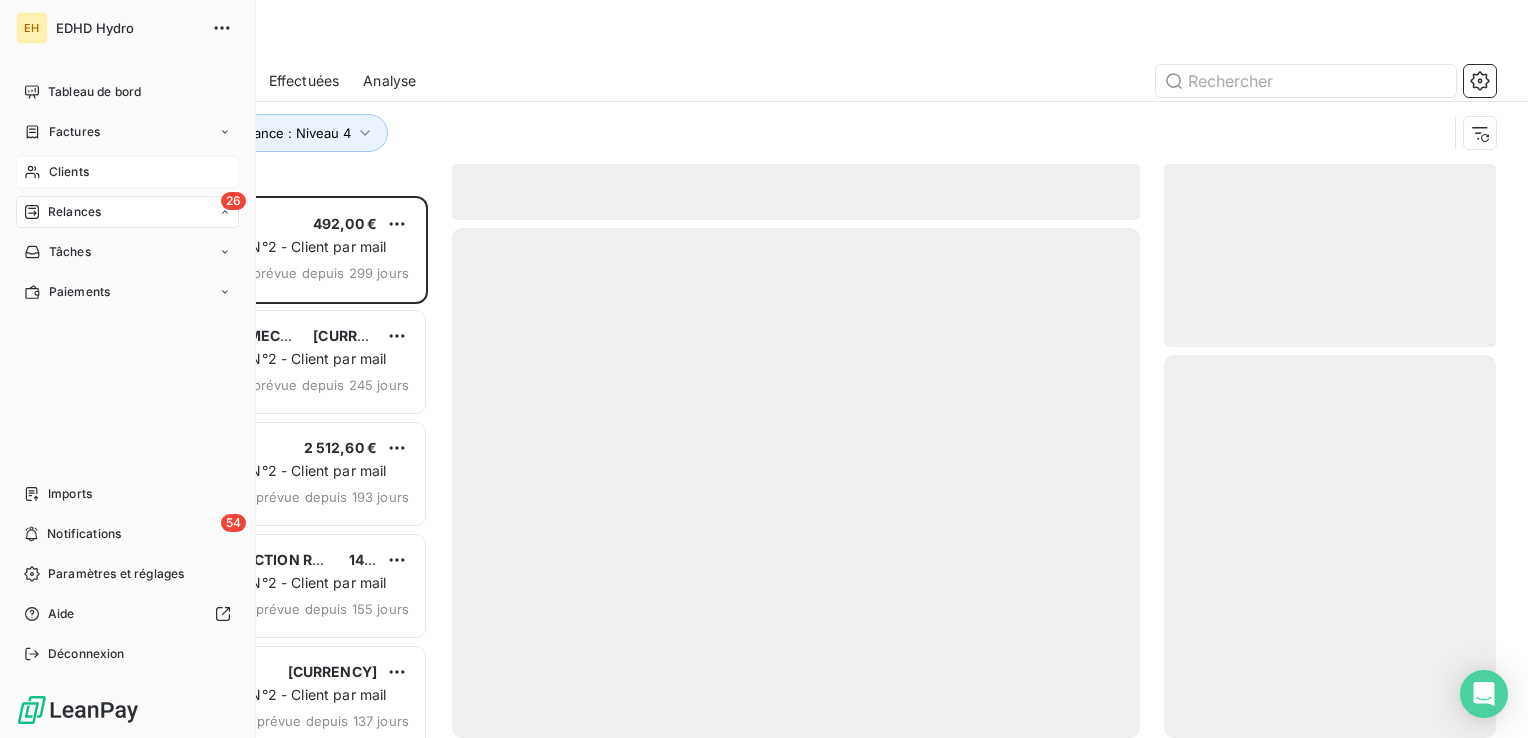 scroll, scrollTop: 16, scrollLeft: 16, axis: both 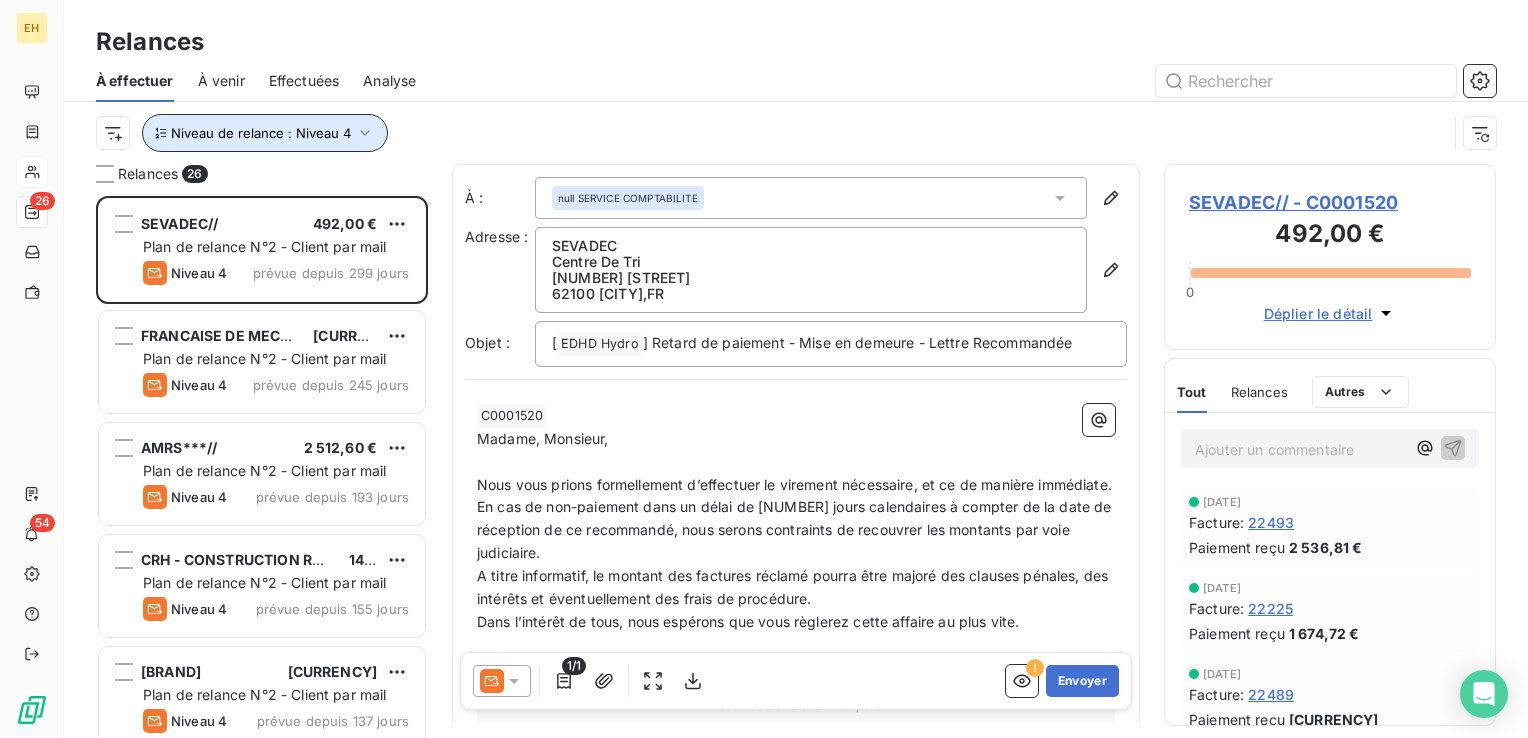 click 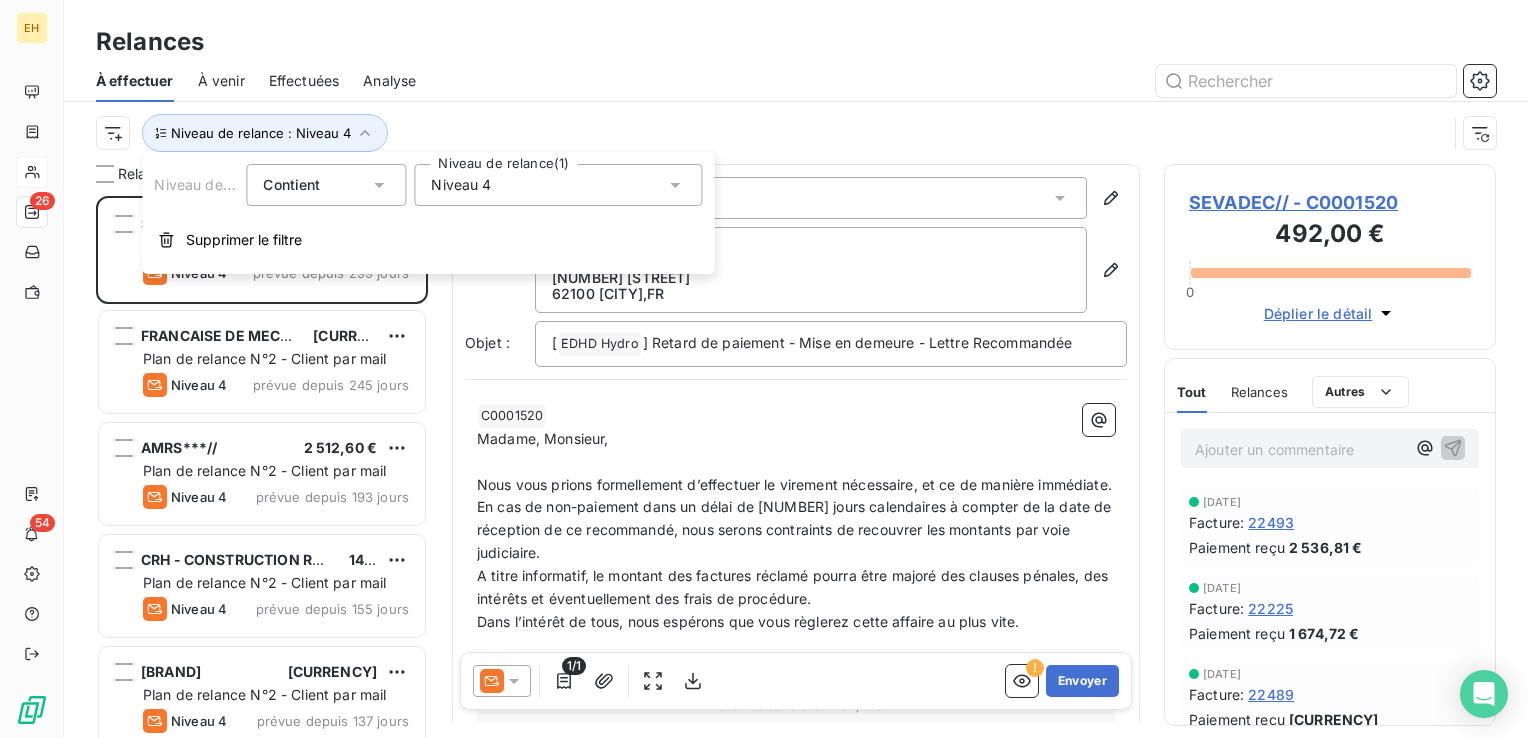 click on "Niveau 4" at bounding box center [558, 185] 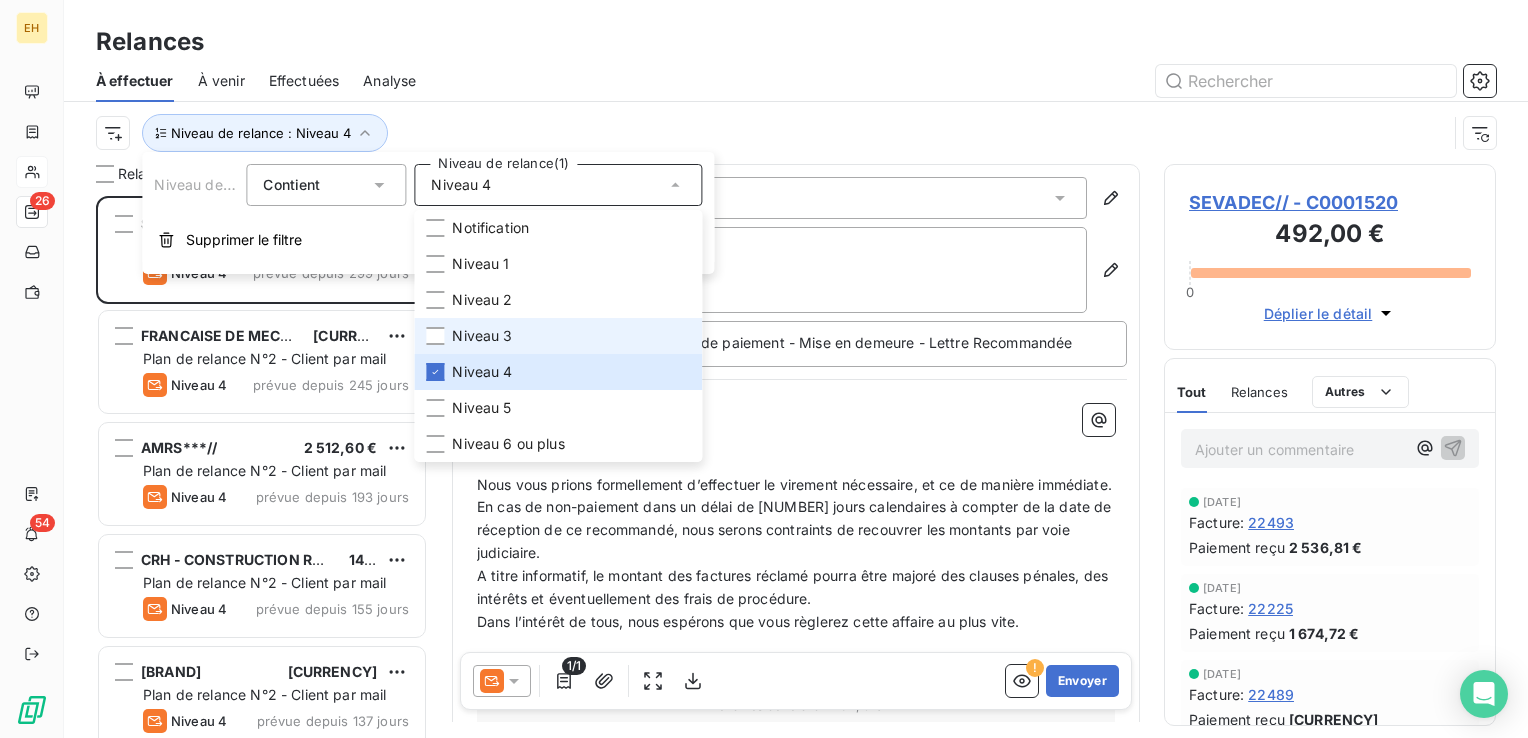 click on "Niveau 3" at bounding box center [482, 336] 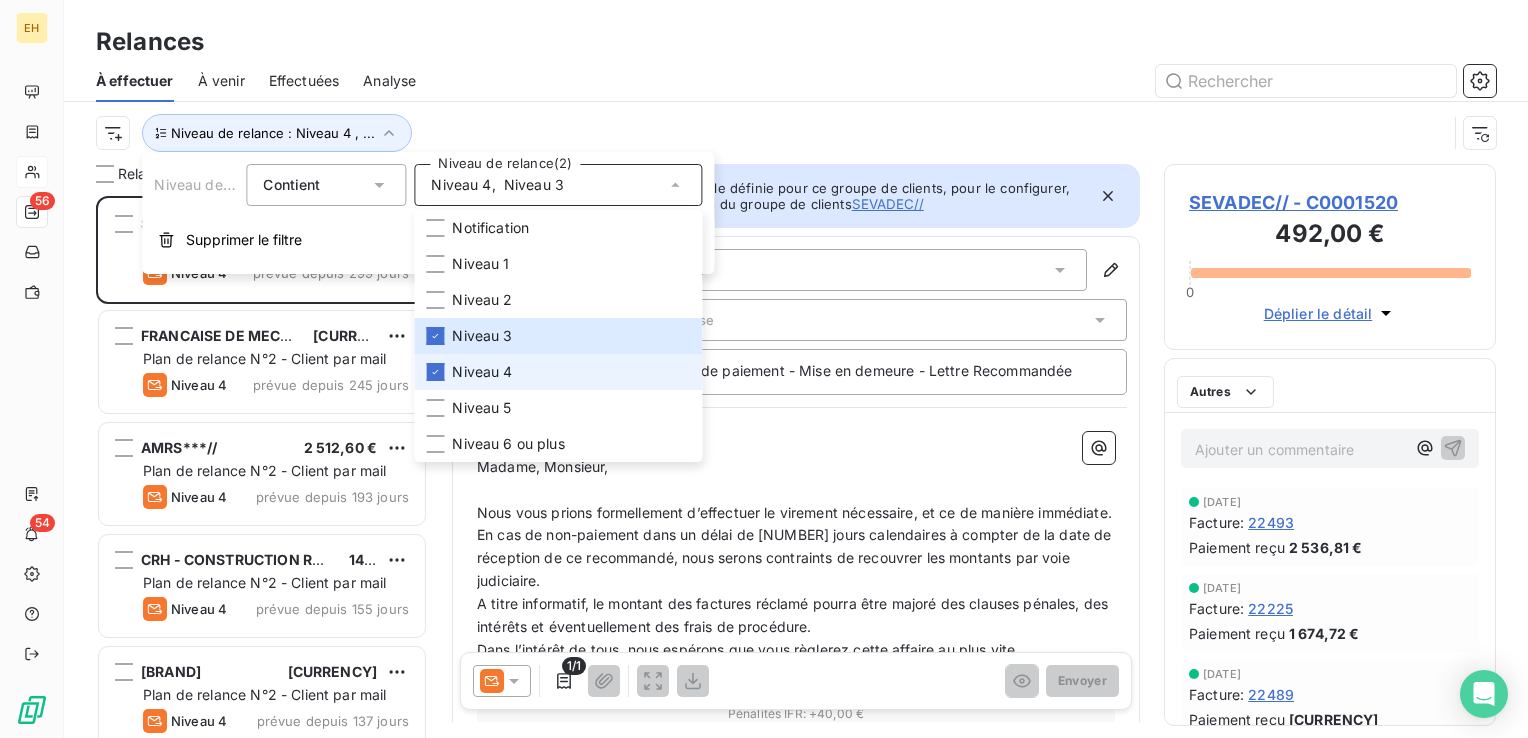scroll, scrollTop: 16, scrollLeft: 16, axis: both 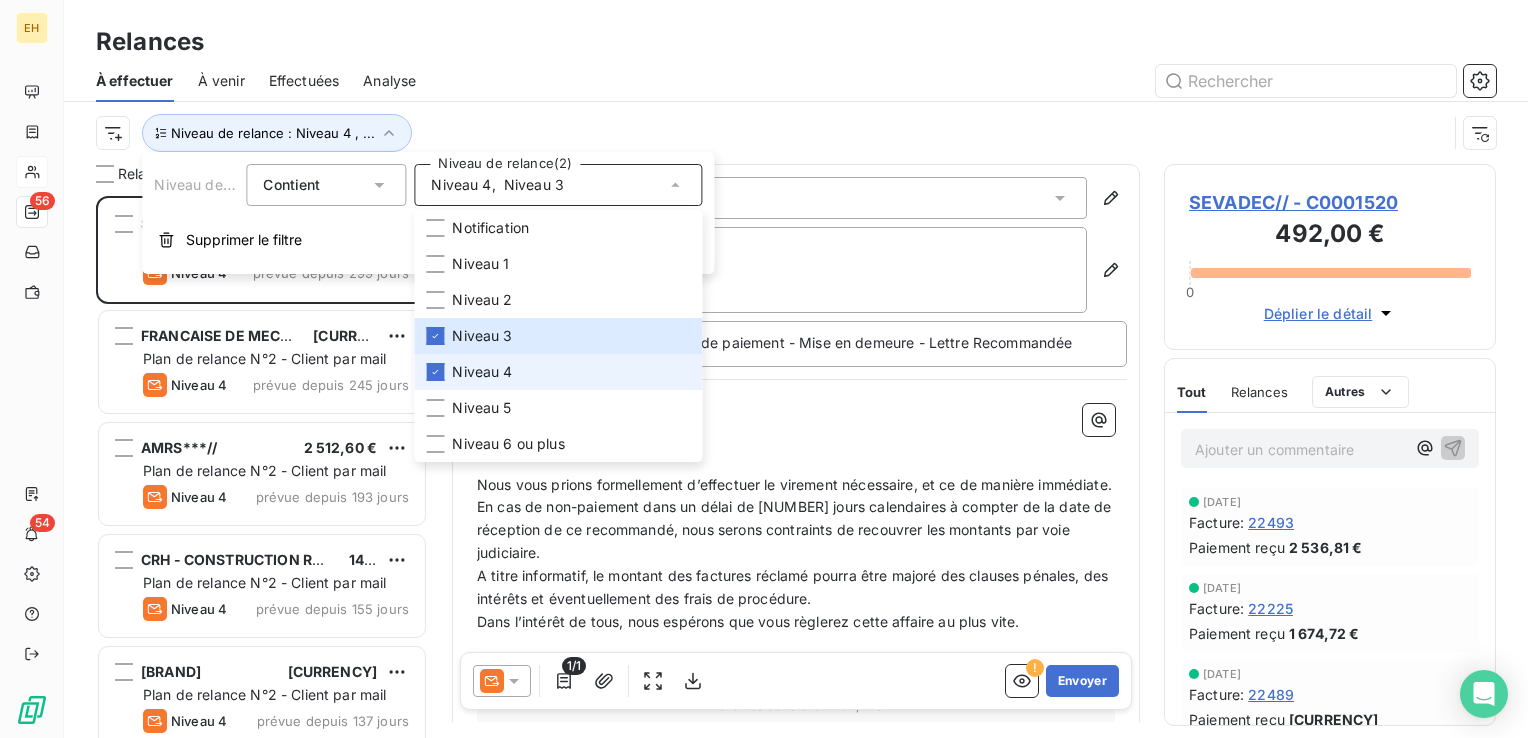 click on "Niveau 4" at bounding box center [482, 372] 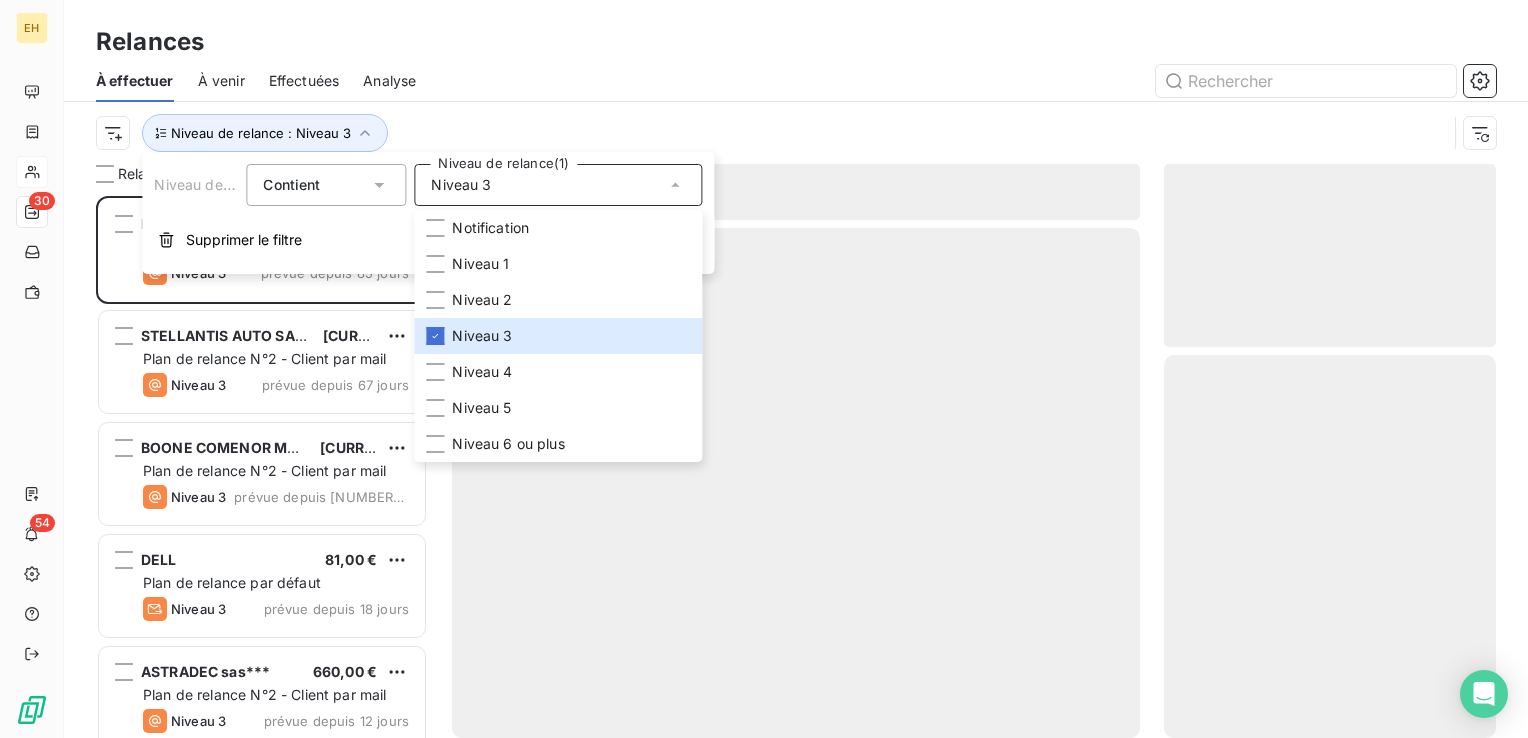 scroll, scrollTop: 16, scrollLeft: 16, axis: both 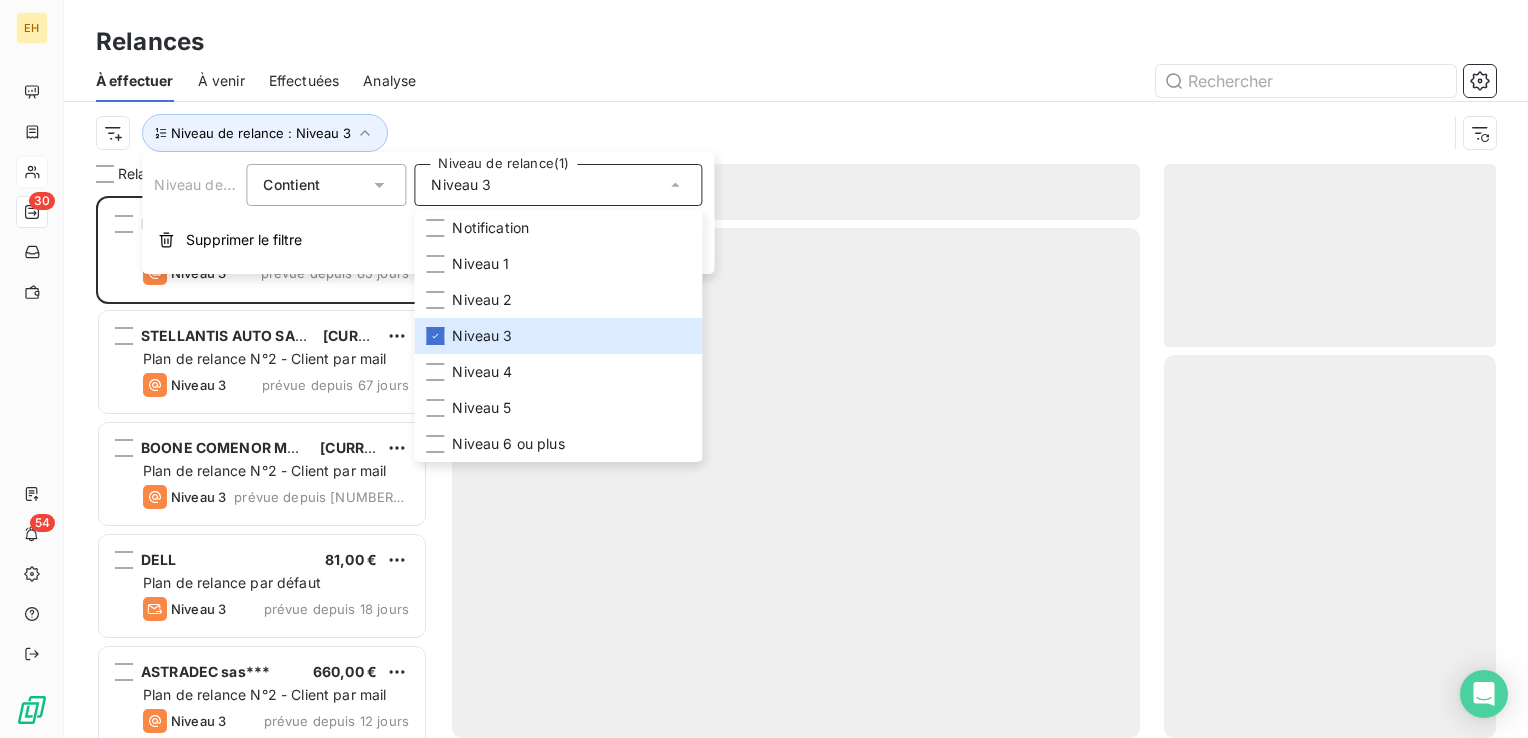 click on "Niveau de relance  : Niveau 3" at bounding box center [796, 133] 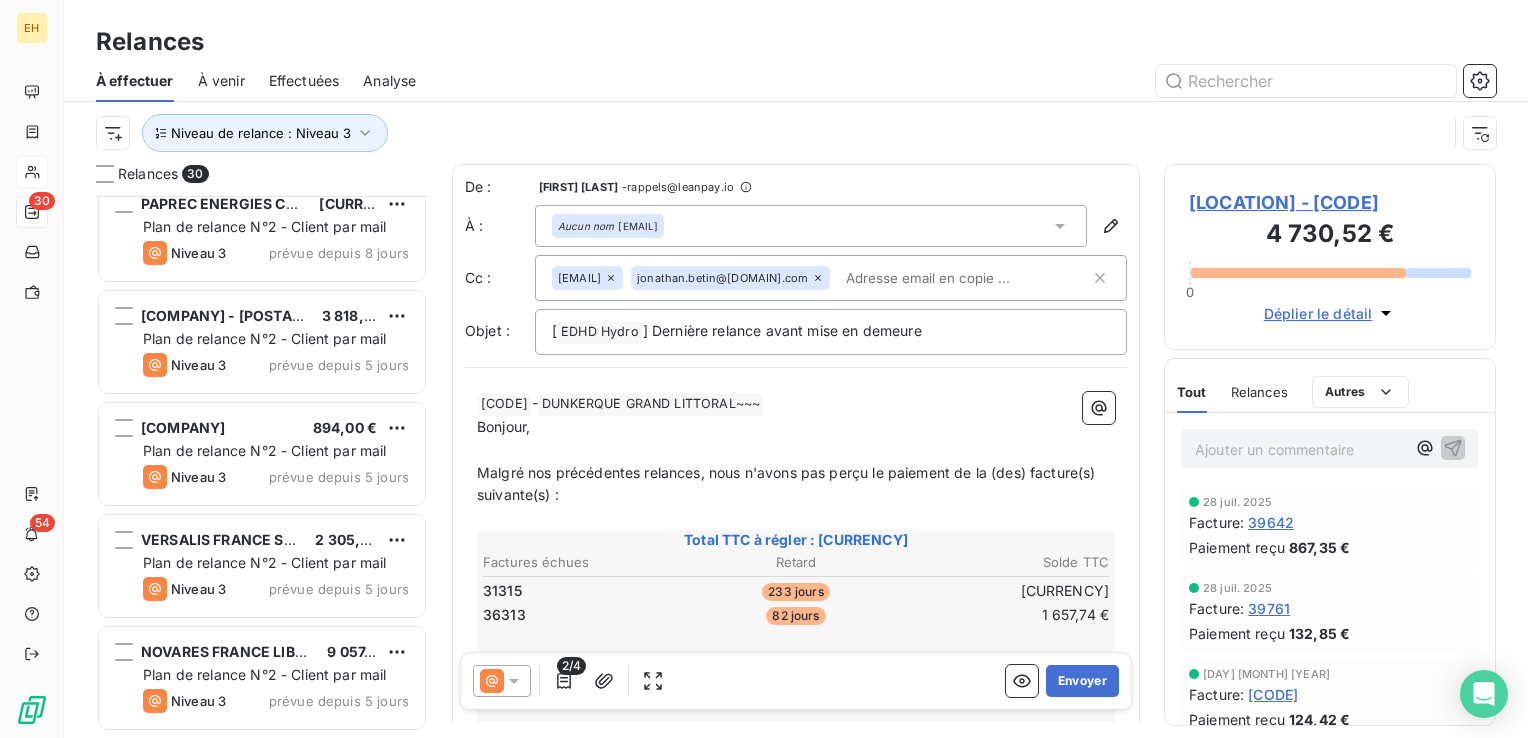 scroll, scrollTop: 600, scrollLeft: 0, axis: vertical 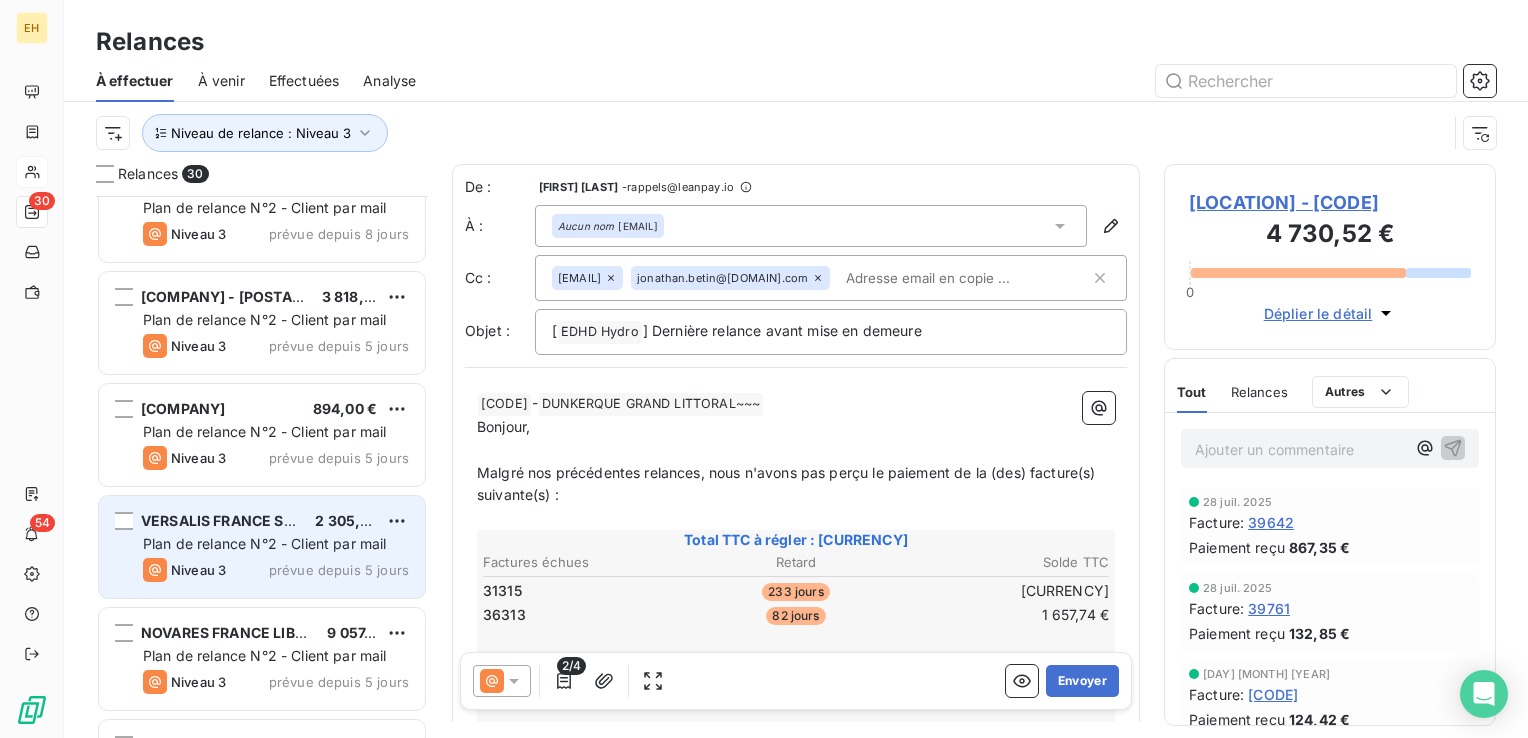 click on "Plan de relance N°2 - Client par mail" at bounding box center [265, 543] 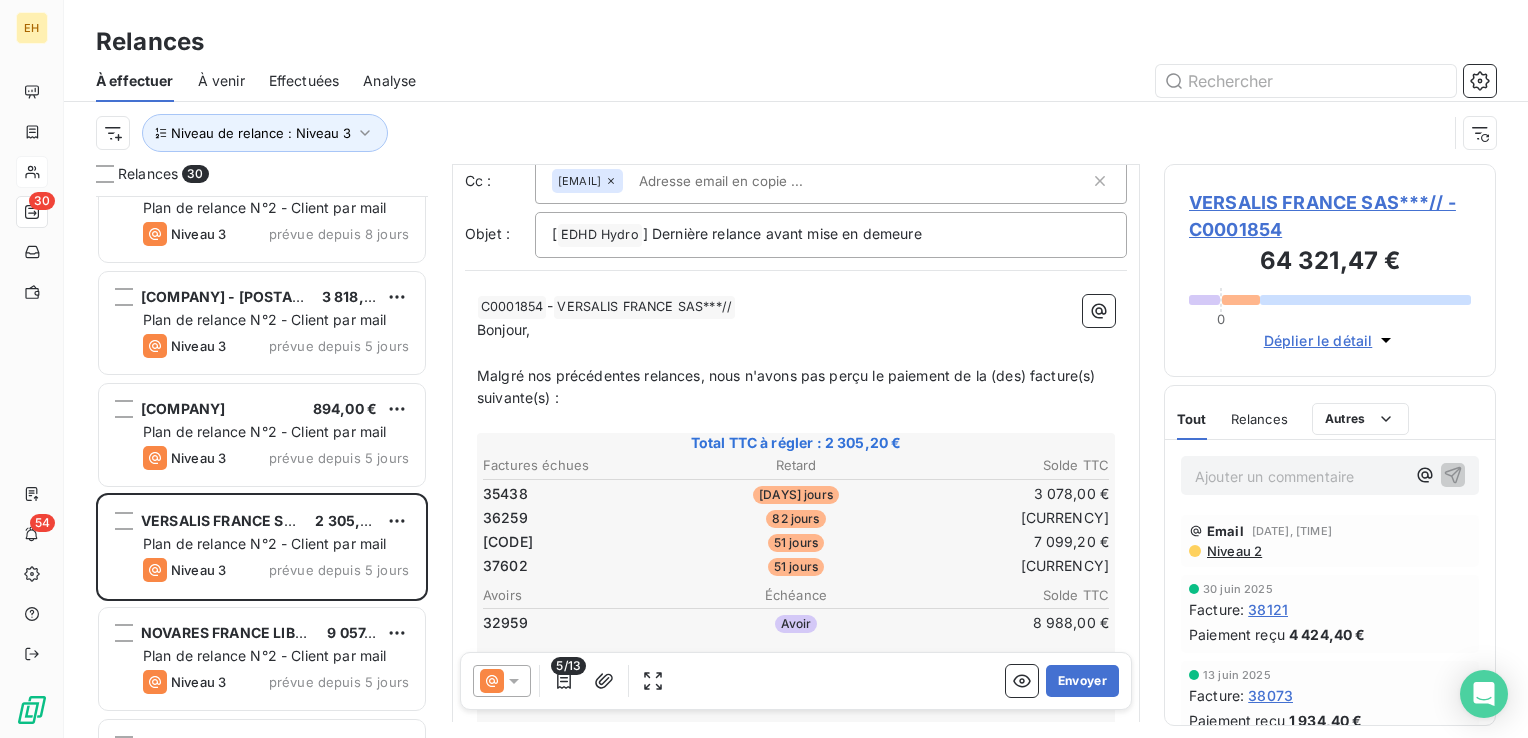 scroll, scrollTop: 100, scrollLeft: 0, axis: vertical 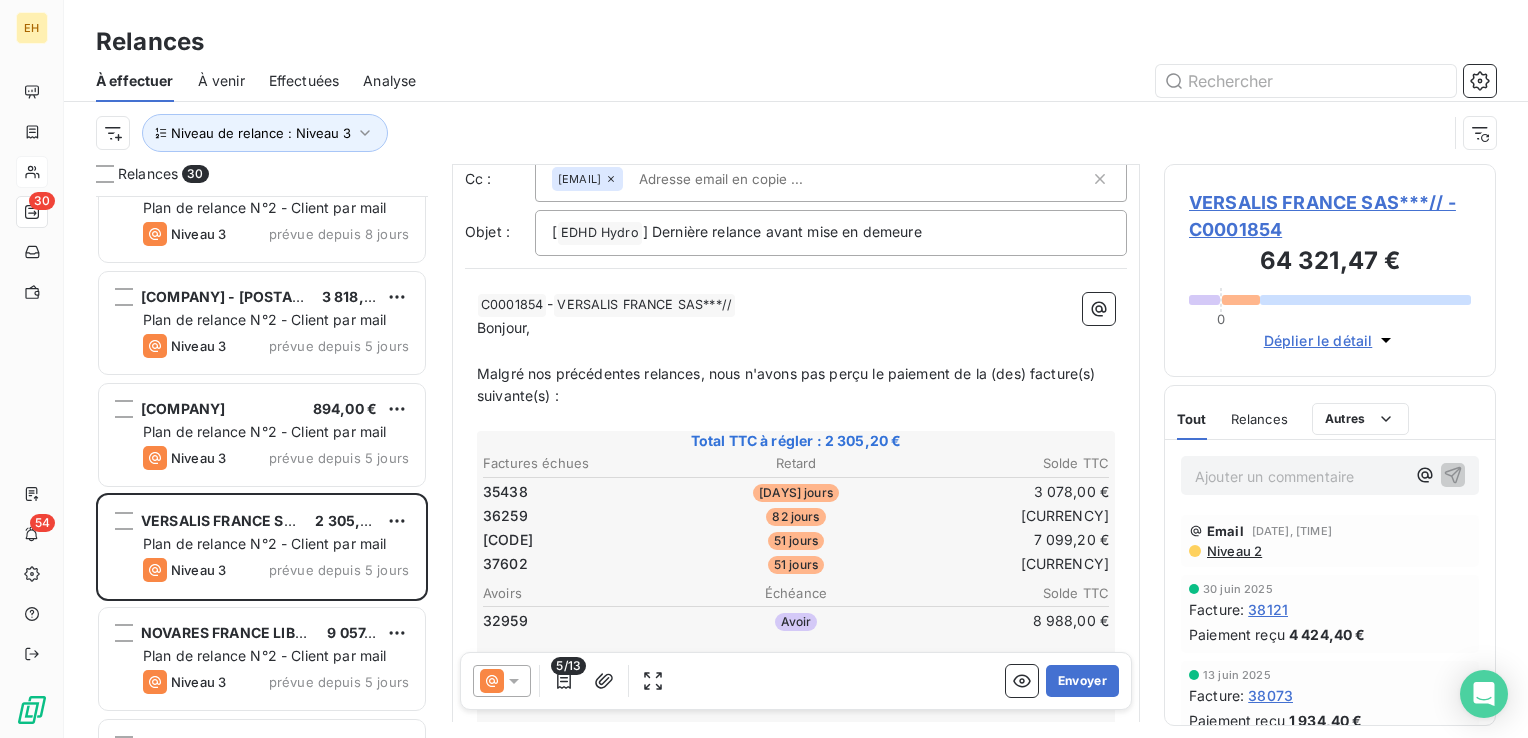 click on "VERSALIS FRANCE SAS***// - C0001854" at bounding box center (1330, 216) 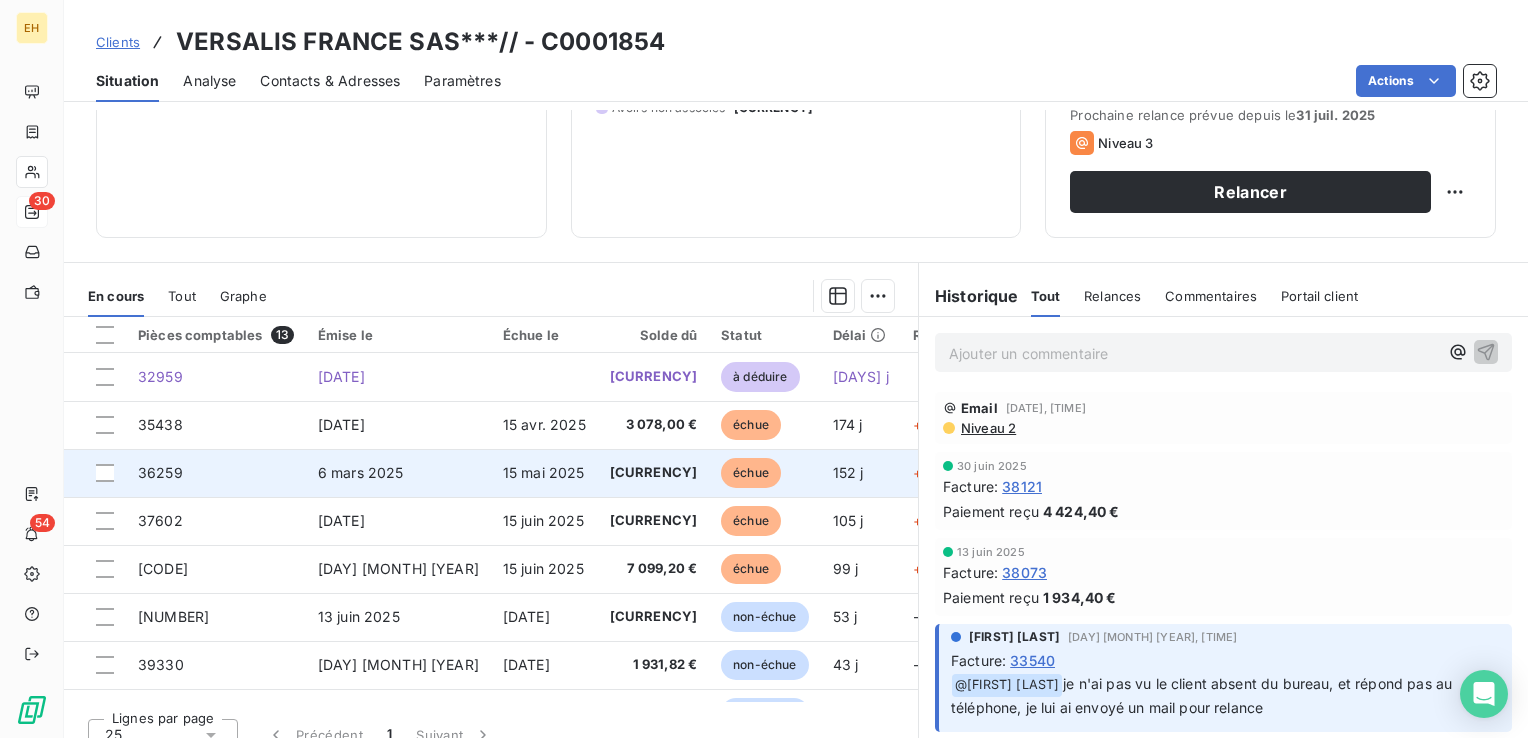 scroll, scrollTop: 300, scrollLeft: 0, axis: vertical 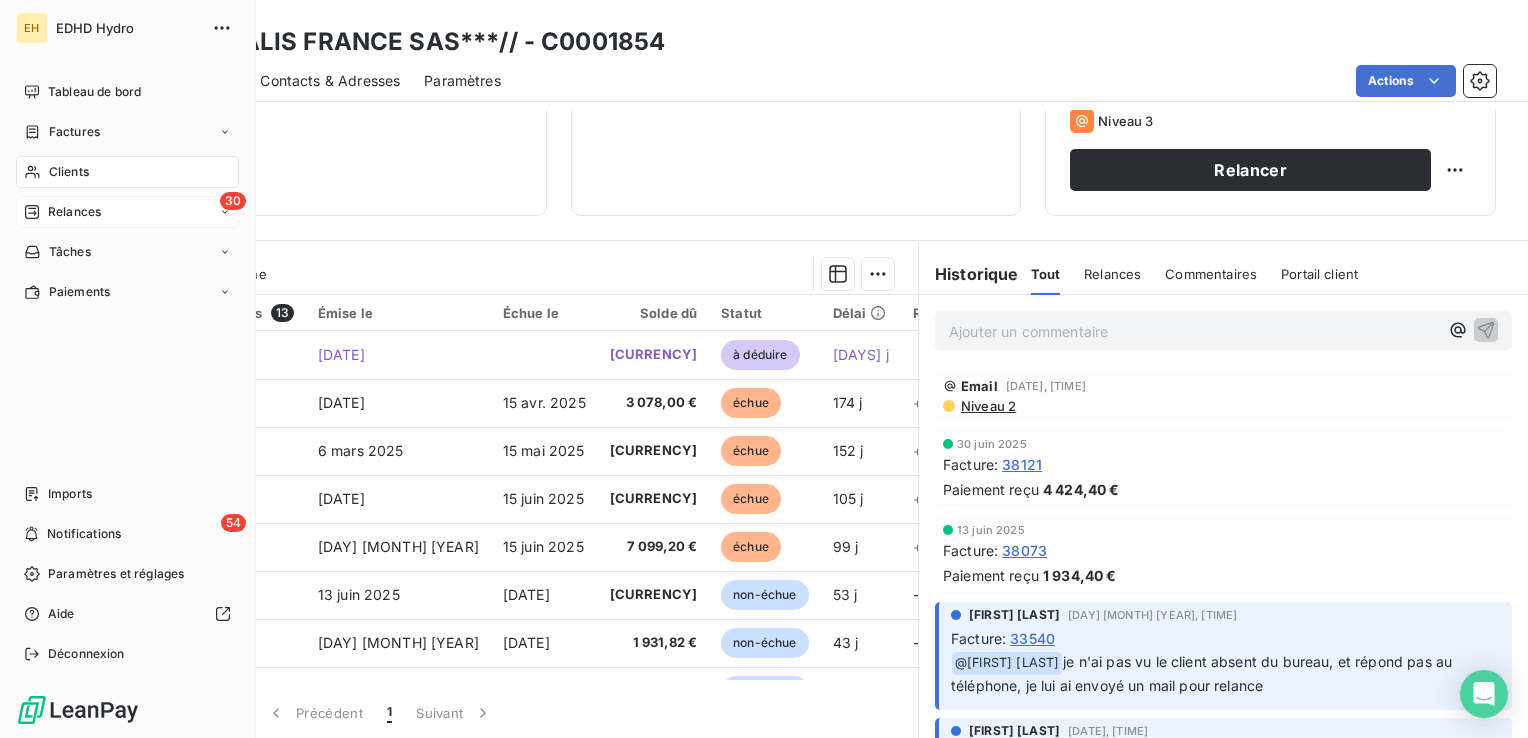 click on "30 Relances" at bounding box center [127, 212] 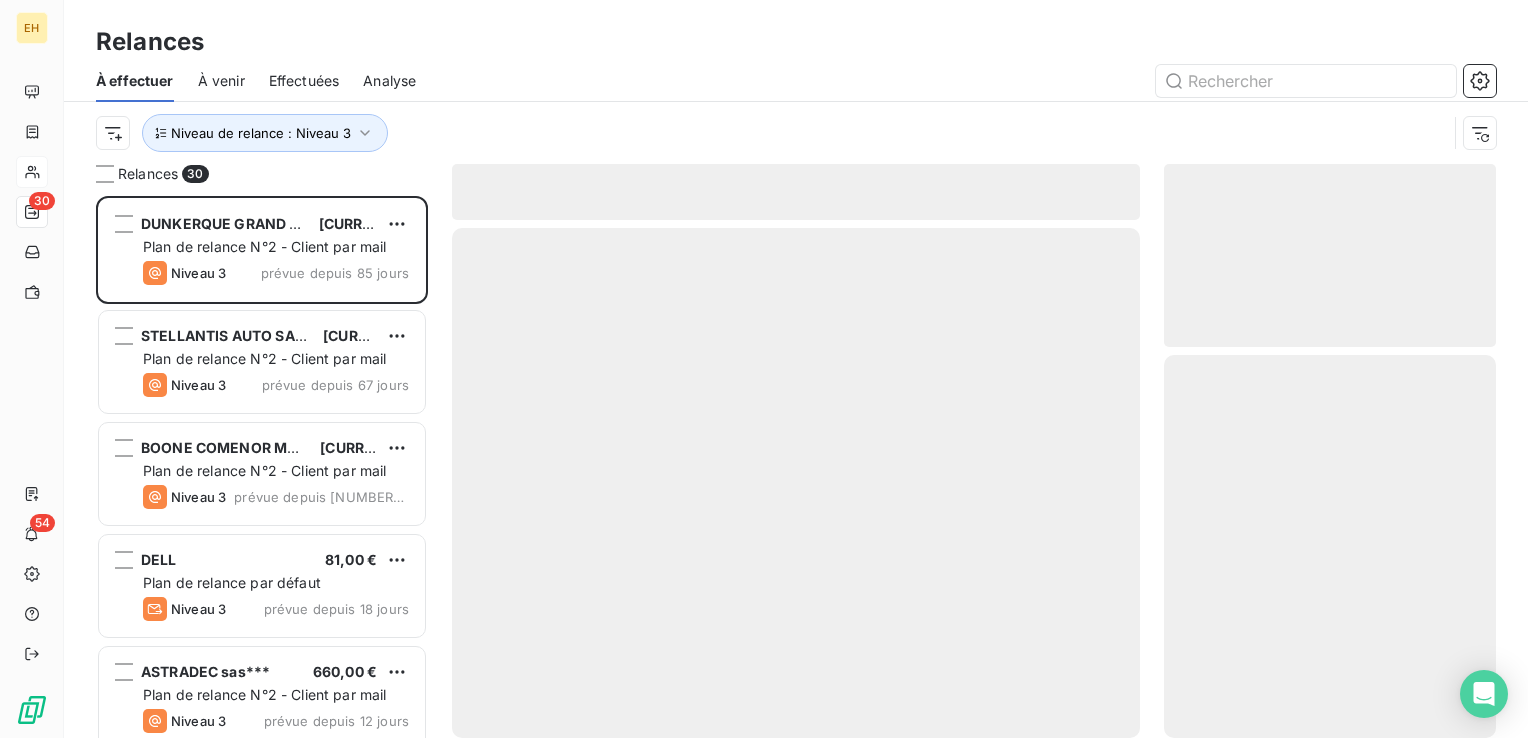 scroll, scrollTop: 16, scrollLeft: 16, axis: both 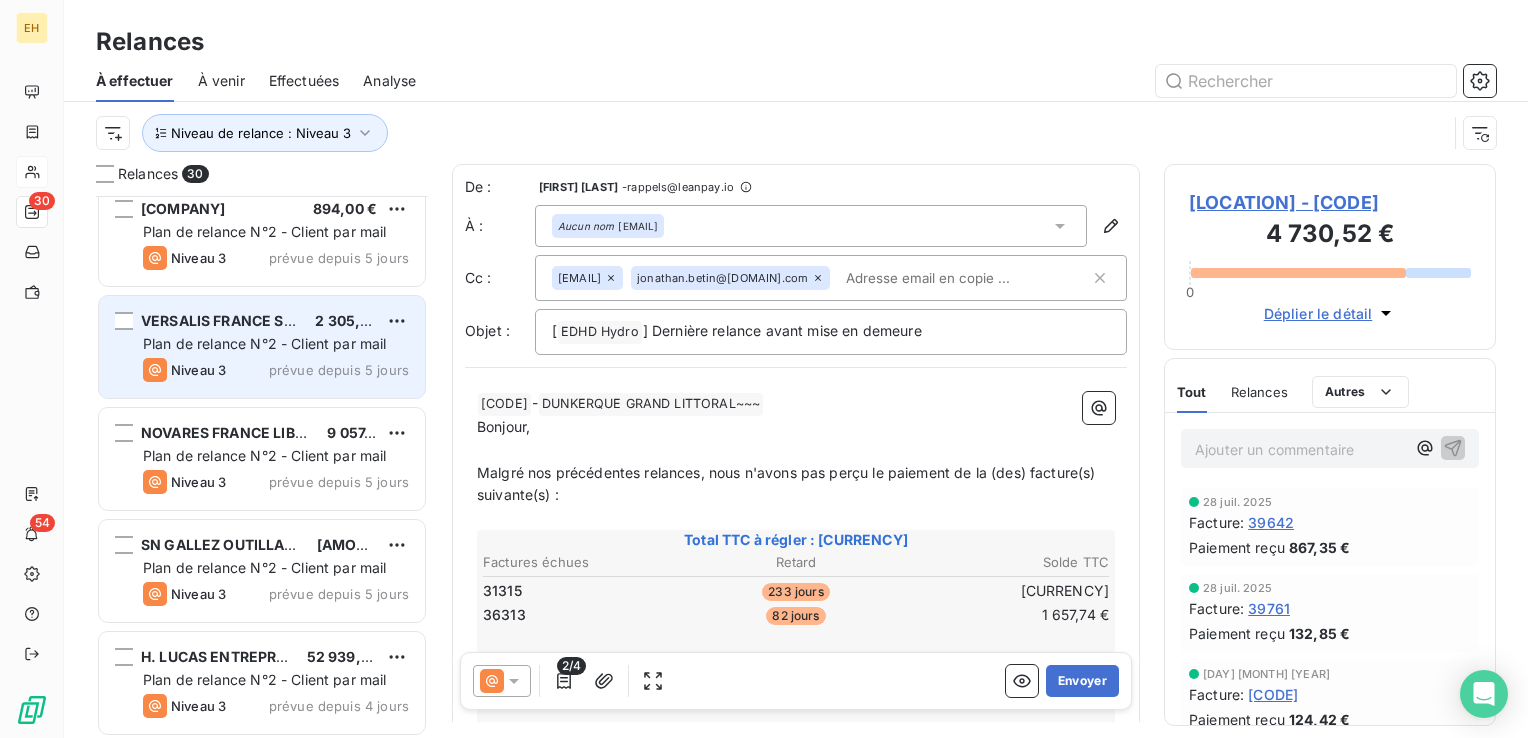 click on "Plan de relance N°2 - Client par mail" at bounding box center [265, 343] 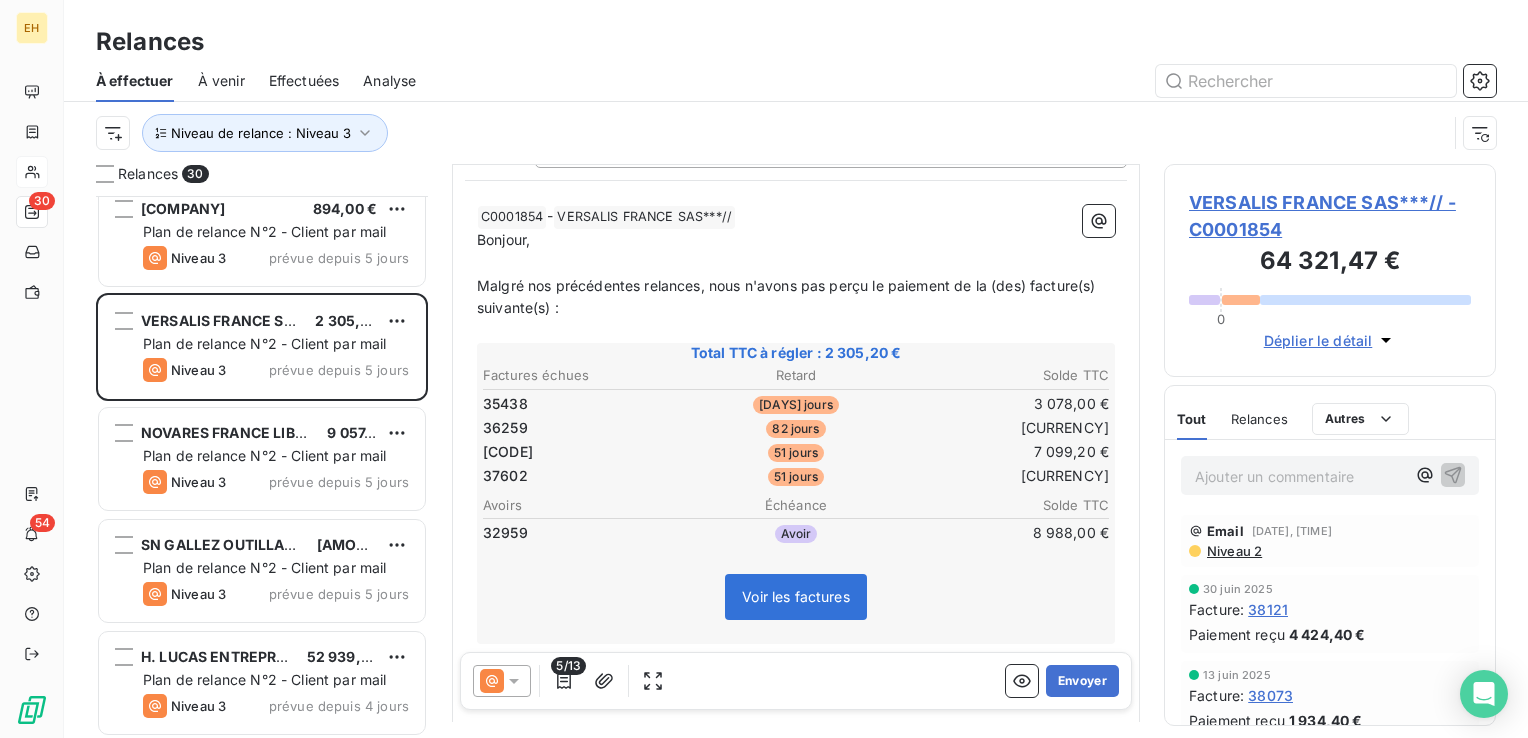 scroll, scrollTop: 200, scrollLeft: 0, axis: vertical 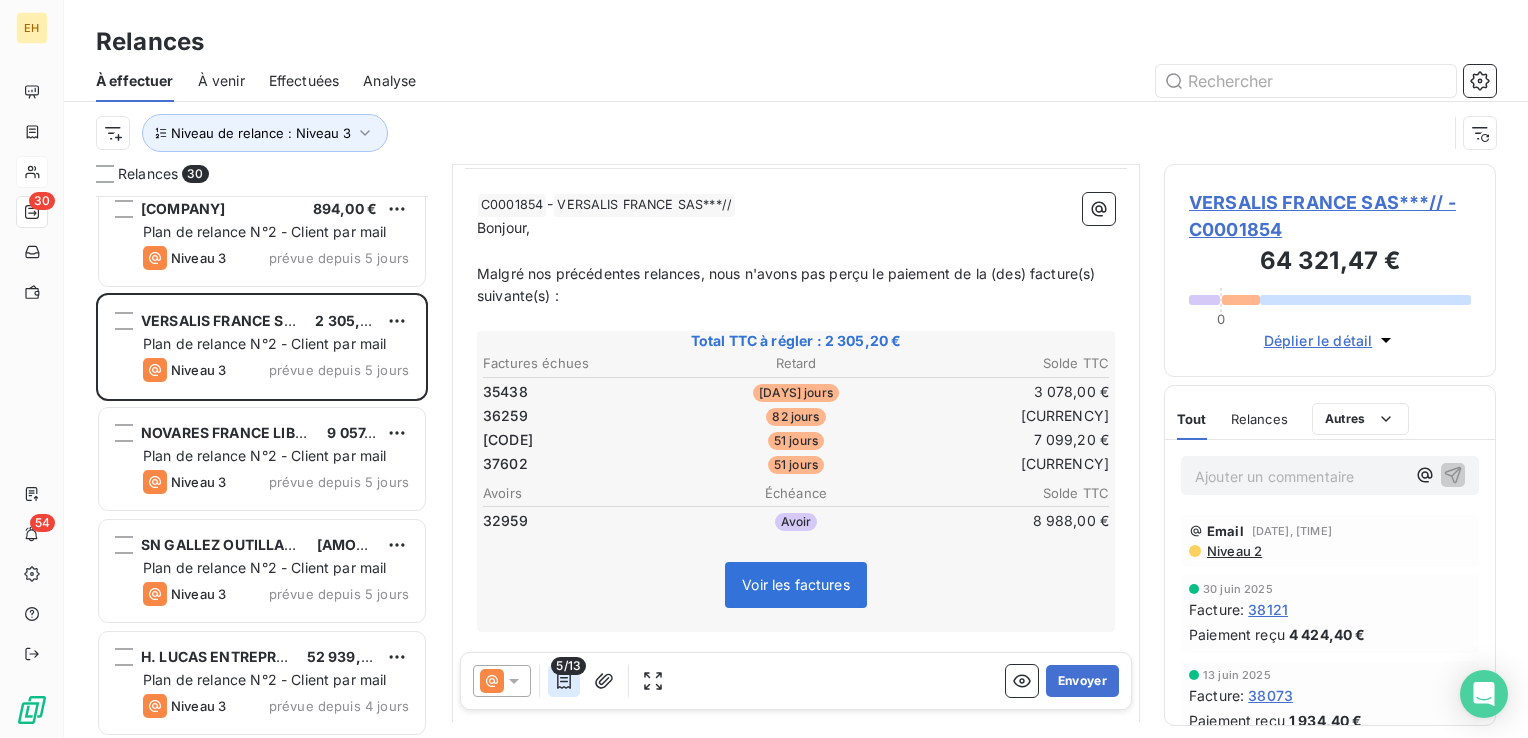 click 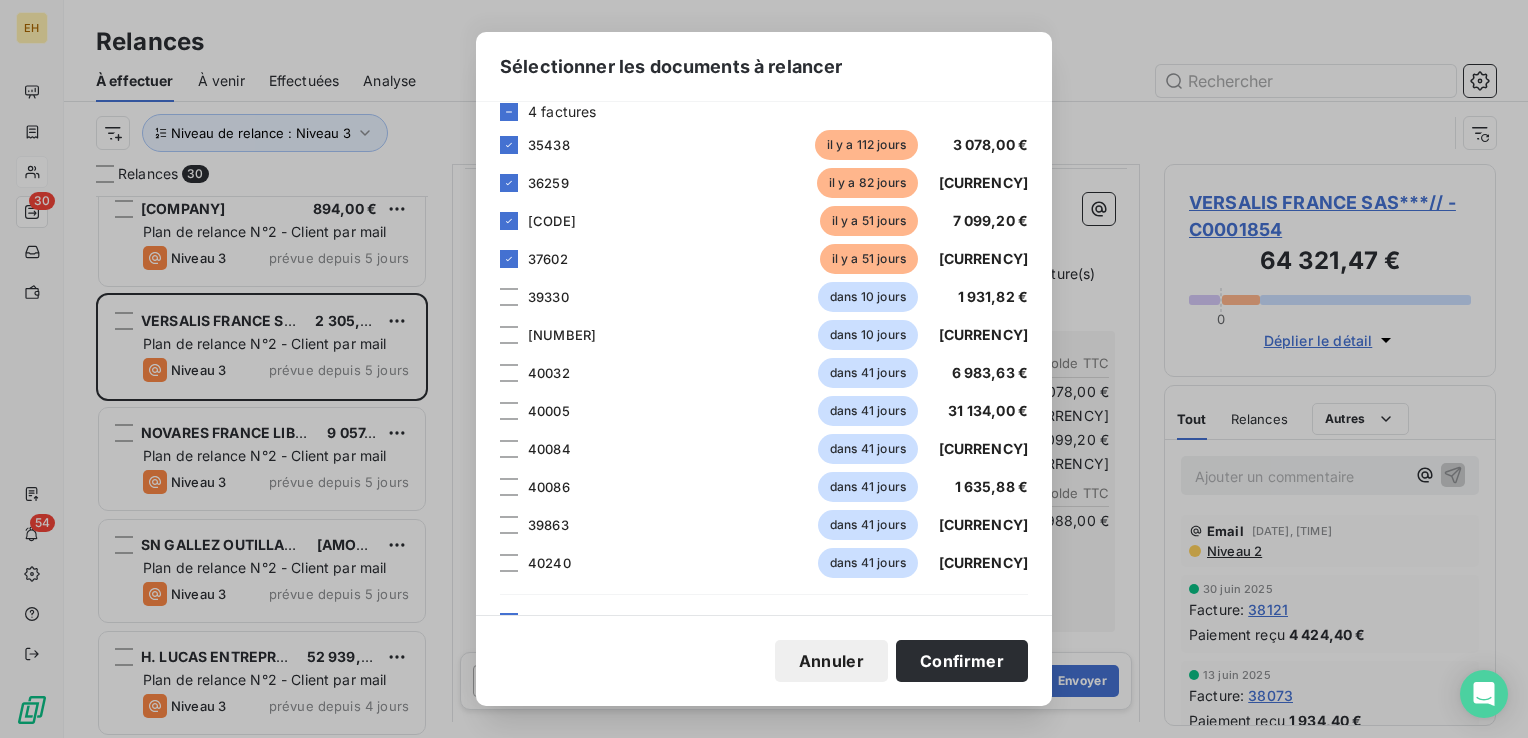 scroll, scrollTop: 182, scrollLeft: 0, axis: vertical 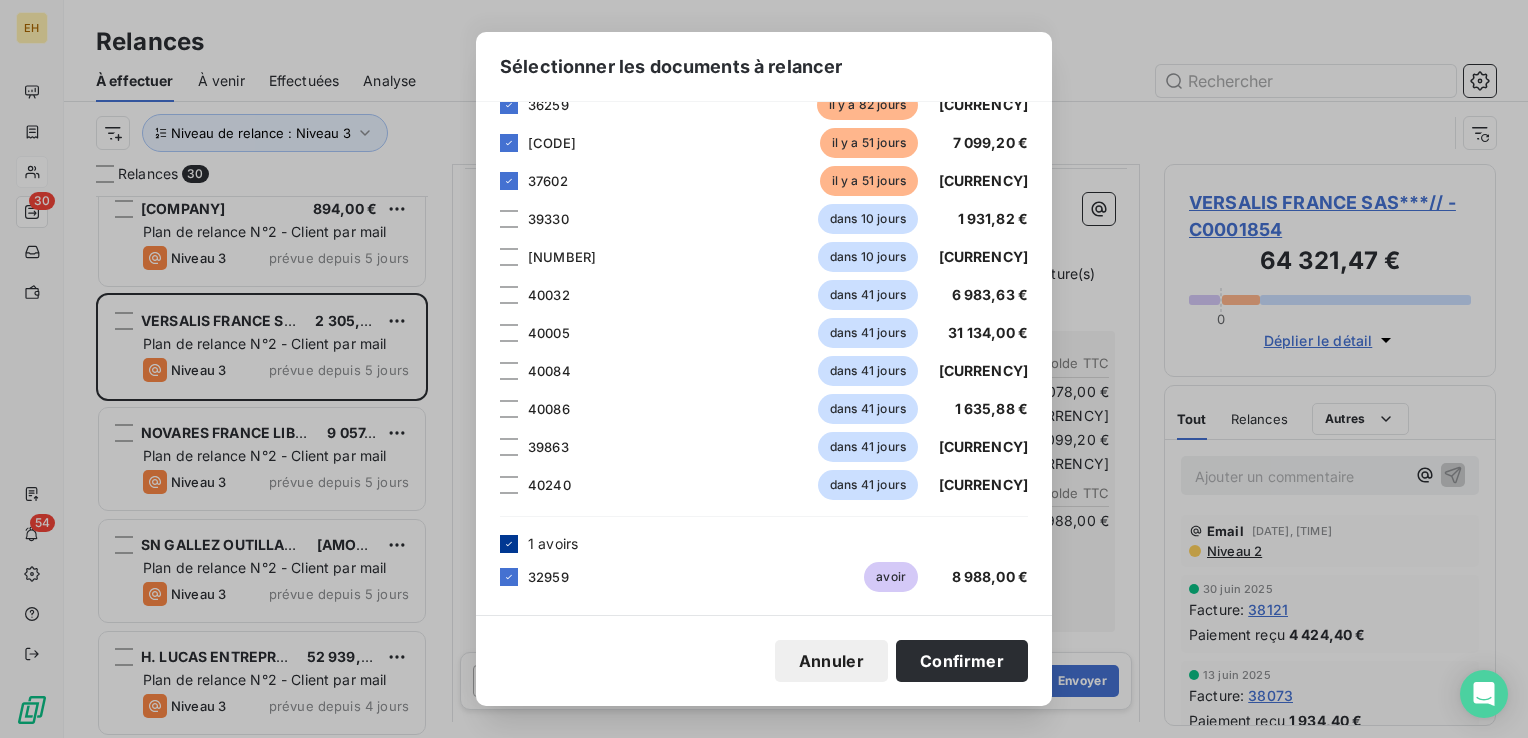 click at bounding box center (509, 544) 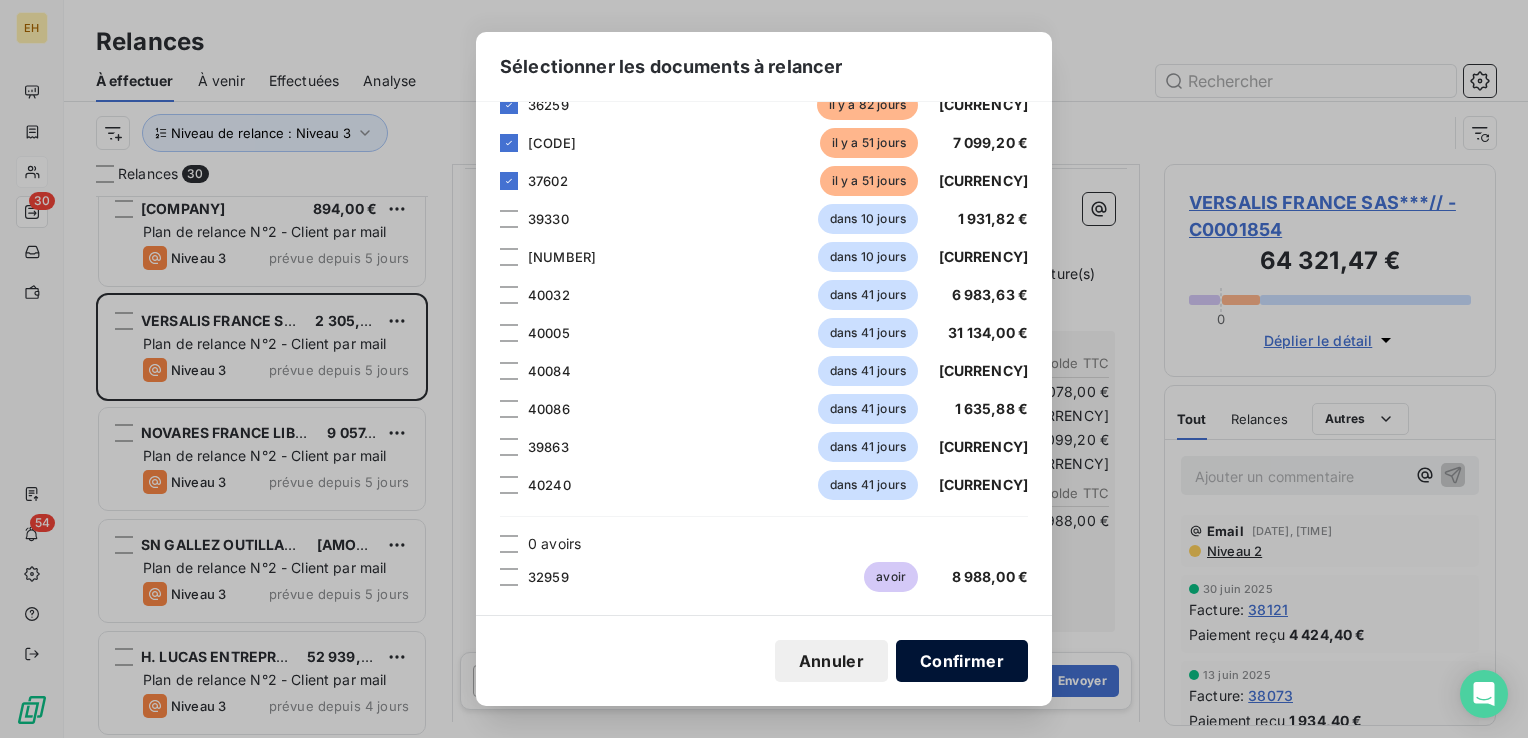 click on "Confirmer" at bounding box center [962, 661] 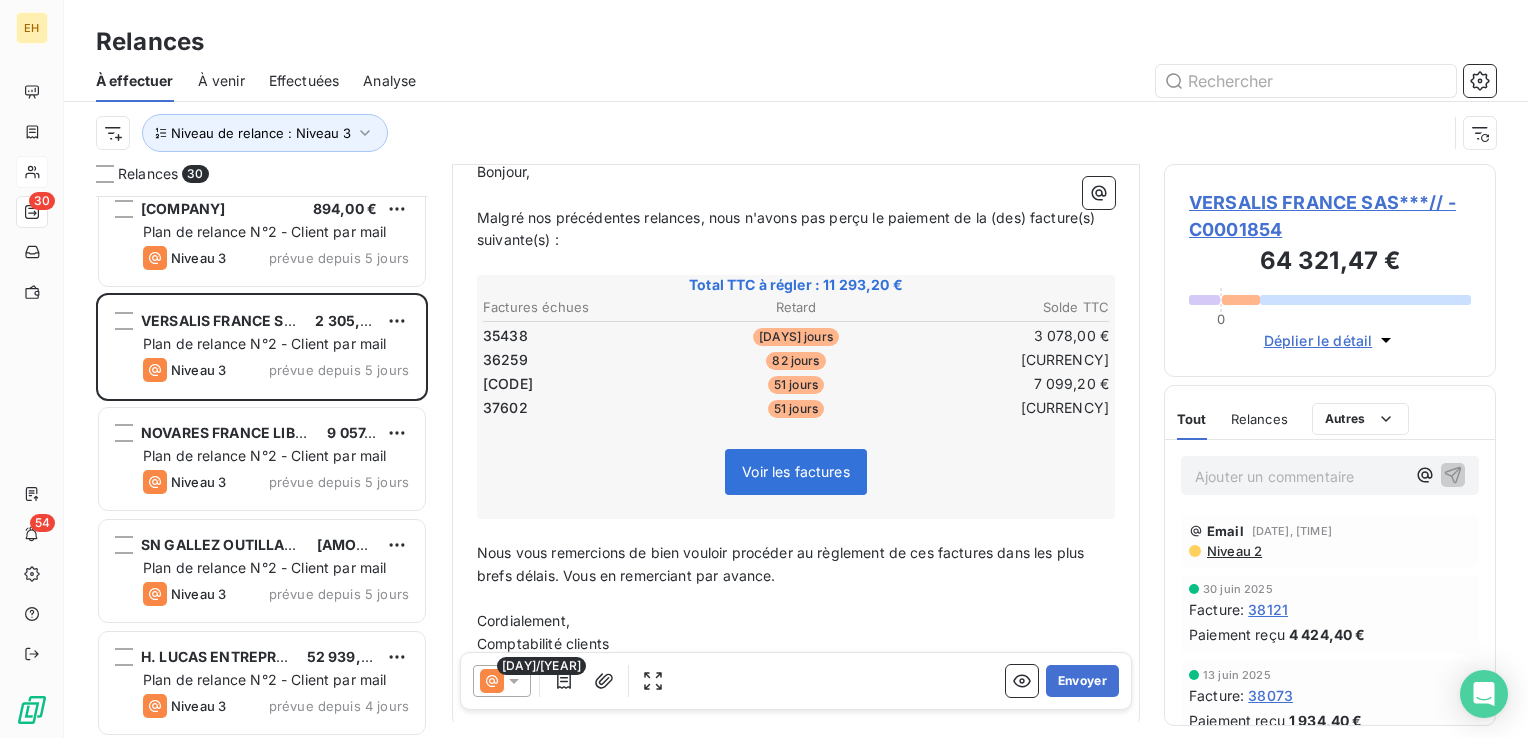 scroll, scrollTop: 300, scrollLeft: 0, axis: vertical 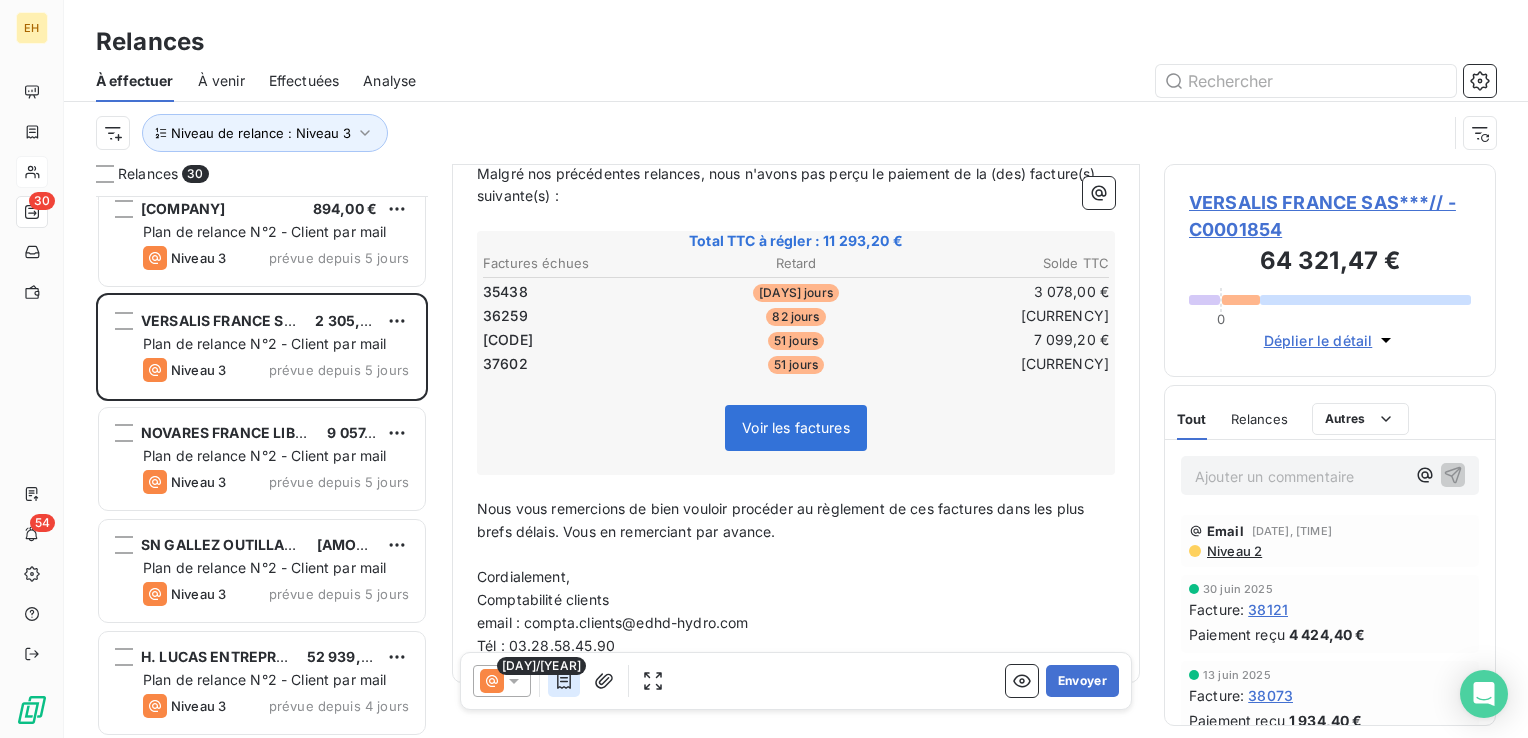 click 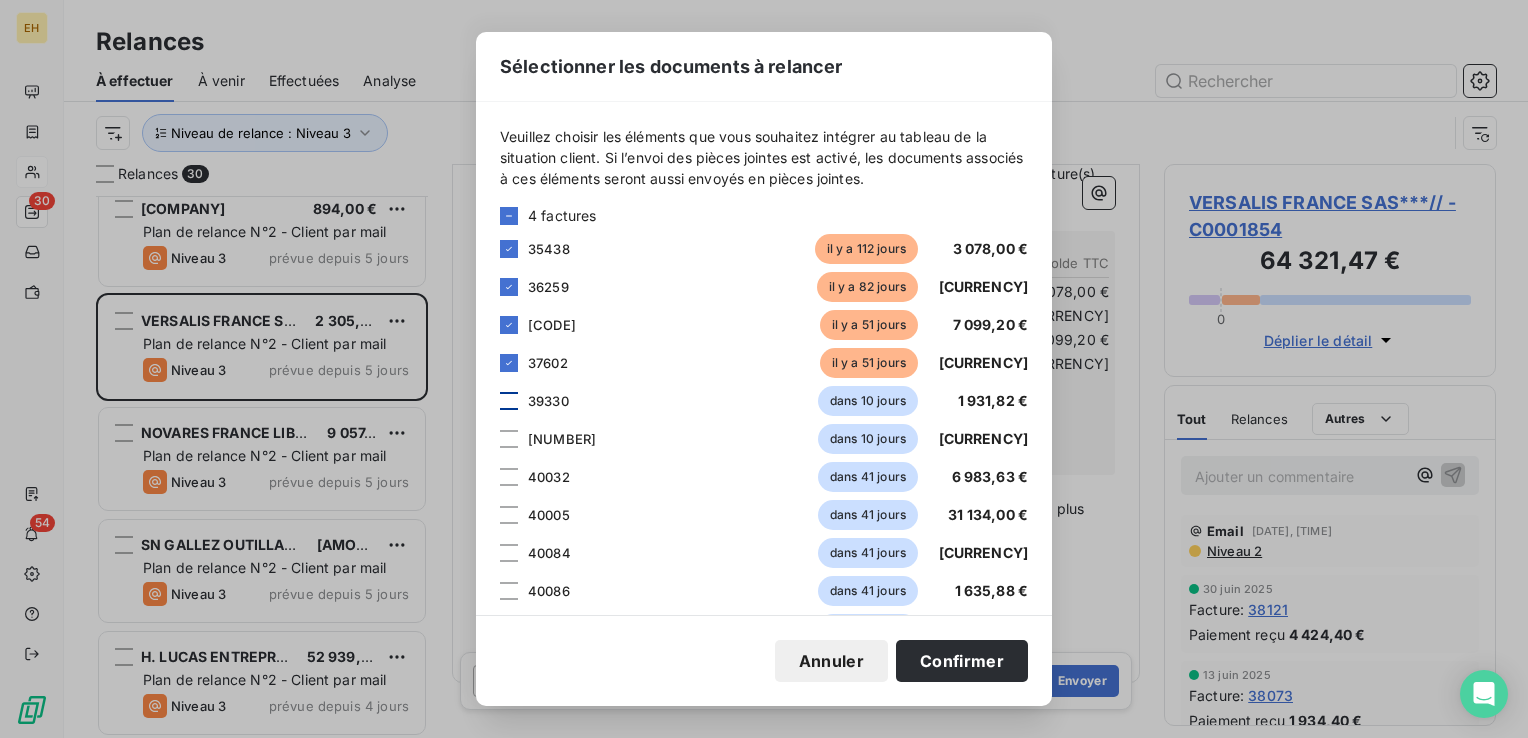 click at bounding box center (509, 401) 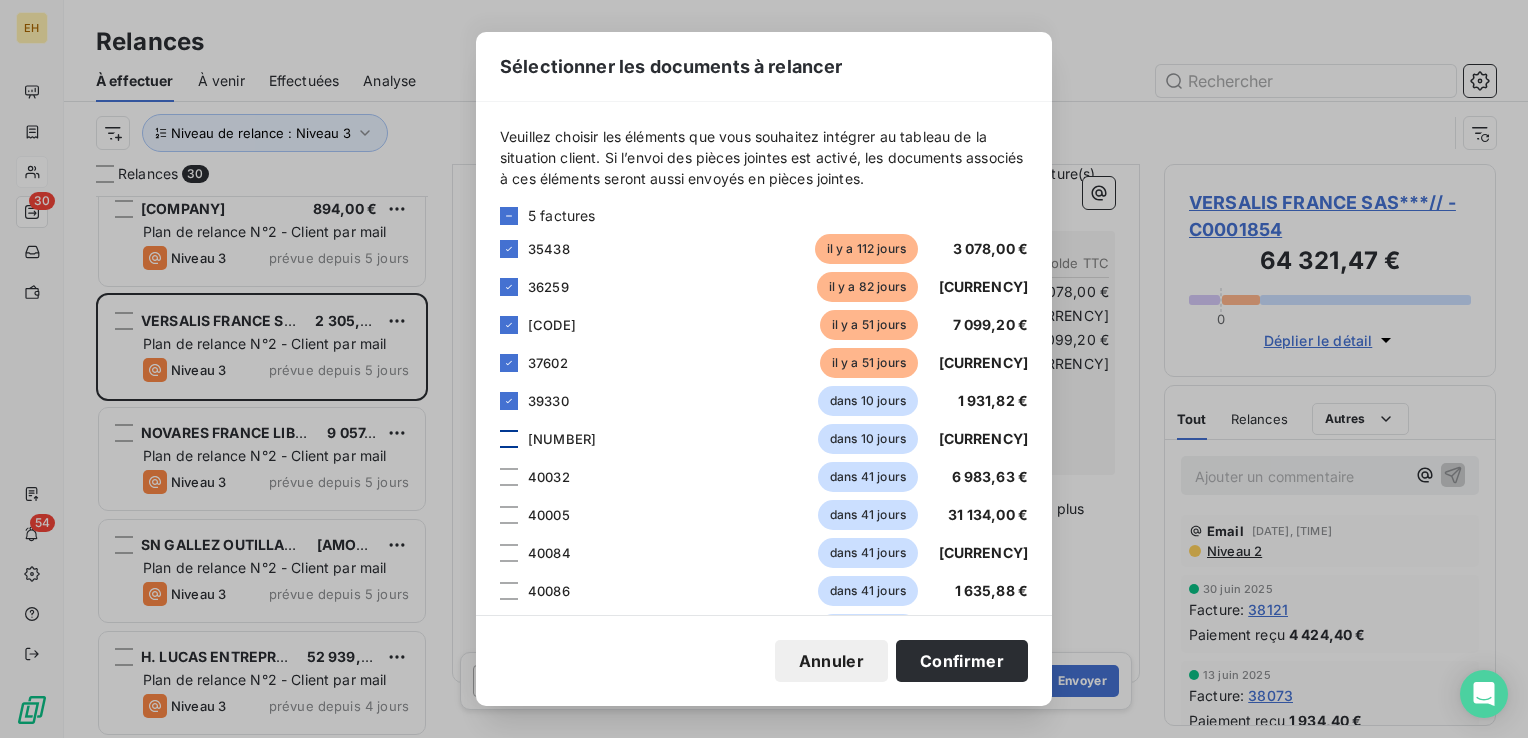 click at bounding box center (509, 439) 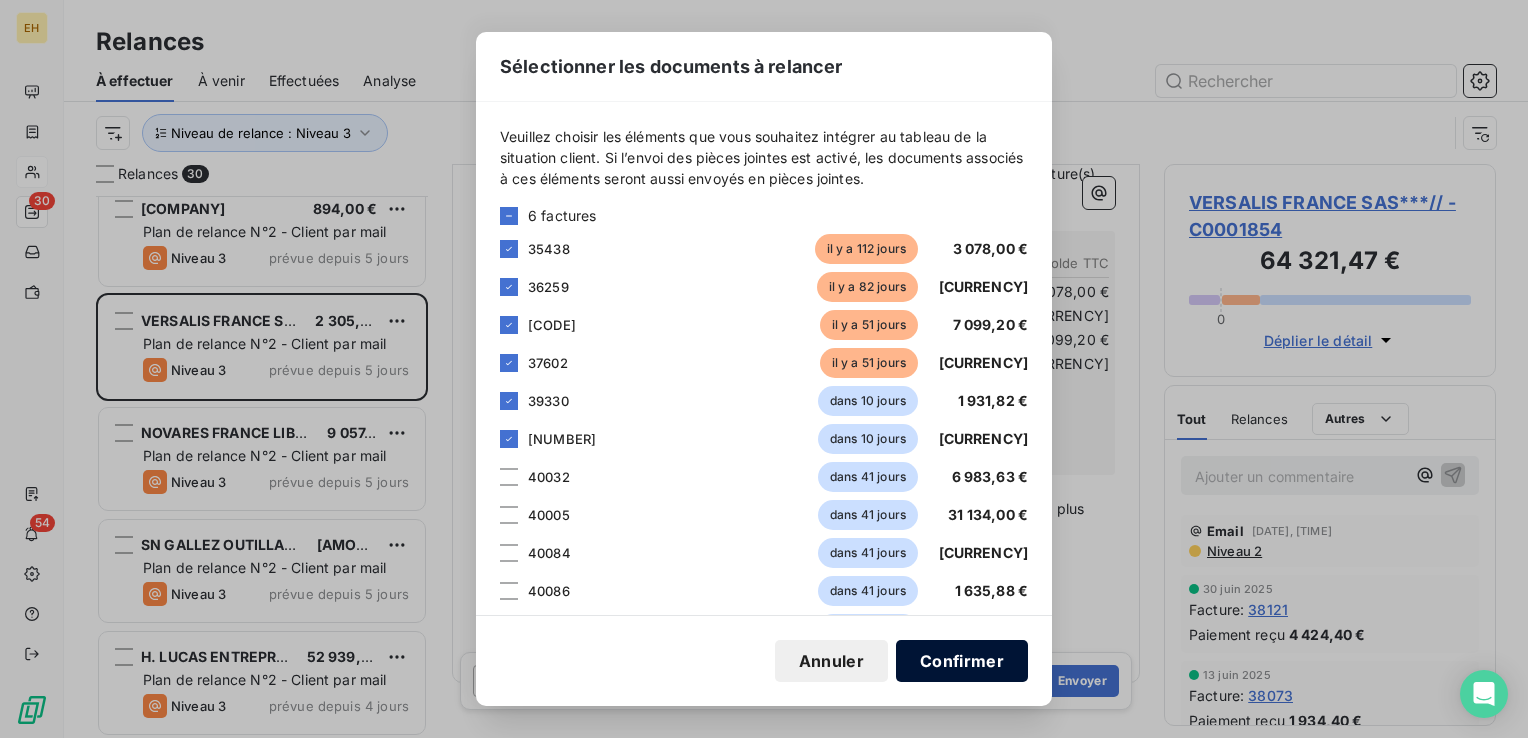 click on "Confirmer" at bounding box center [962, 661] 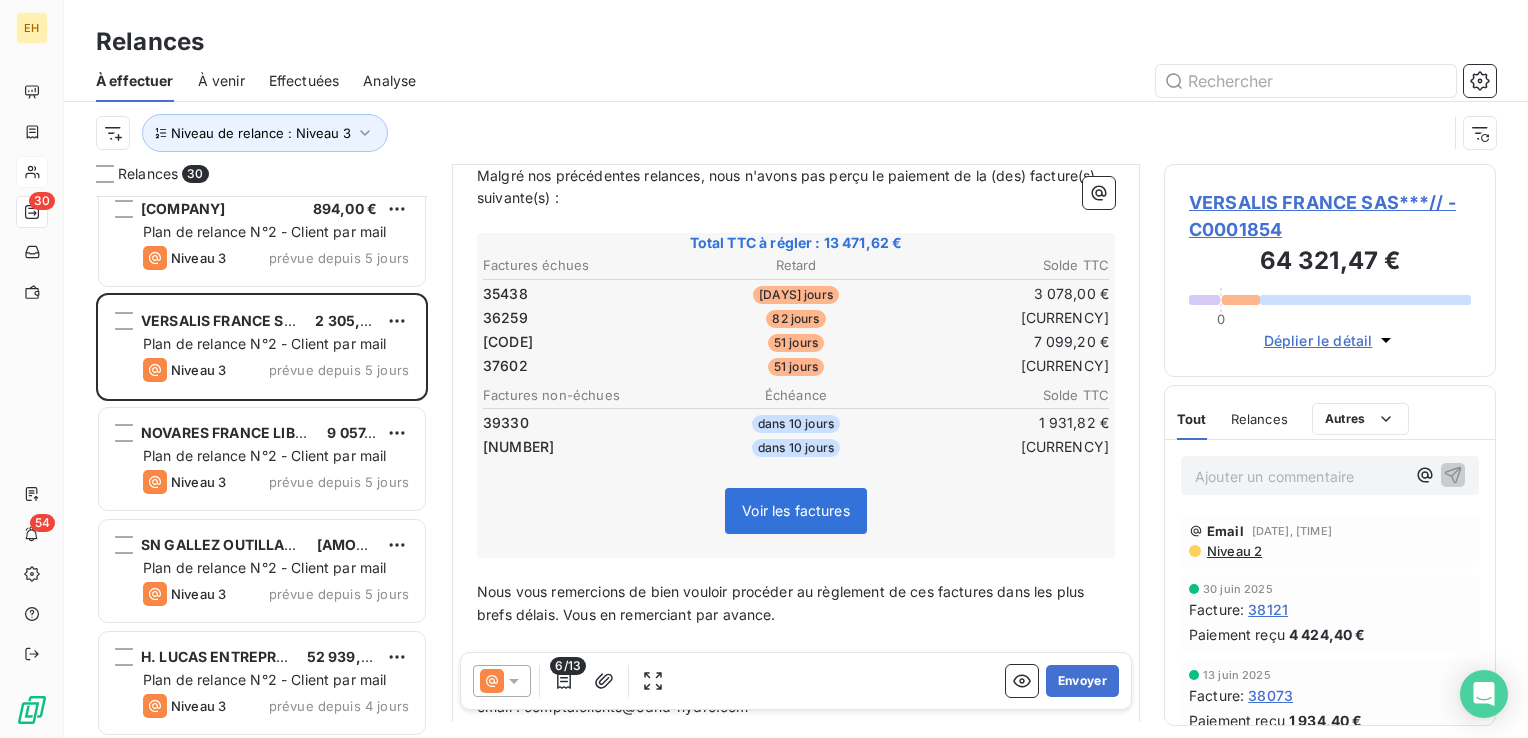 scroll, scrollTop: 300, scrollLeft: 0, axis: vertical 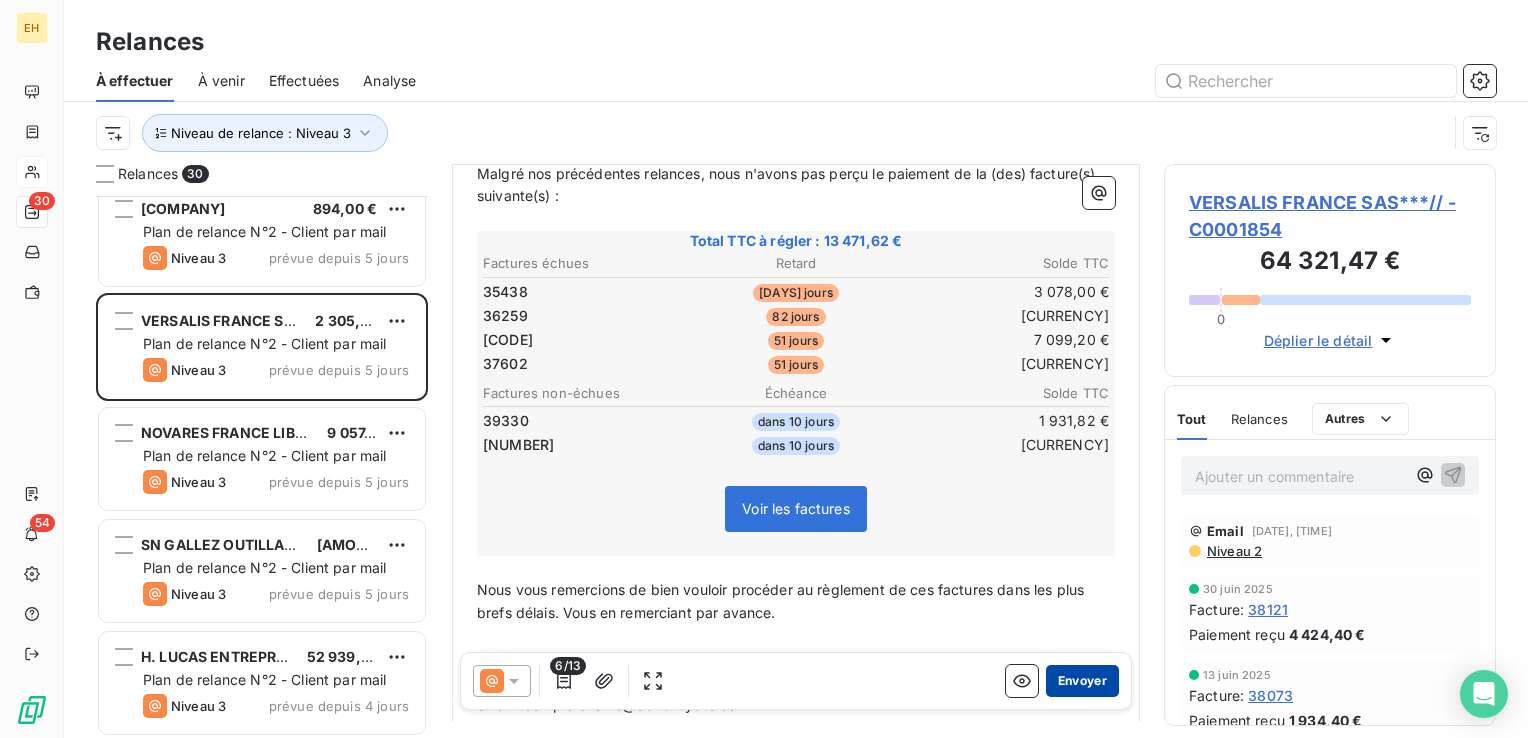 click on "Envoyer" at bounding box center [1082, 681] 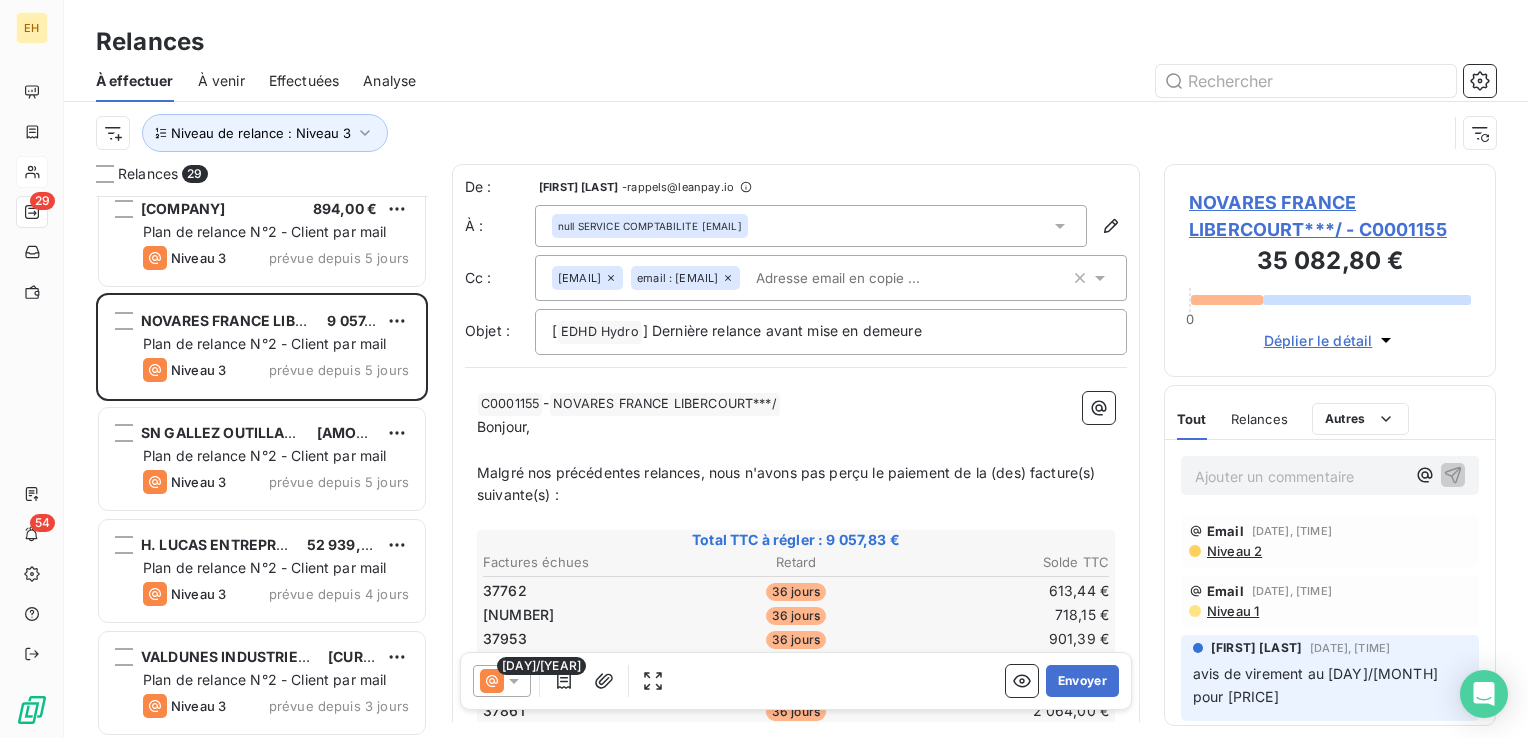 click on "À effectuer À venir Effectuées Analyse" at bounding box center (796, 81) 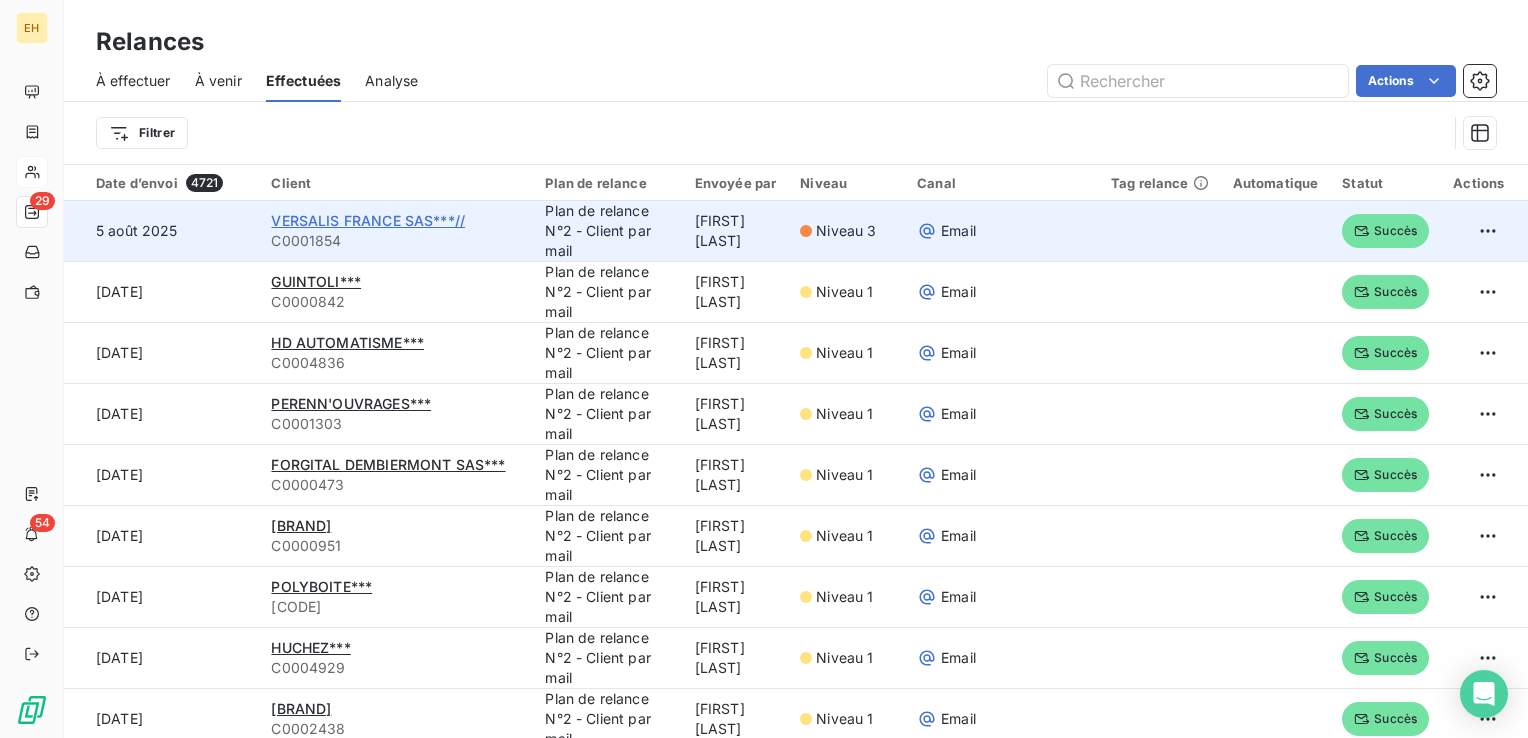 click on "VERSALIS FRANCE SAS***//" at bounding box center (368, 220) 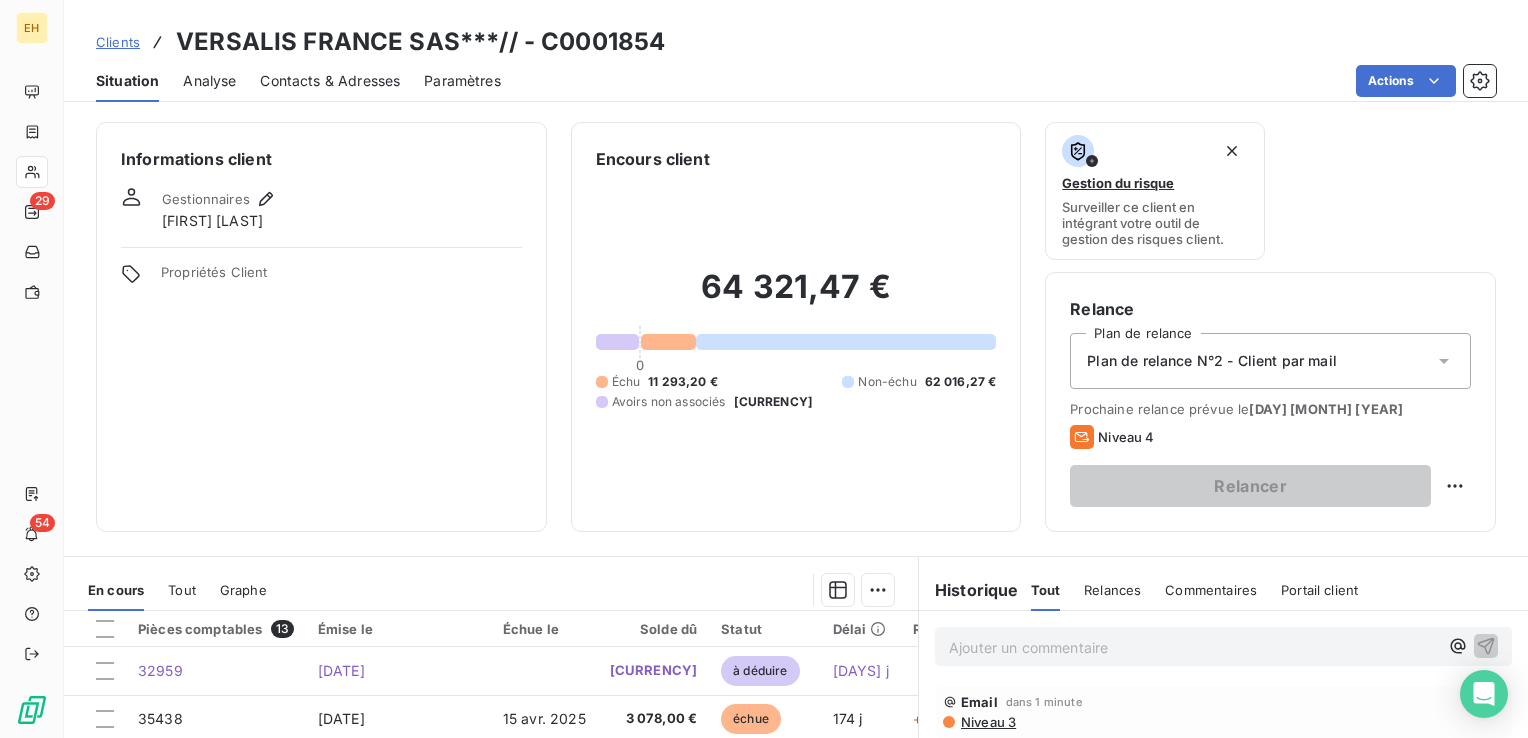 click on "Niveau 3" at bounding box center (987, 722) 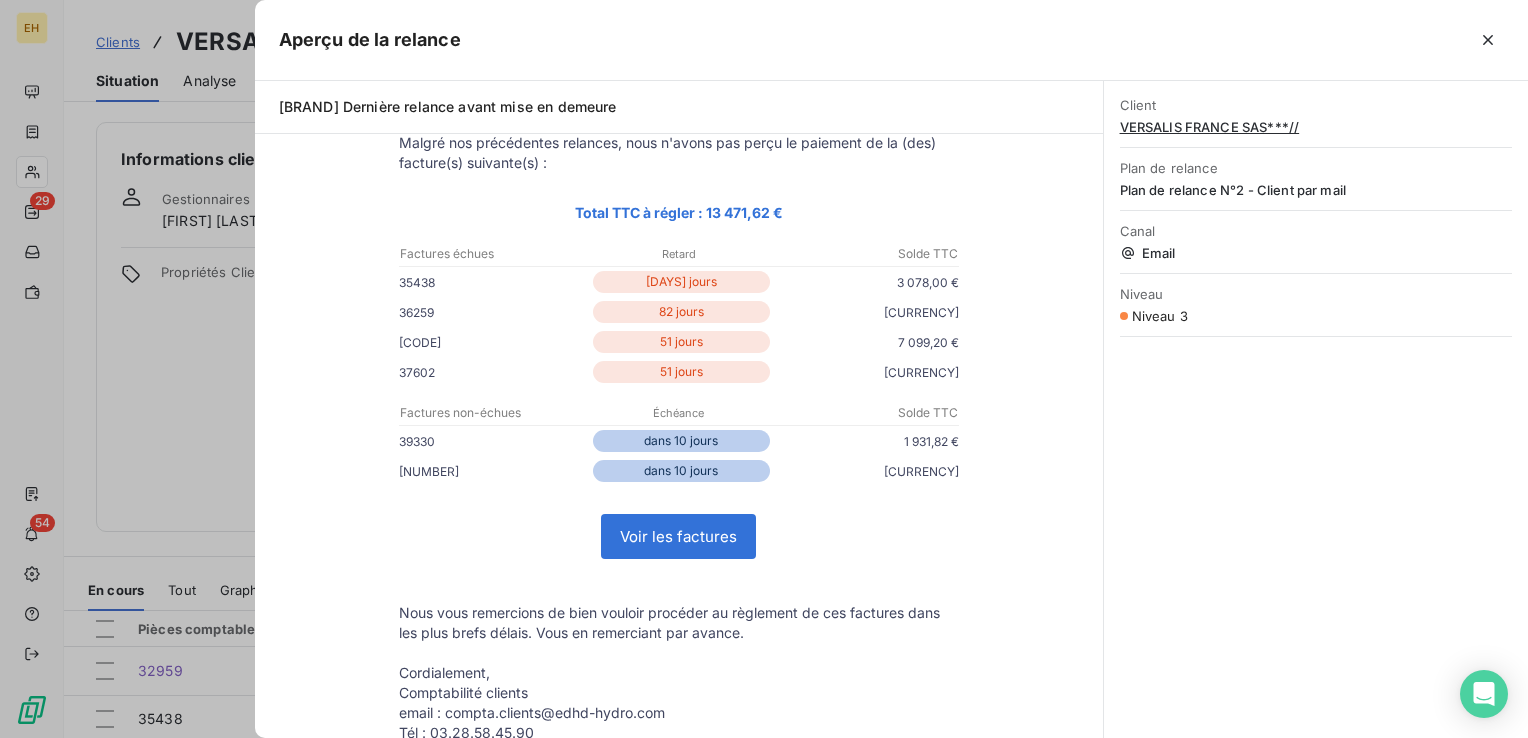 scroll, scrollTop: 0, scrollLeft: 0, axis: both 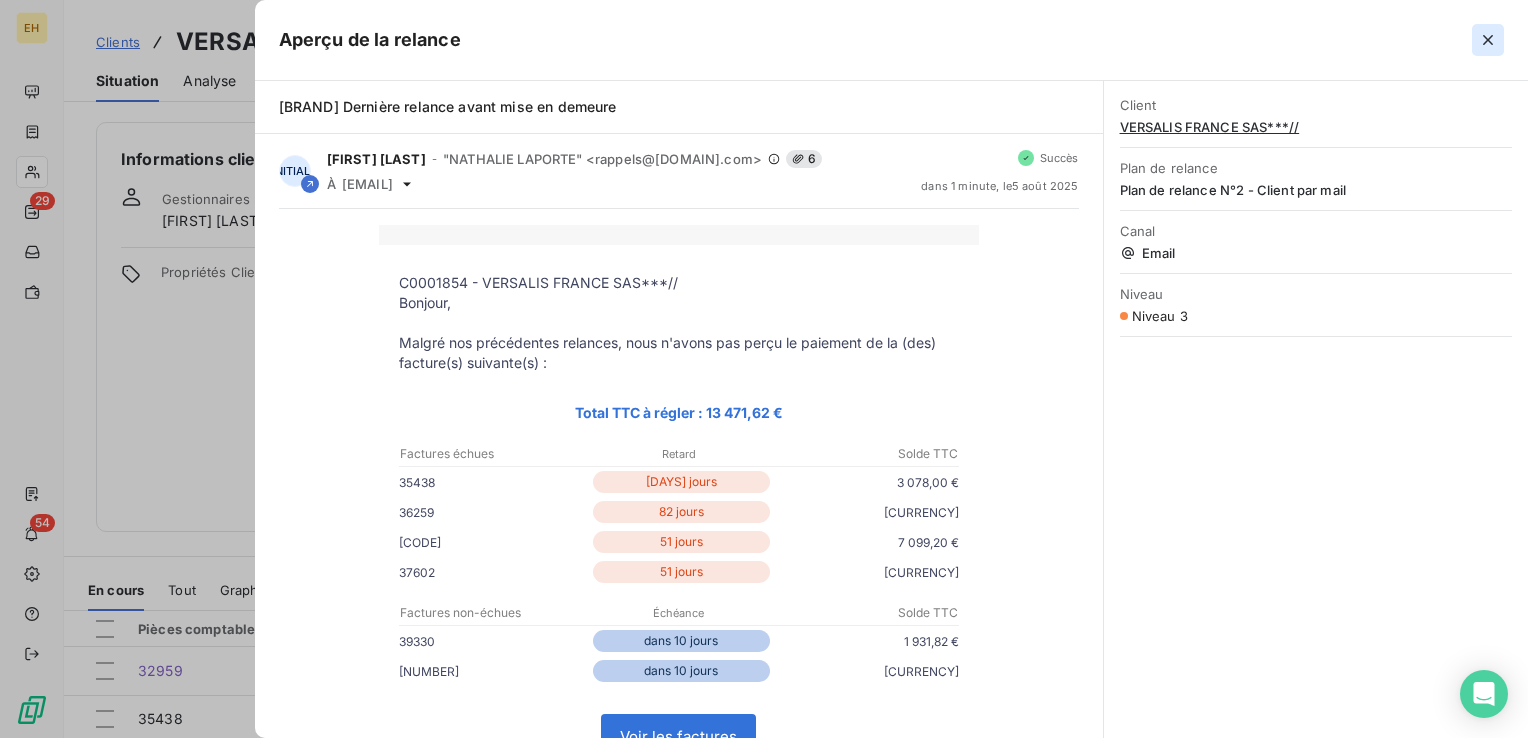 click 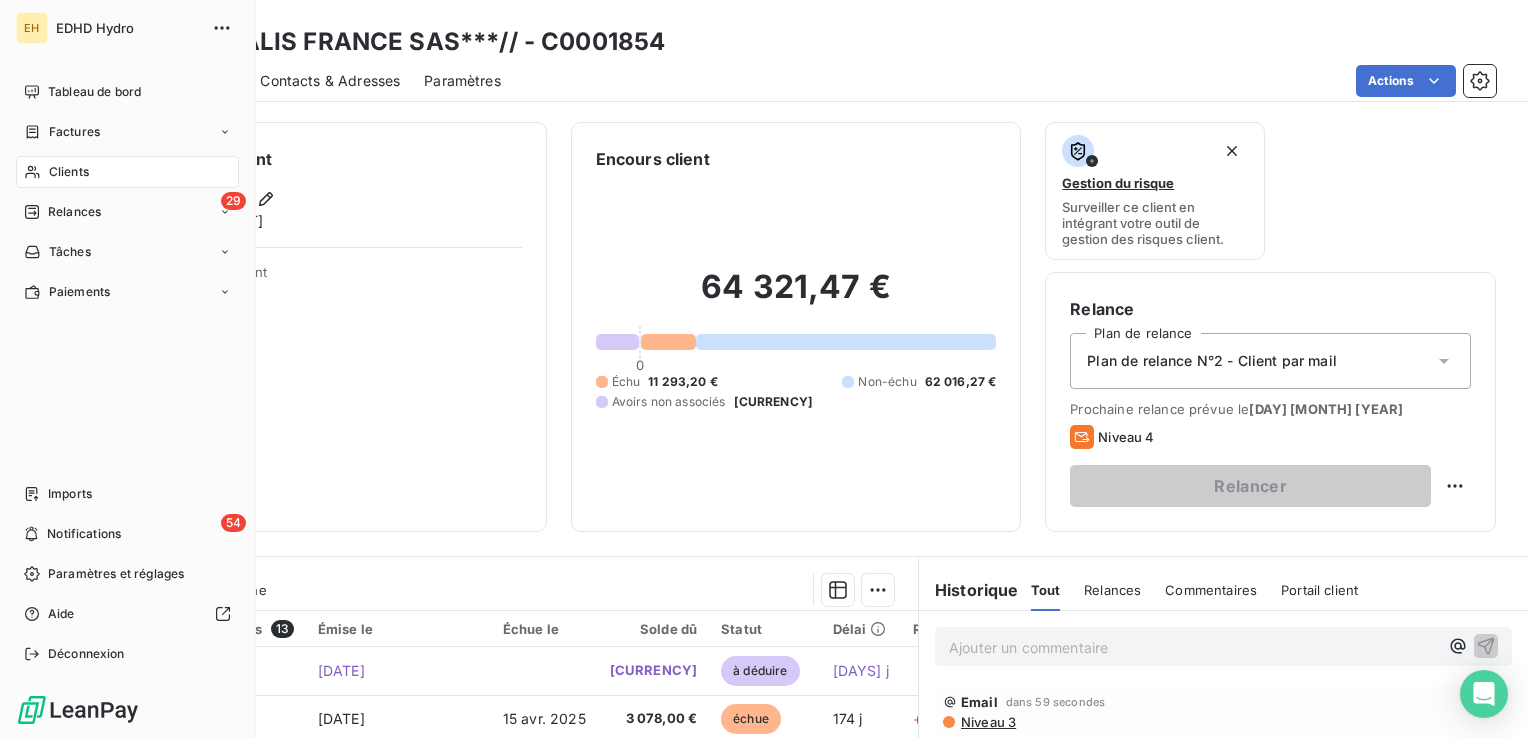 click on "Relances" at bounding box center [74, 212] 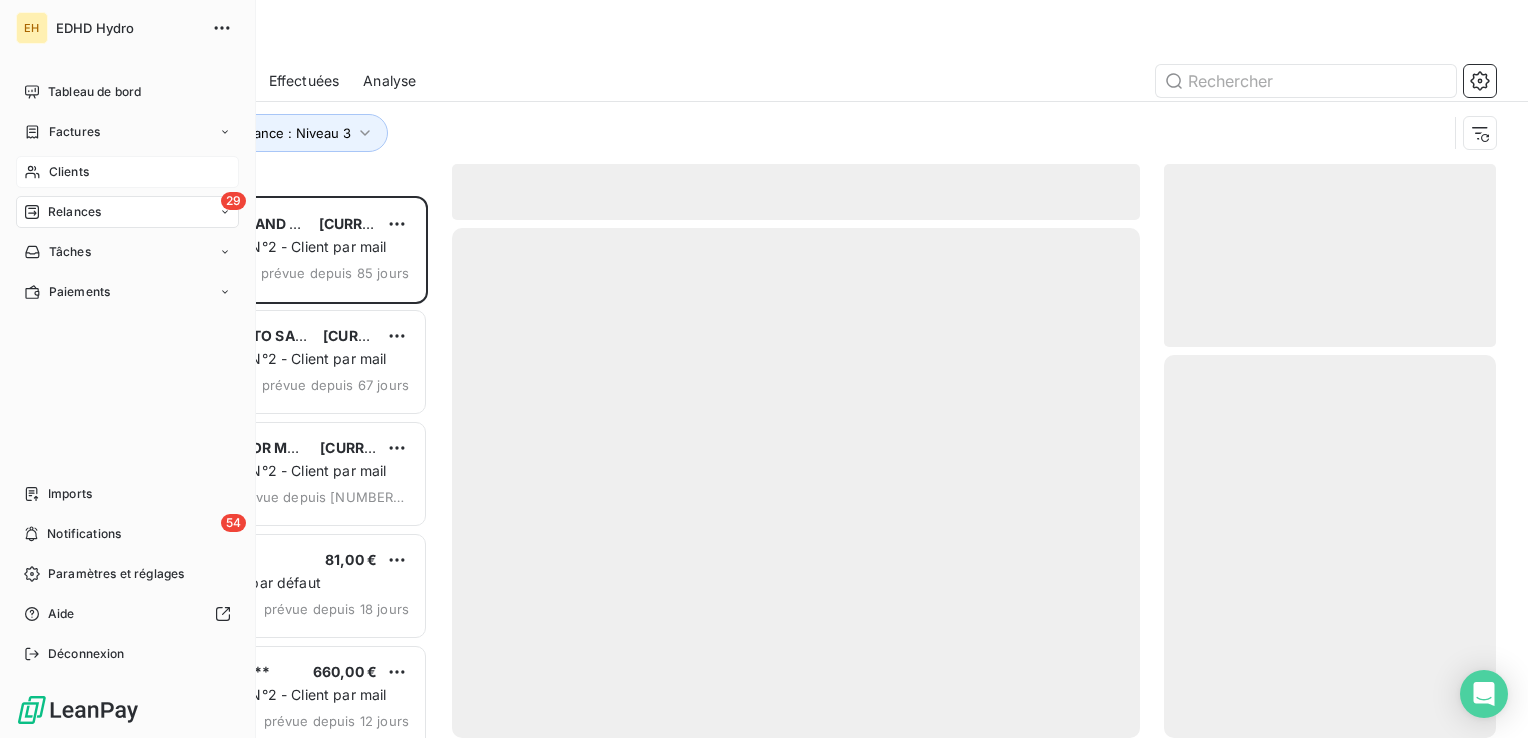 scroll, scrollTop: 16, scrollLeft: 16, axis: both 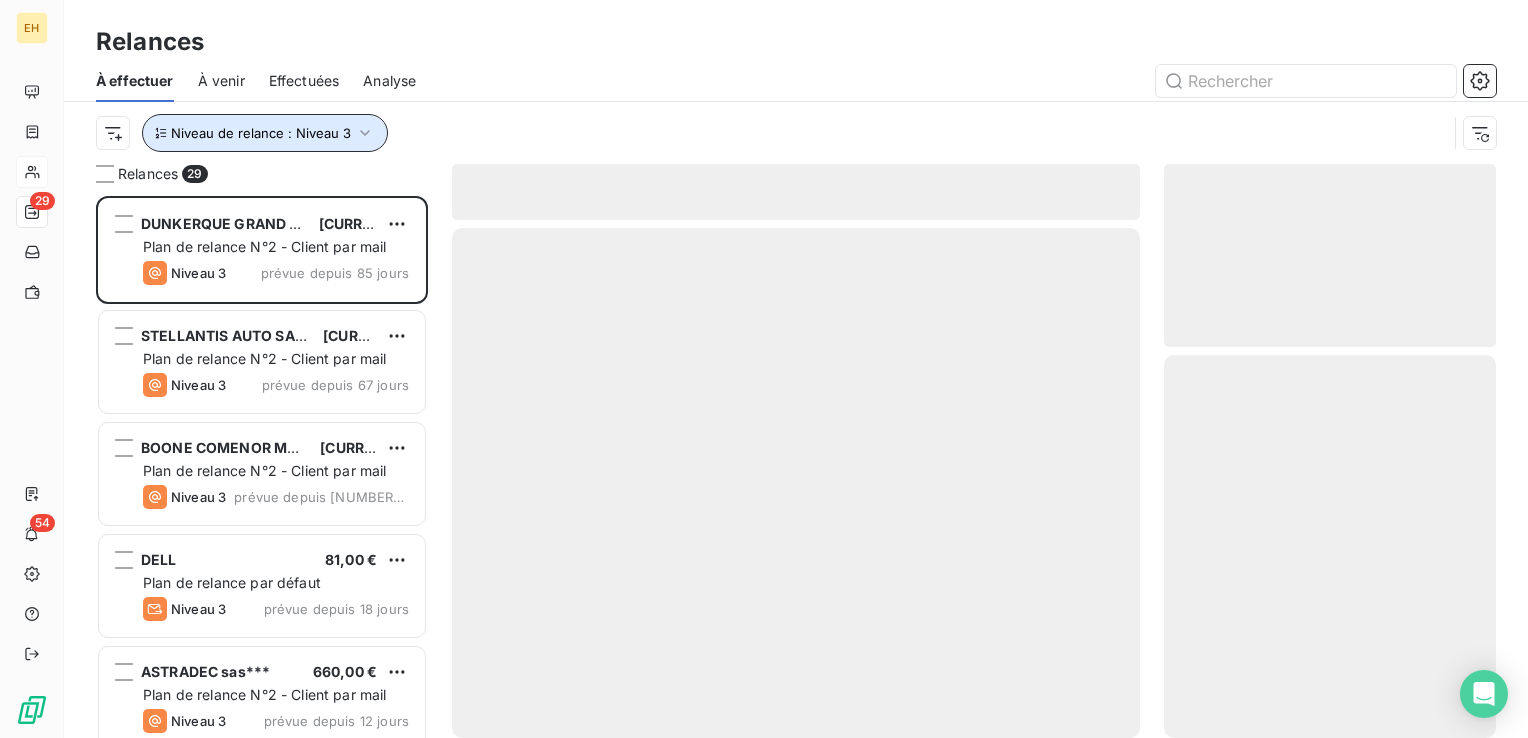 click 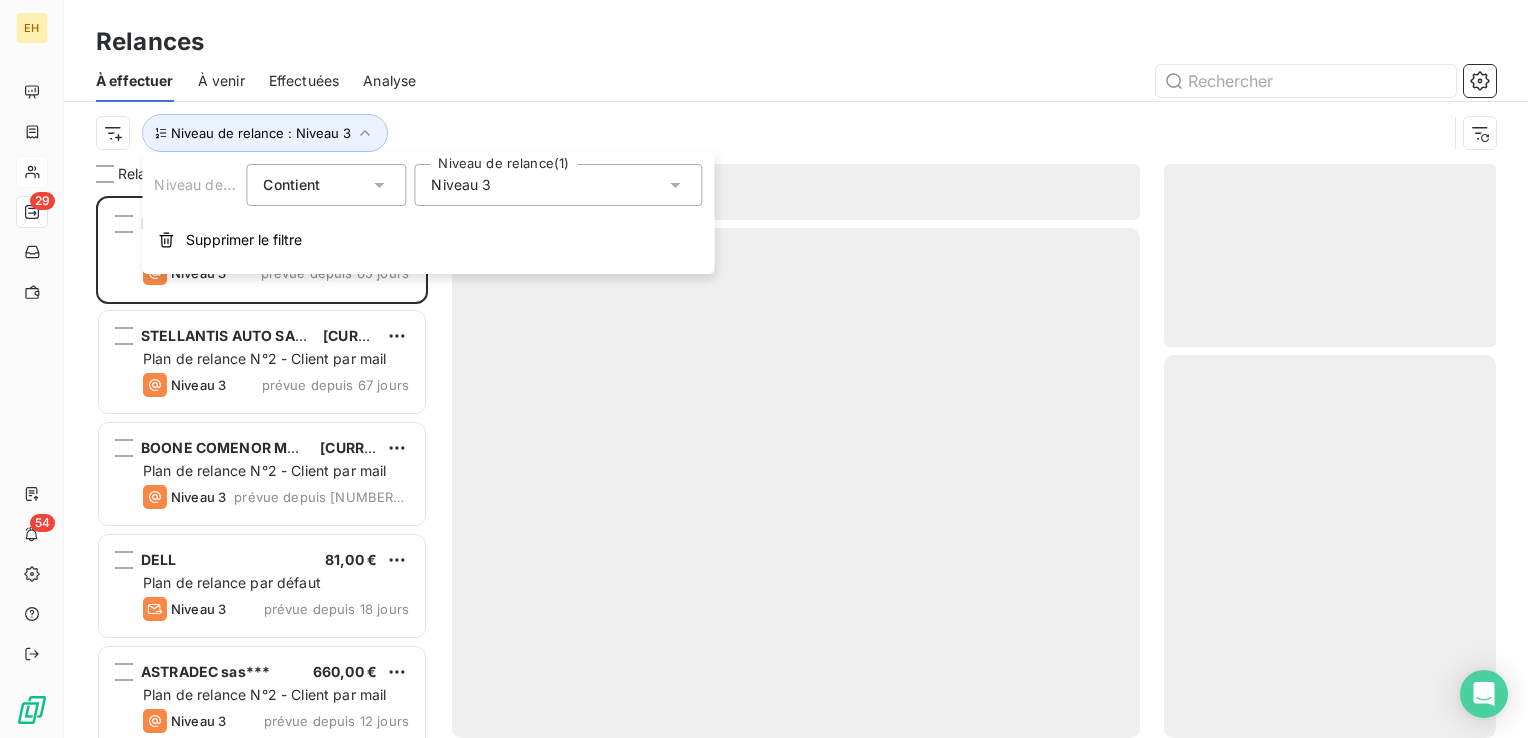 click on "Niveau 3" at bounding box center (461, 185) 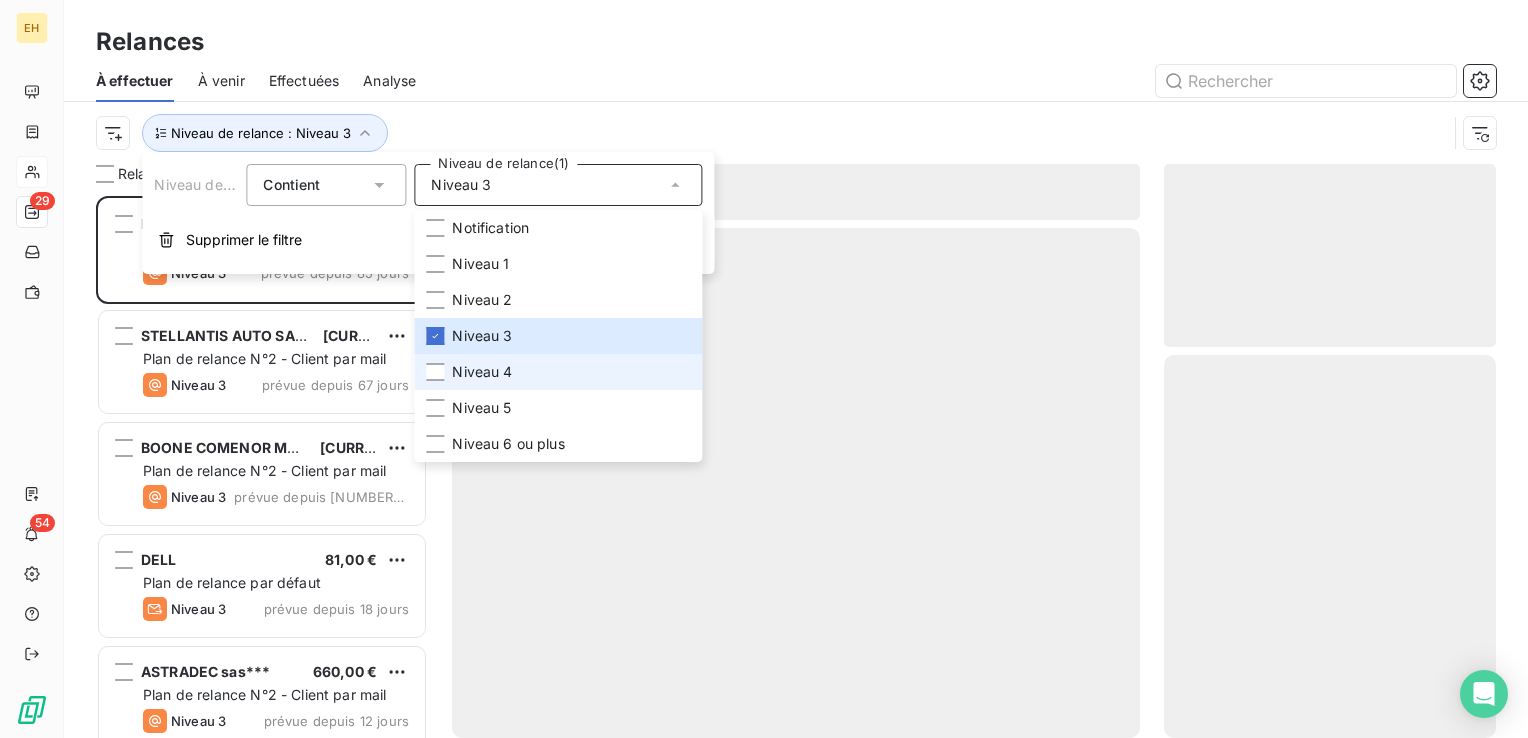 click on "Niveau 4" at bounding box center [482, 372] 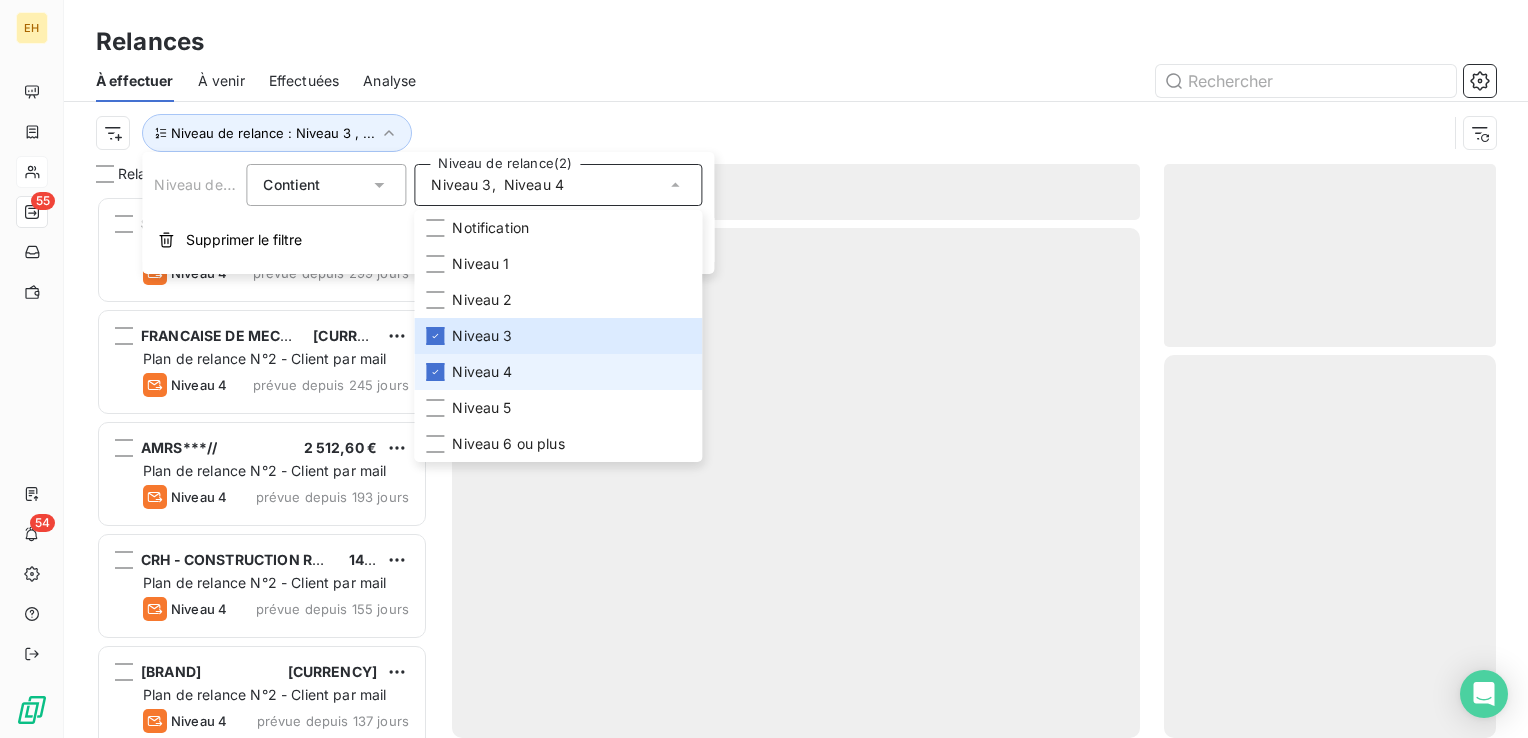 scroll, scrollTop: 16, scrollLeft: 16, axis: both 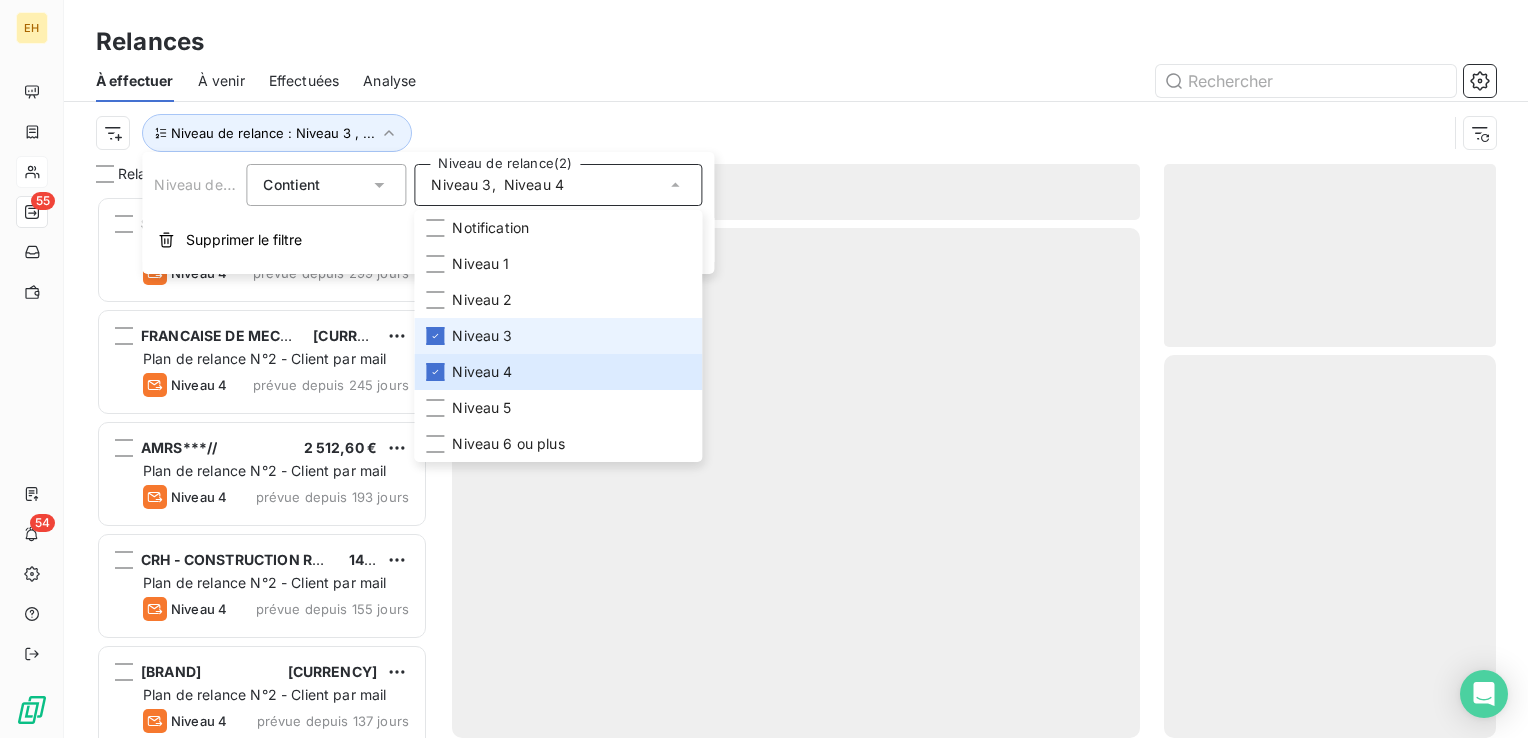 click on "Niveau 3" at bounding box center (558, 336) 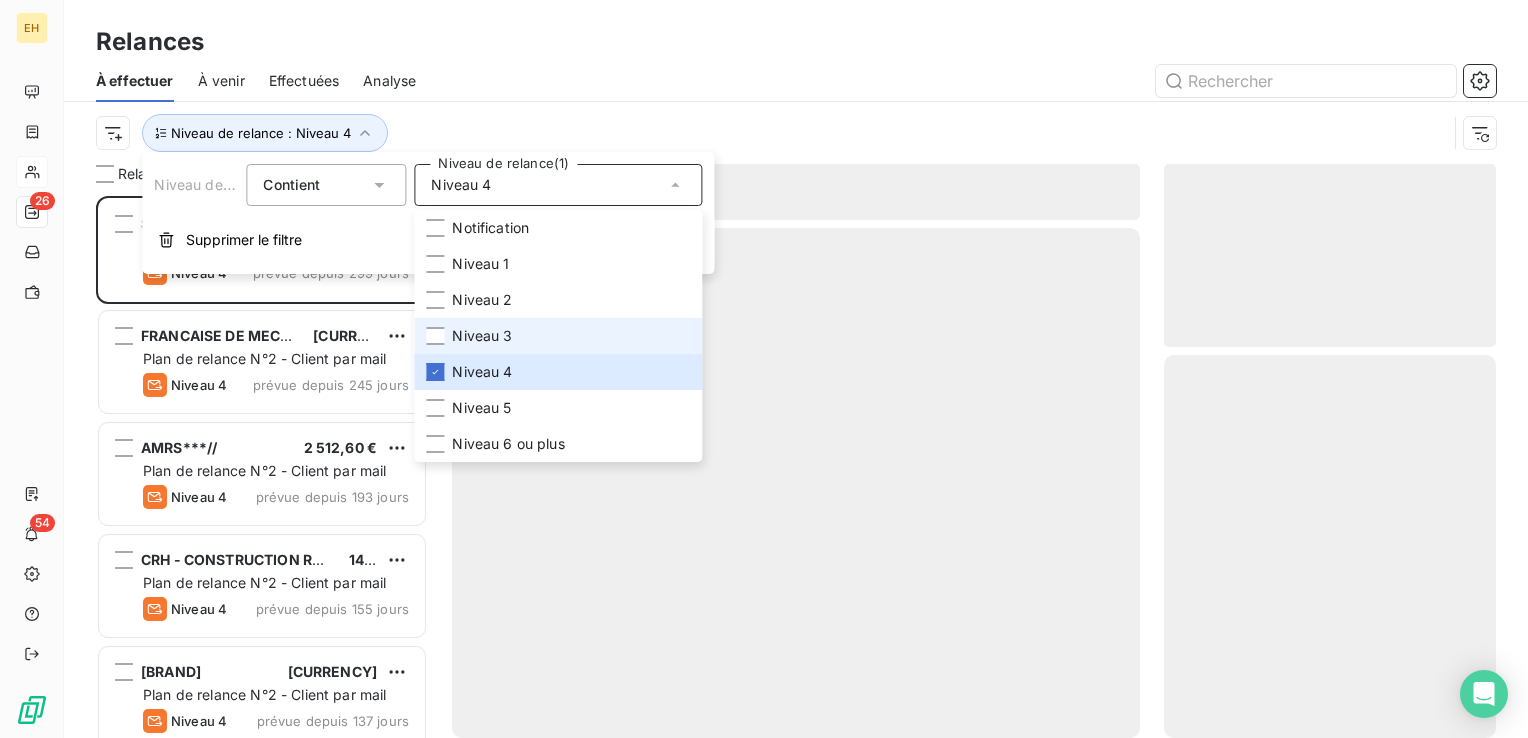 scroll, scrollTop: 16, scrollLeft: 16, axis: both 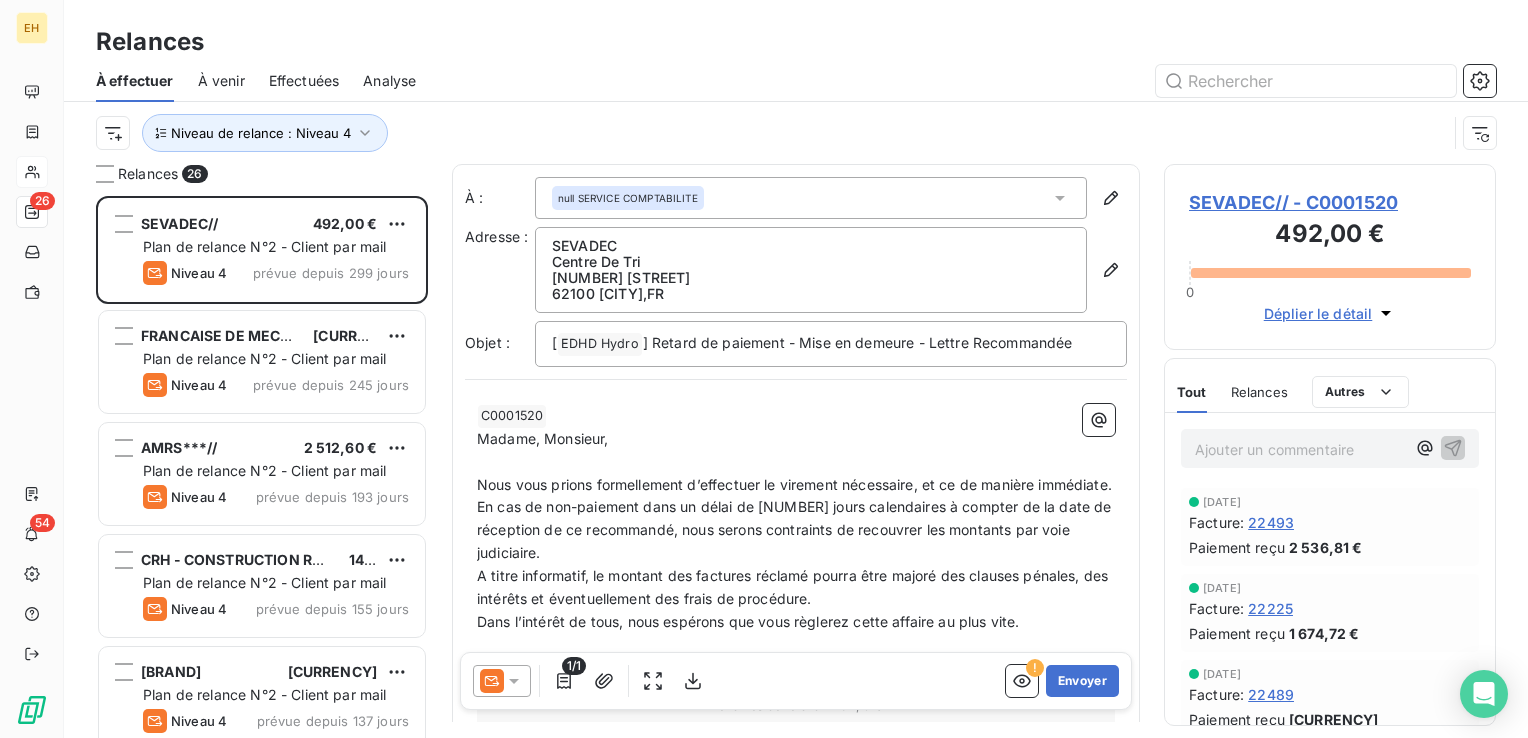 click at bounding box center (968, 81) 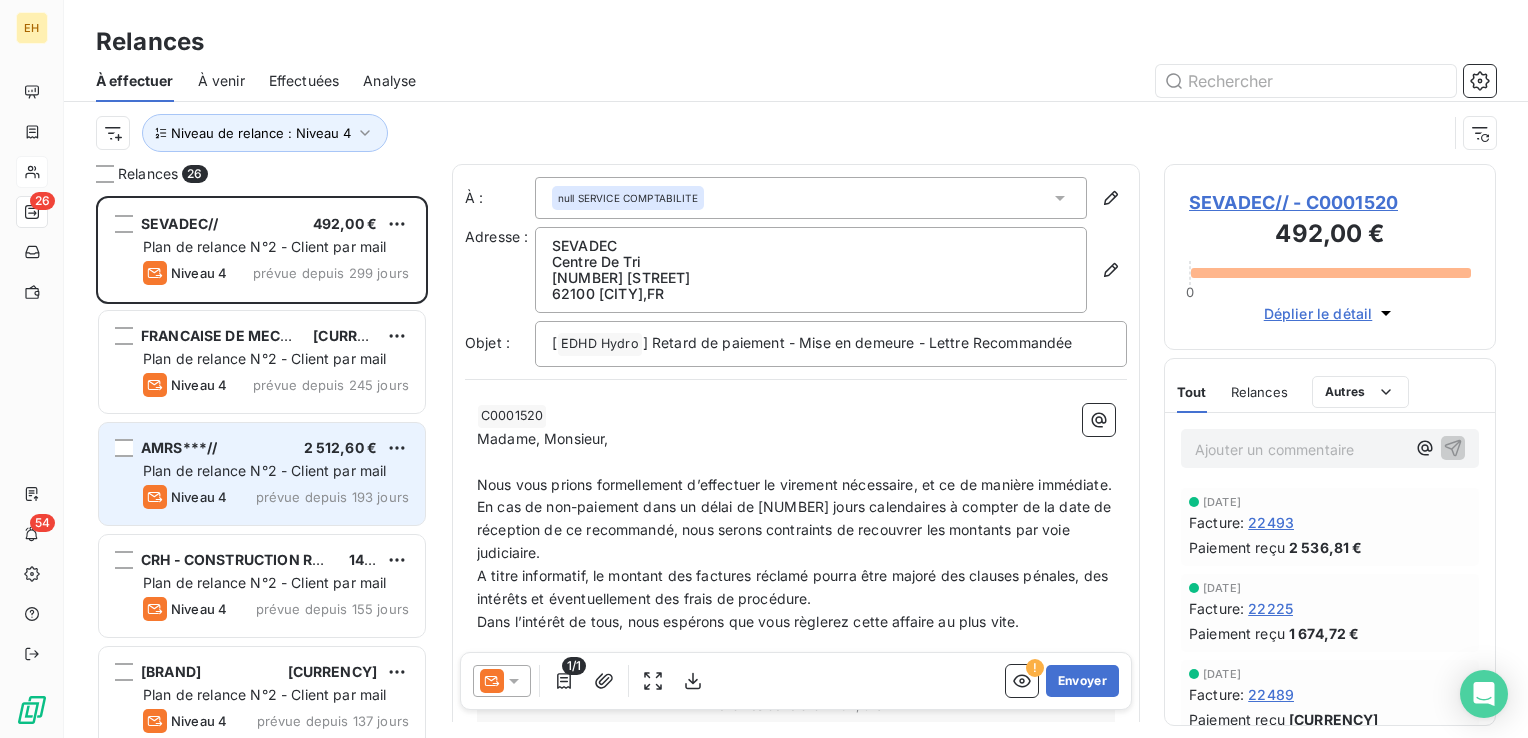 click on "AMRS***// 2 512,60 €" at bounding box center [276, 448] 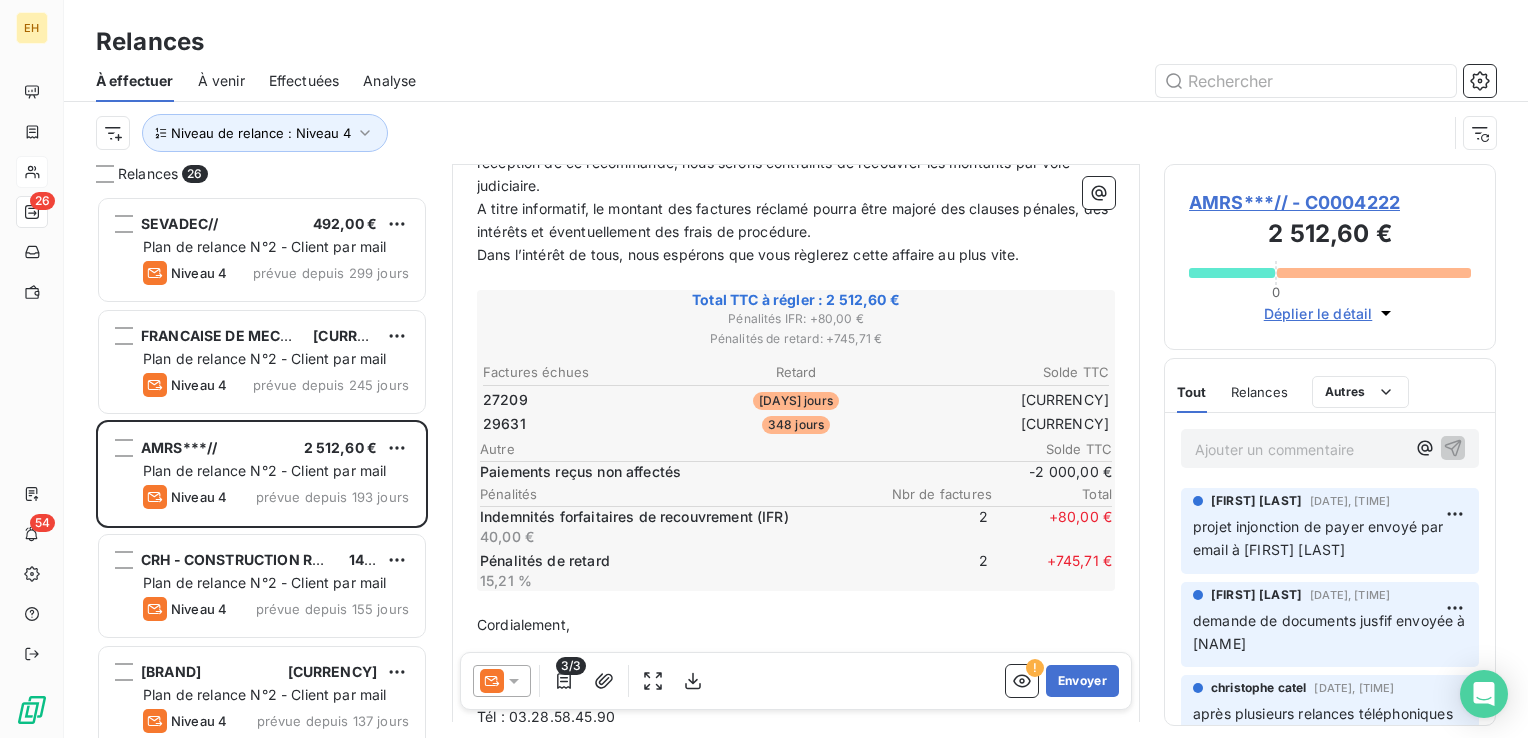 scroll, scrollTop: 400, scrollLeft: 0, axis: vertical 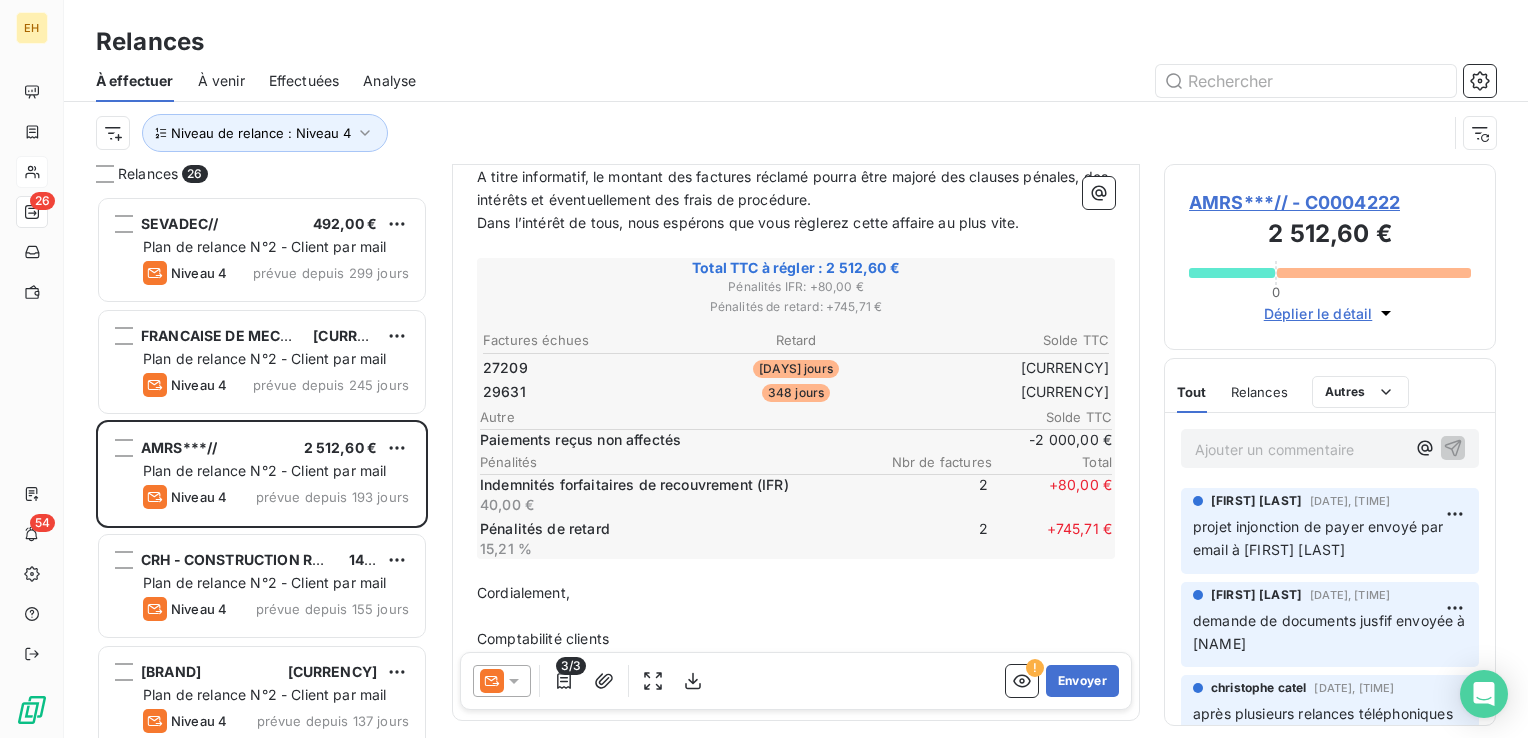 click on "Ajouter un commentaire ﻿" at bounding box center (1300, 449) 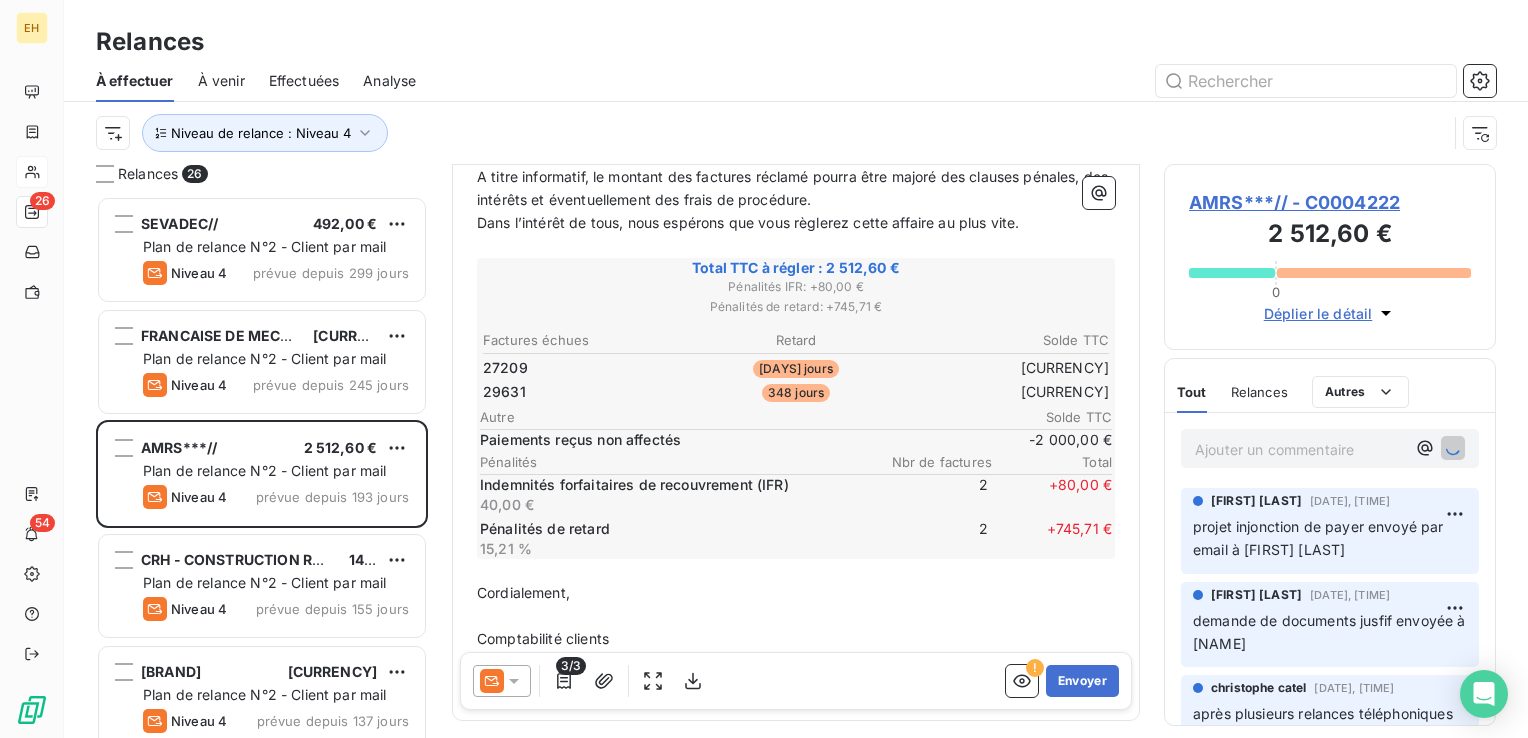 click on "AMRS***// - C0004222" at bounding box center (1330, 202) 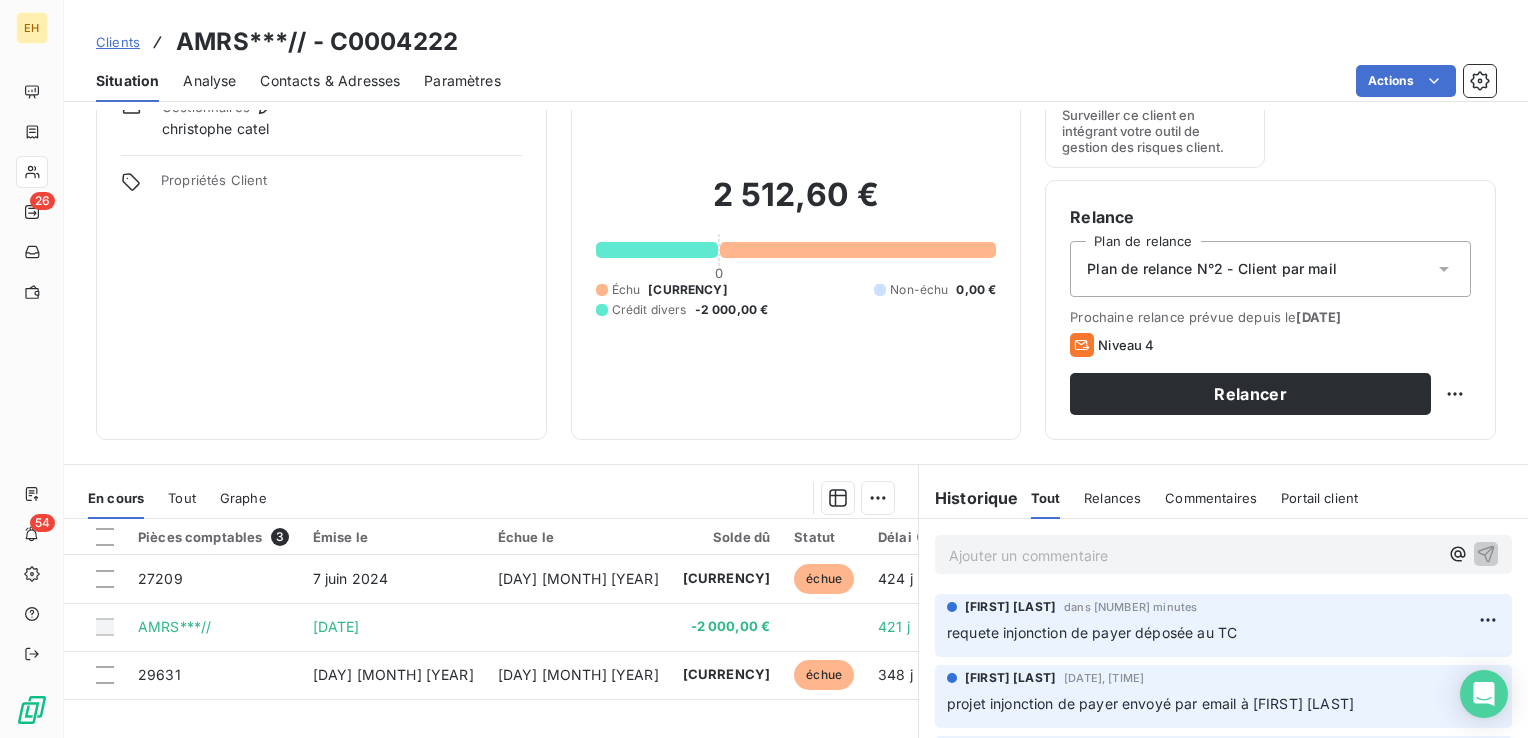 scroll, scrollTop: 200, scrollLeft: 0, axis: vertical 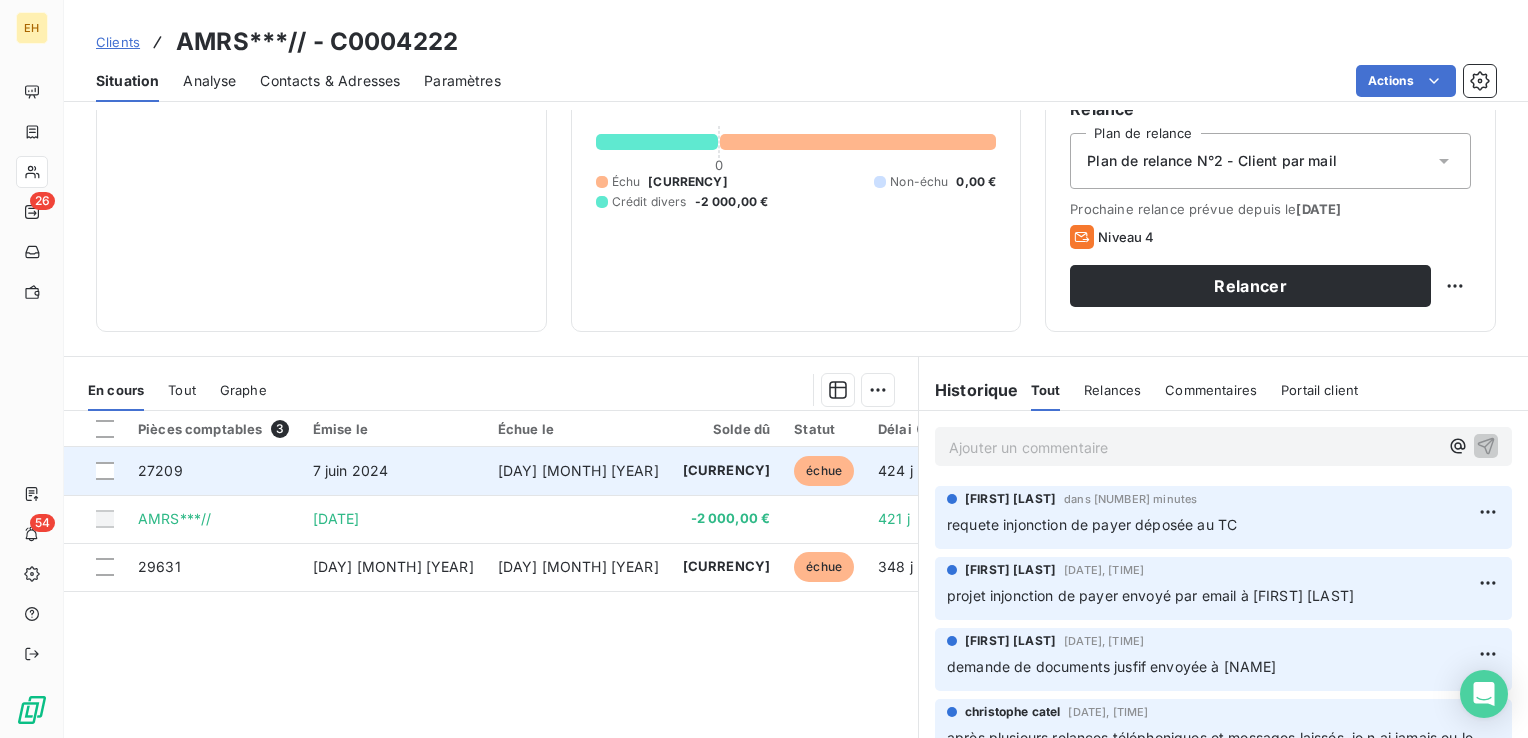 click on "[DAY] [MONTH] [YEAR]" at bounding box center (578, 470) 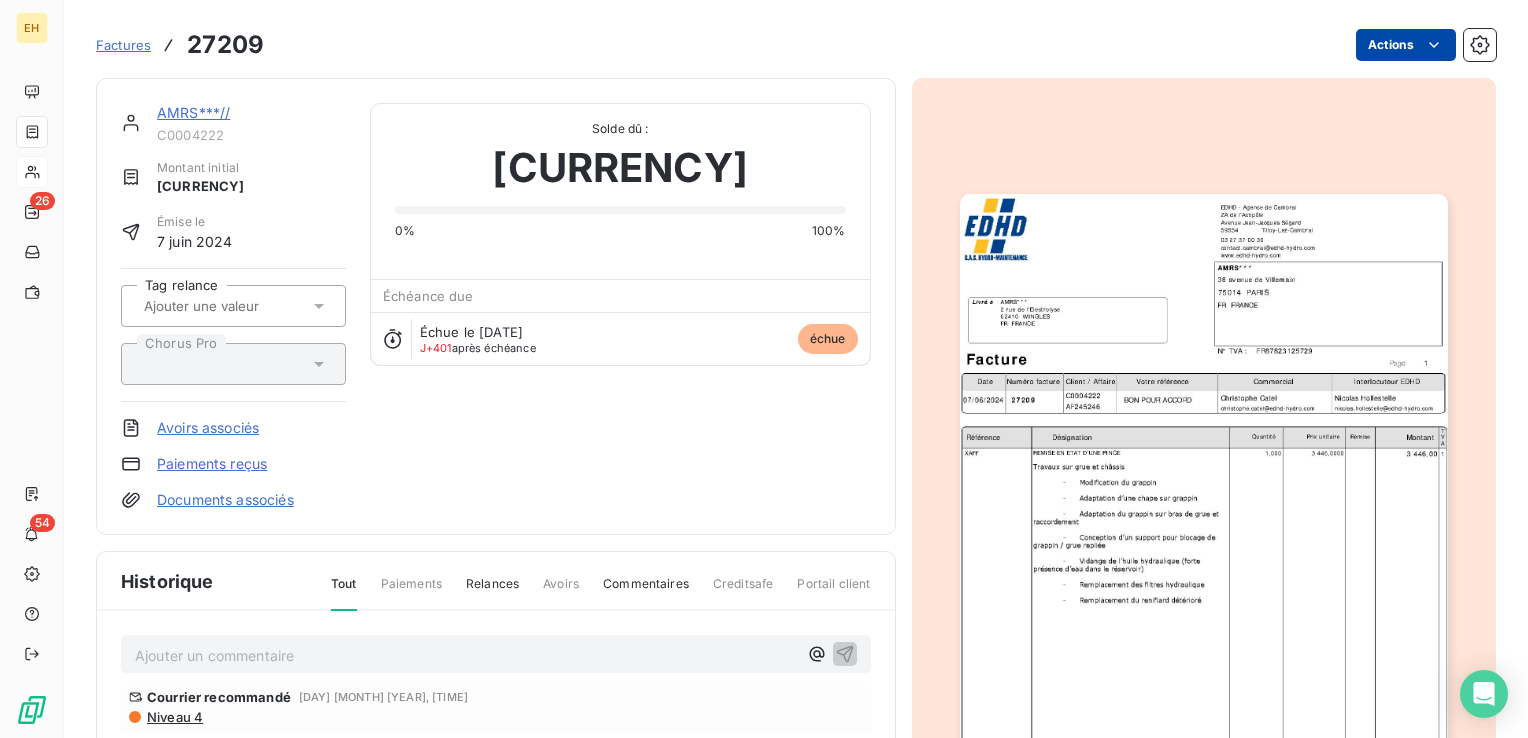 click on "EH 26 54 Factures 27209 Actions AMRS***// C0004222 Montant initial 4 135,20 € Émise le 7 juin 2024 Tag relance Chorus Pro Avoirs associés Paiements reçus Documents associés Solde dû : 4 135,20 € 0% 100% Échéance due Échue le 30 juin 2024 J+401  après échéance échue Historique Tout Paiements Relances Avoirs Commentaires Creditsafe Portail client Ajouter un commentaire ﻿ Courrier recommandé 17 janv. 2025, 16:00 Niveau 4 Email 22 août 2024, 14:52 Niveau 3 NATHALIE LAPORTE 12 juil. 2024, 16:58 Facture  : 27209 ﻿ @ christophe catel peux tu contacter le client, il ne veut pas payer la différence car il conteste la facture qui ne correspond pas au devis... 1 ou 2 déplacements ? merci de ton retour. Email 12 juil. 2024, 14:04 Niveau 1 30 juin 2024 Échéance de la facture 7 juin 2024 Émission de la facture" at bounding box center [764, 369] 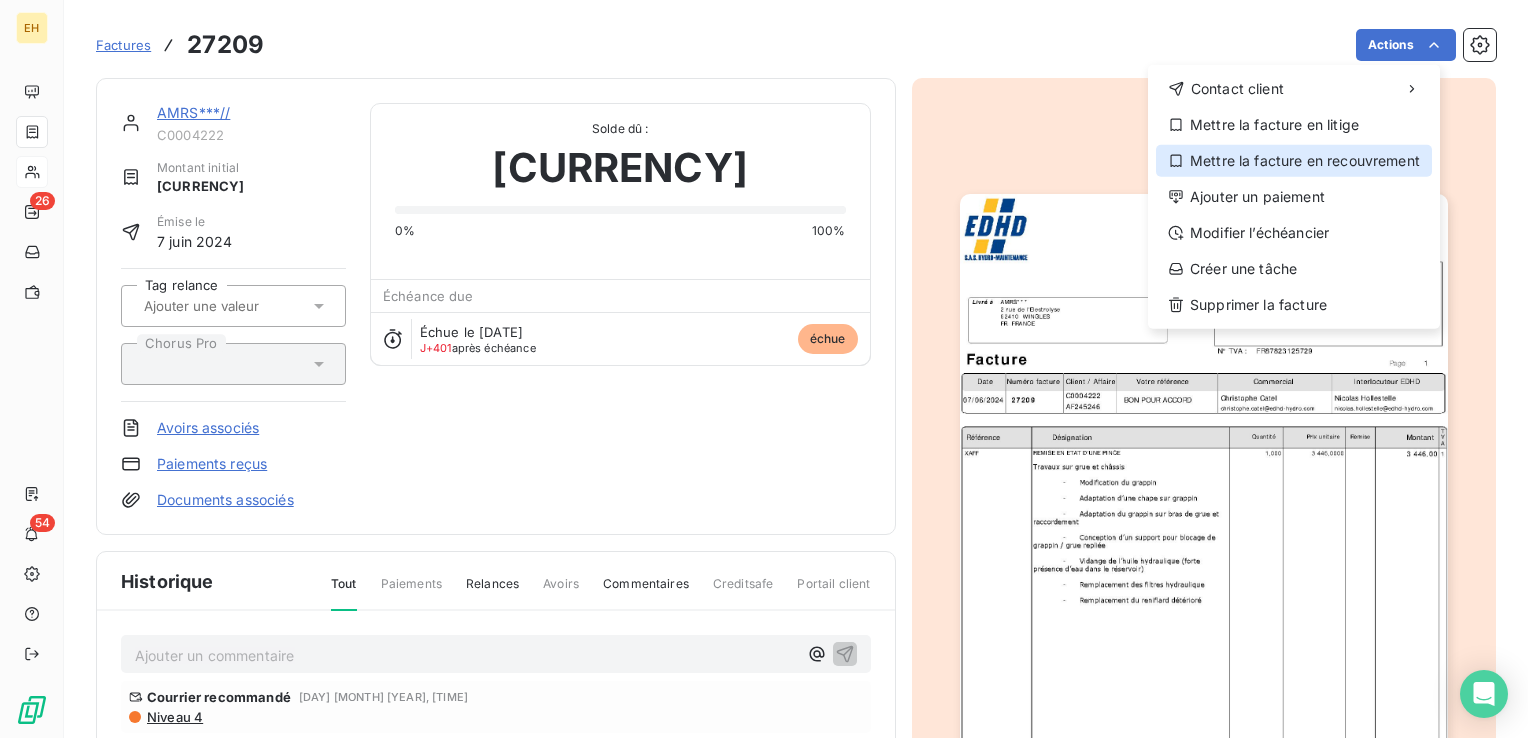 click on "Mettre la facture en recouvrement" at bounding box center (1294, 161) 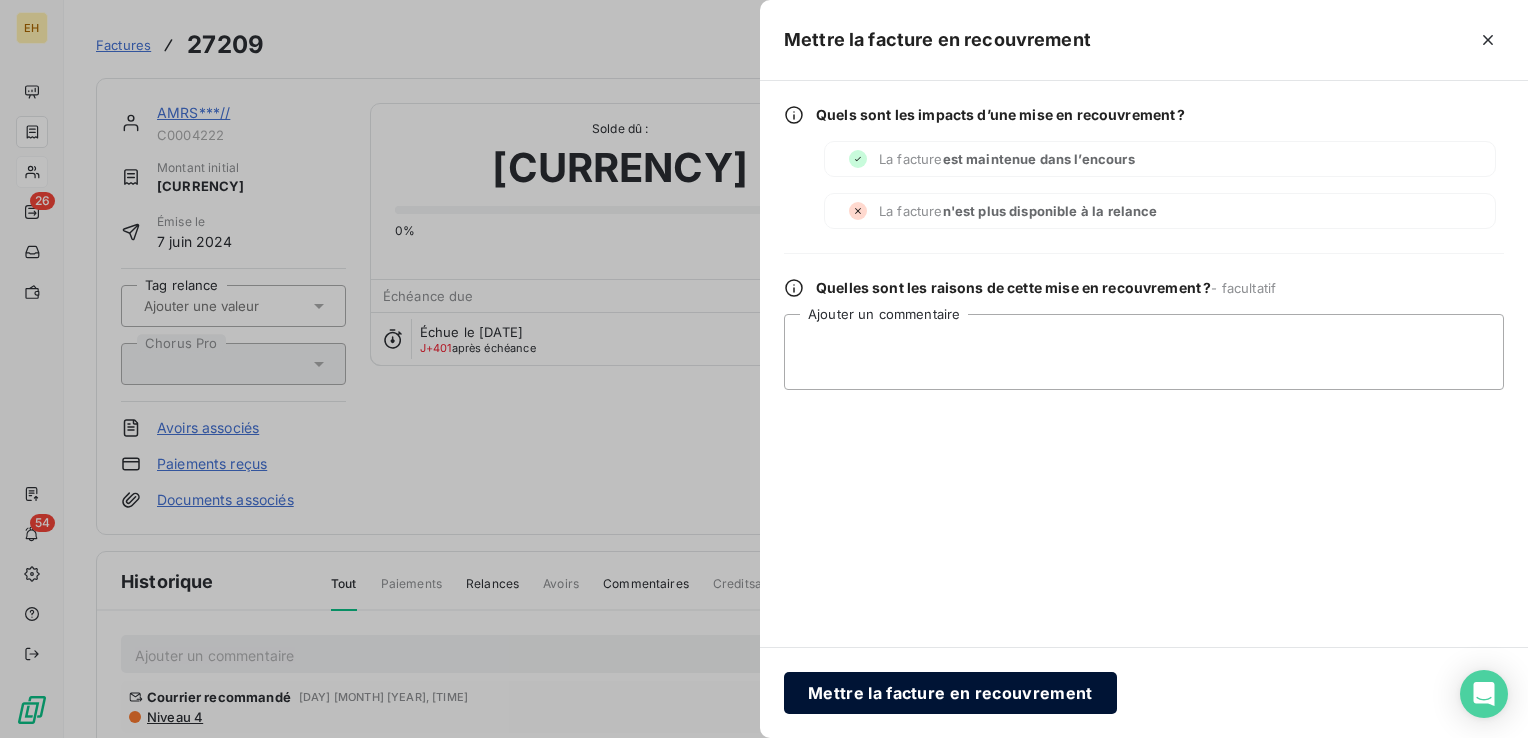 click on "Mettre la facture en recouvrement" at bounding box center [950, 693] 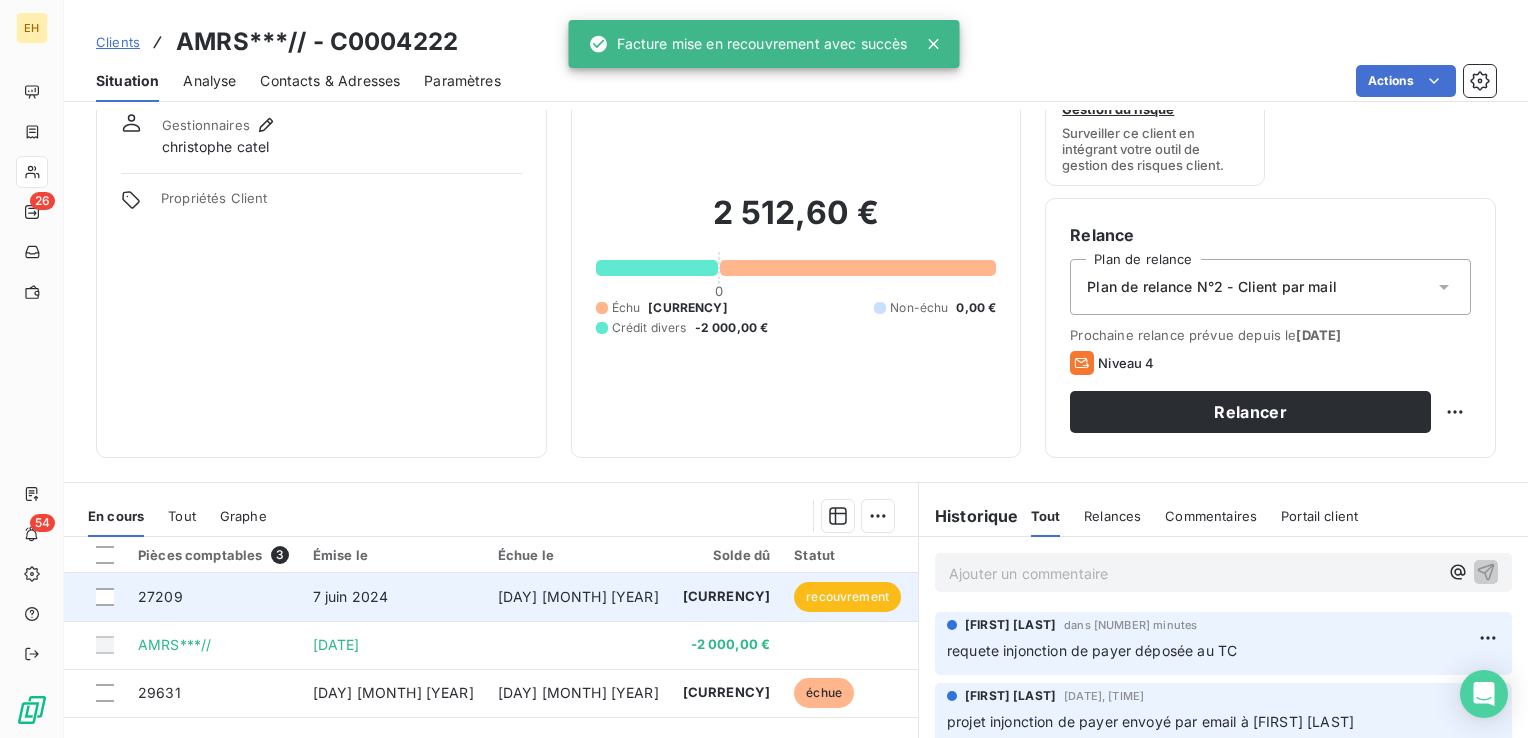 scroll, scrollTop: 200, scrollLeft: 0, axis: vertical 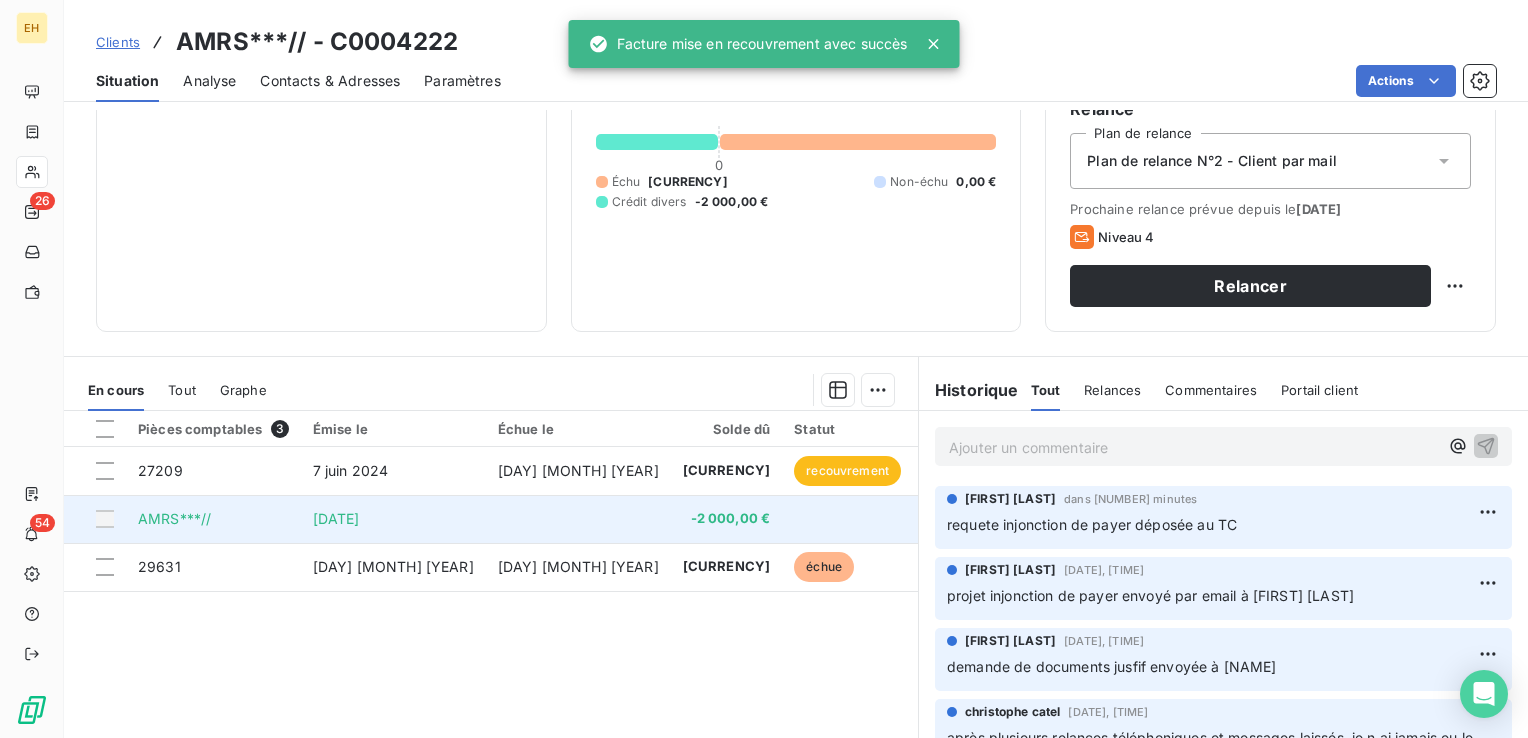 click at bounding box center (578, 519) 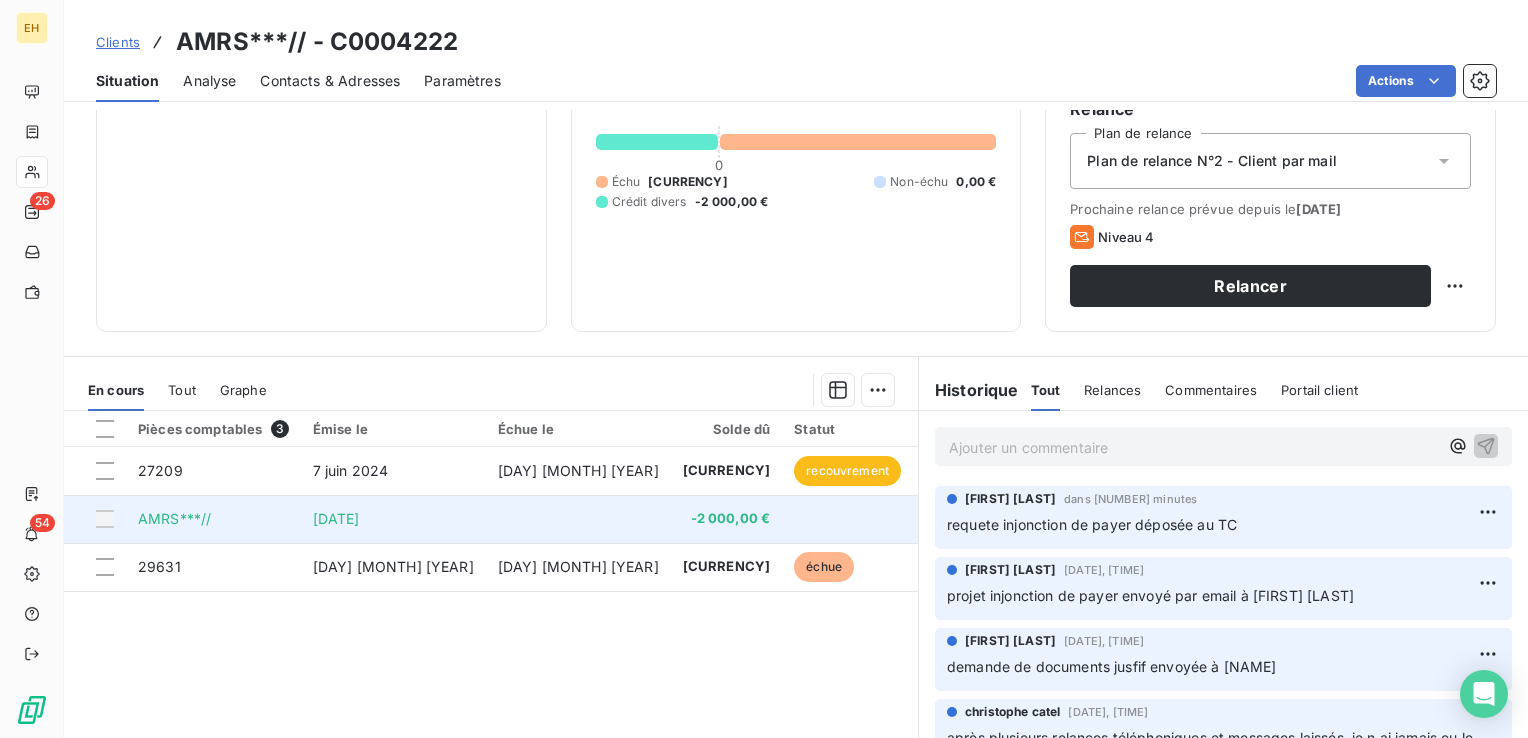 click at bounding box center (847, 519) 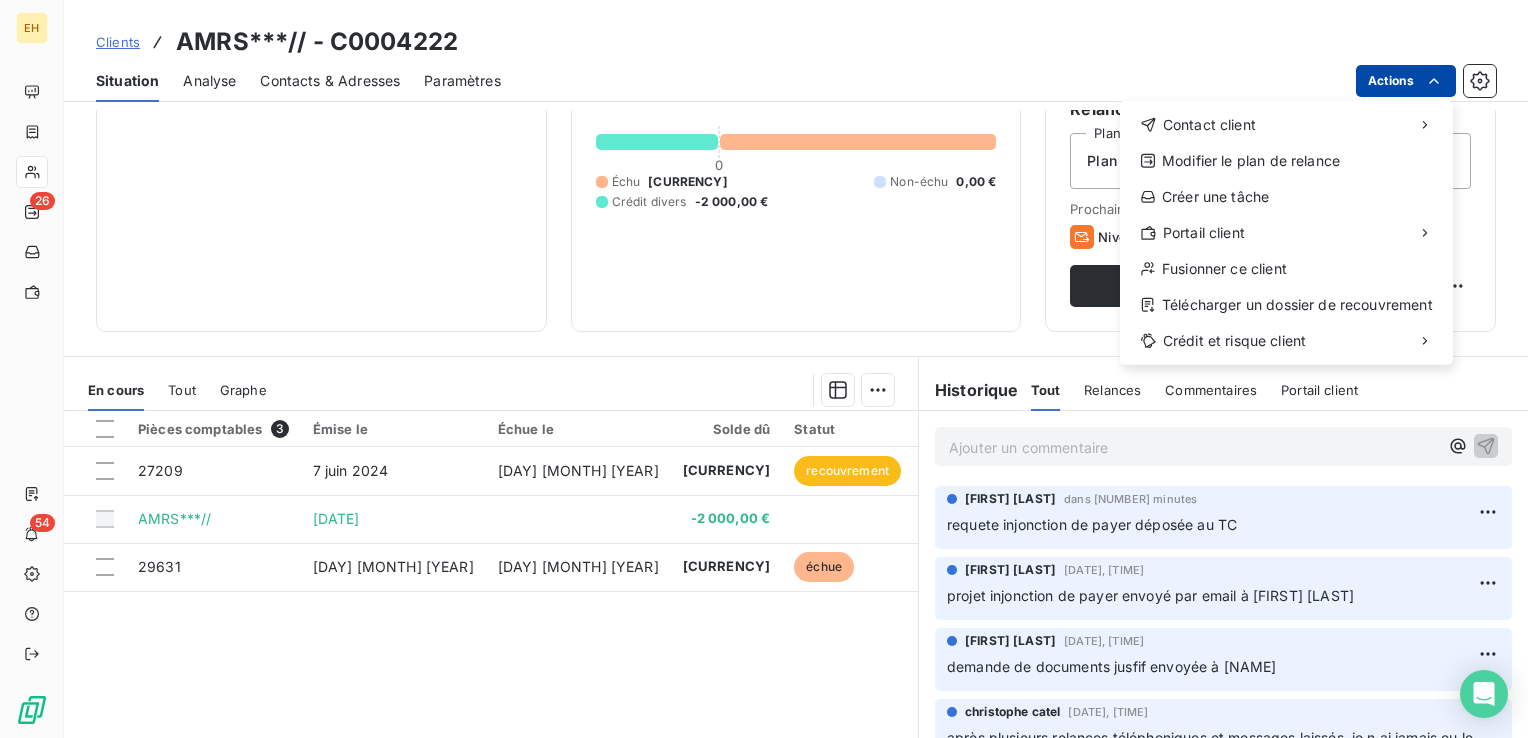 click on "EH 26 54 Clients AMRS***// - C0004222 Situation Analyse Contacts & Adresses Paramètres Actions Contact client Modifier le plan de relance Créer une tâche Portail client Fusionner ce client Télécharger un dossier de recouvrement Crédit et risque client Informations client Gestionnaires christophe catel Propriétés Client Encours client   2 512,60 € 0 Échu 4 512,60 € Non-échu 0,00 €   Crédit divers -2 000,00 € Gestion du risque Surveiller ce client en intégrant votre outil de gestion des risques client. Relance Plan de relance Plan de relance N°2 - Client par mail  Prochaine relance prévue depuis le  24 janv. 2025 Niveau 4 Relancer En cours Tout Graphe Pièces comptables 3 Émise le Échue le Solde dû Statut Délai   Retard   Tag relance   27209 7 juin 2024 30 juin 2024 4 135,20 € recouvrement 424 j +401 j AMRS***// 10 juin 2024 -2 000,00 € 421 j 29631 22 août 2024 22 août 2024 377,40 € échue 348 j +348 j Lignes par page 25 Précédent 1 Suivant Tout @" at bounding box center (764, 369) 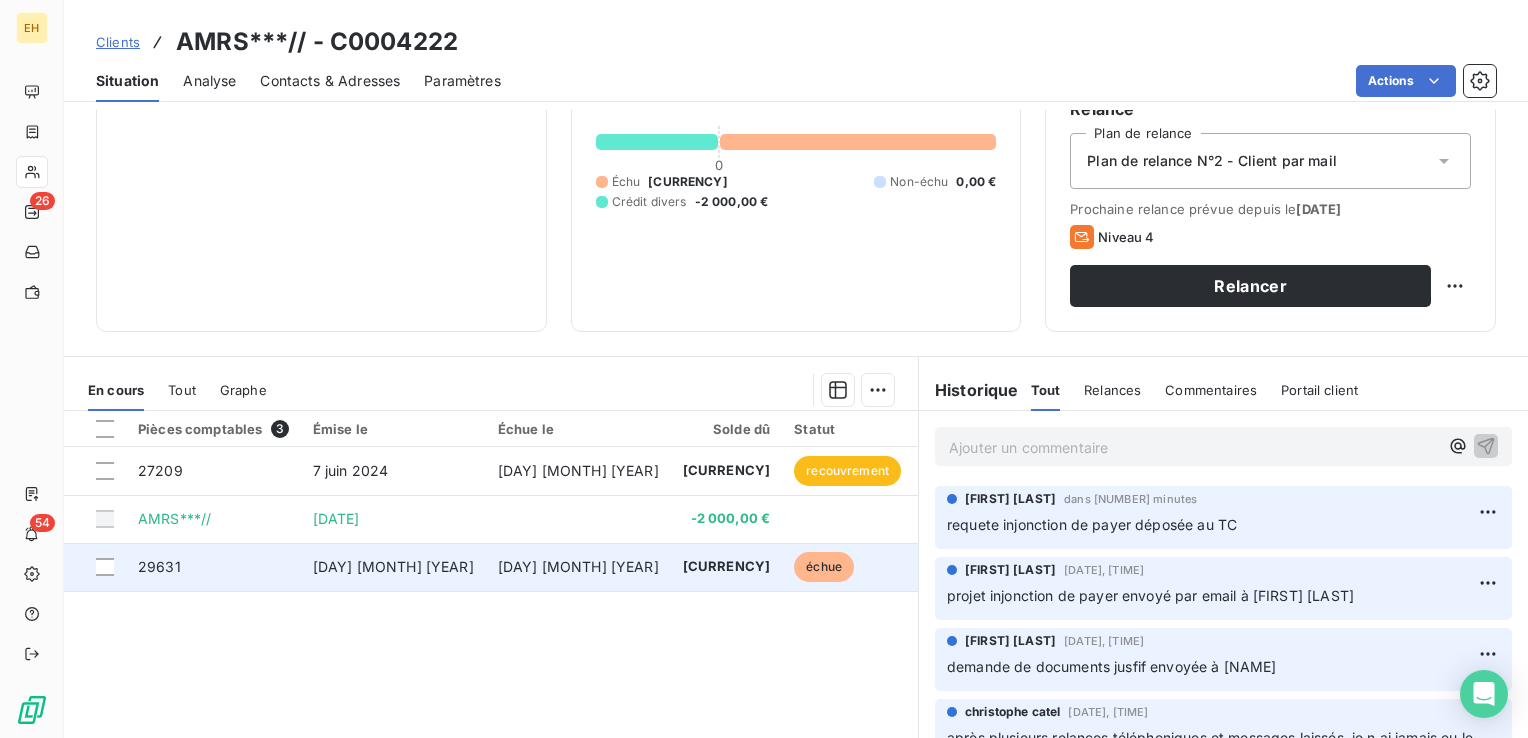 click on "EH 26 54 Clients AMRS***// - C0004222 Situation Analyse Contacts & Adresses Paramètres Actions Informations client Gestionnaires christophe catel Propriétés Client Encours client   2 512,60 € 0 Échu 4 512,60 € Non-échu 0,00 €   Crédit divers -2 000,00 € Gestion du risque Surveiller ce client en intégrant votre outil de gestion des risques client. Relance Plan de relance Plan de relance N°2 - Client par mail  Prochaine relance prévue depuis le  24 janv. 2025 Niveau 4 Relancer En cours Tout Graphe Pièces comptables 3 Émise le Échue le Solde dû Statut Délai   Retard   Tag relance   27209 7 juin 2024 30 juin 2024 4 135,20 € recouvrement 424 j +401 j AMRS***// 10 juin 2024 -2 000,00 € 421 j 29631 22 août 2024 22 août 2024 377,40 € échue 348 j +348 j Lignes par page 25 Précédent 1 Suivant Historique Tout Relances Commentaires Portail client Tout Relances Commentaires Portail client Ajouter un commentaire ﻿ NATHALIE LAPORTE dans 3 minutes ﻿ @ ﻿ @ @" at bounding box center [764, 369] 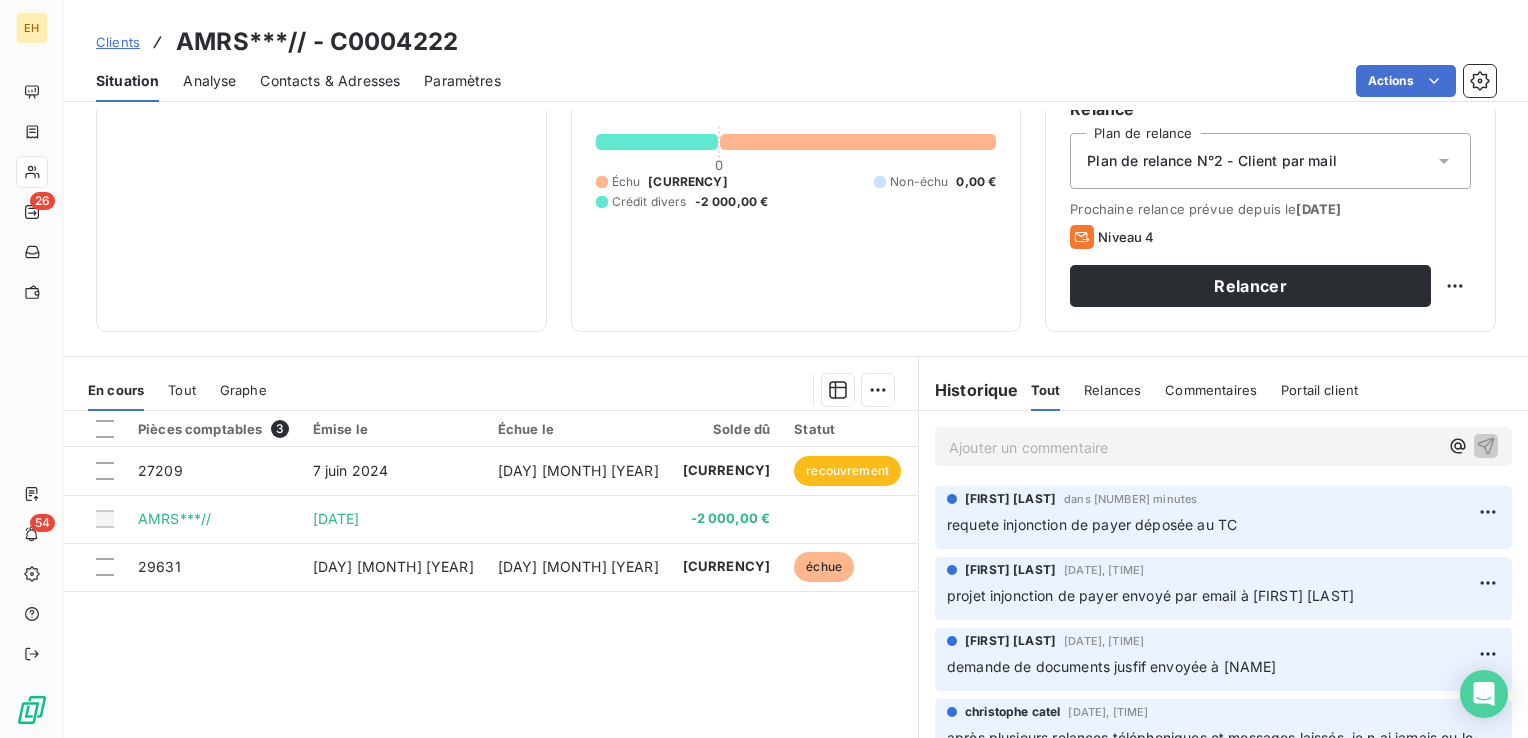 click on "Clients AMRS***// - C0004222" at bounding box center (796, 42) 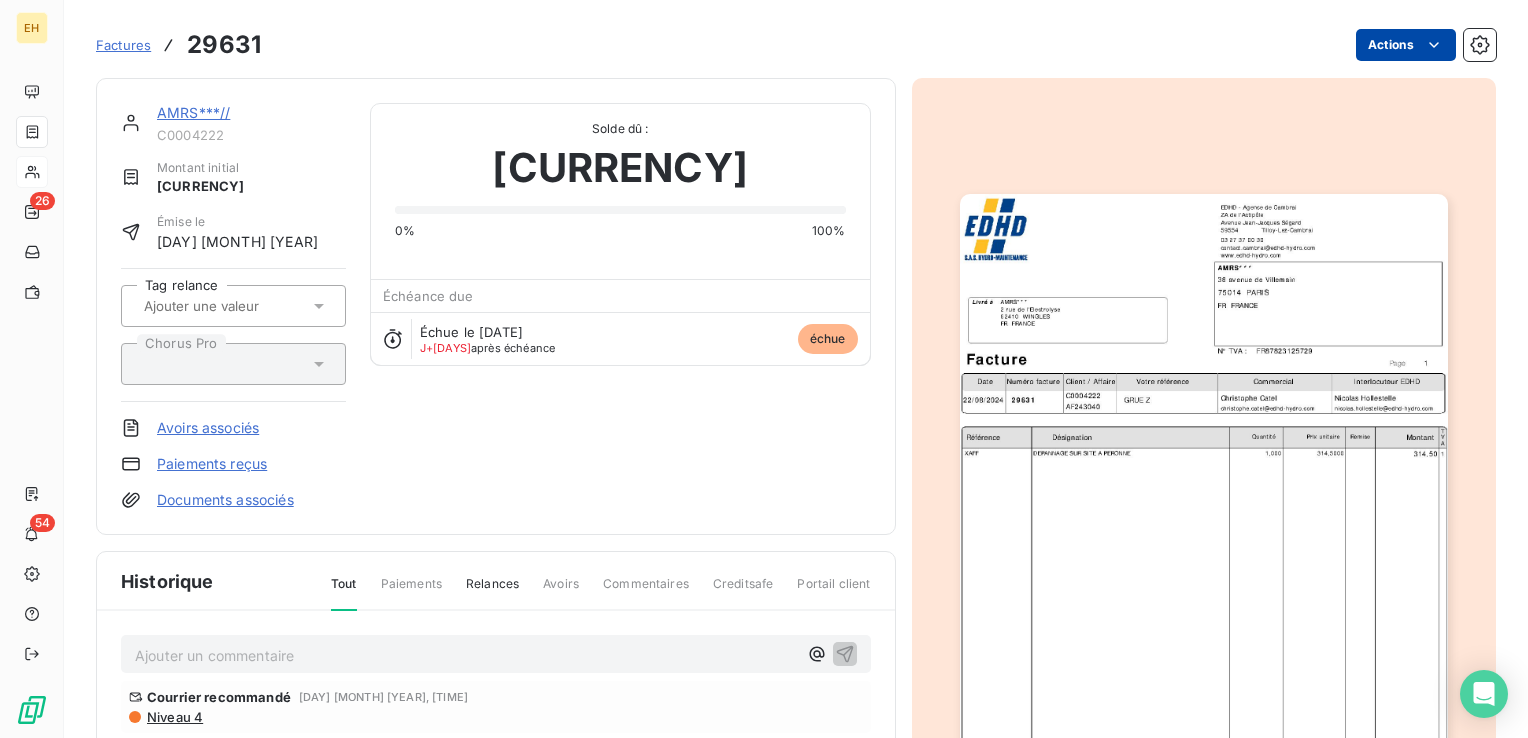 click on "EH 26 54 Factures 29631 Actions AMRS***// C0004222 Montant initial 377,40 € Émise le 22 août 2024 Tag relance Chorus Pro Avoirs associés Paiements reçus Documents associés Solde dû : 377,40 € 0% 100% Échéance due Échue le 22 août 2024 J+348  après échéance échue Historique Tout Paiements Relances Avoirs Commentaires Creditsafe Portail client Ajouter un commentaire ﻿ Courrier recommandé 17 janv. 2025, 16:00 Niveau 4 22 août 2024 Échéance de la facture 22 août 2024 Émission de la facture" at bounding box center (764, 369) 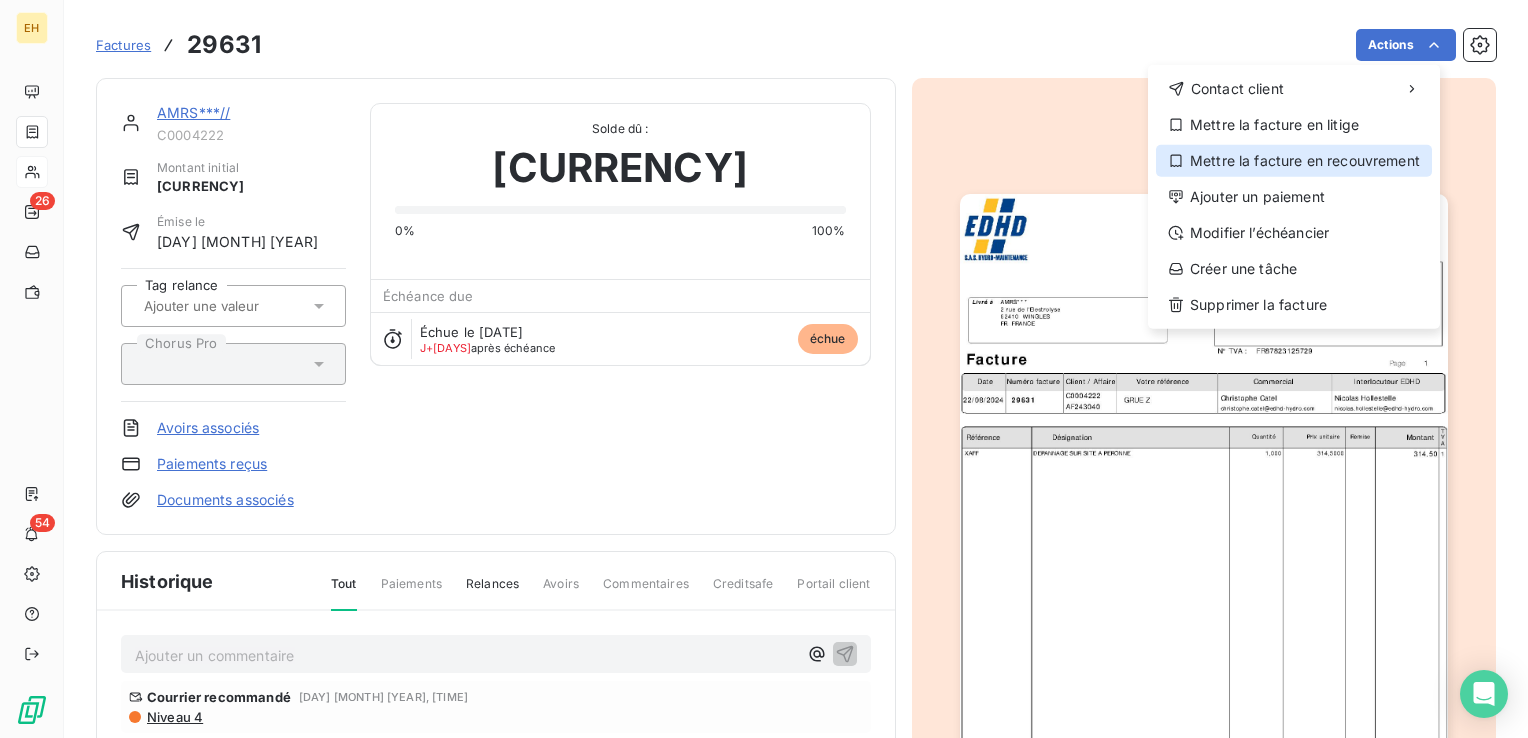 click on "Mettre la facture en recouvrement" at bounding box center [1294, 161] 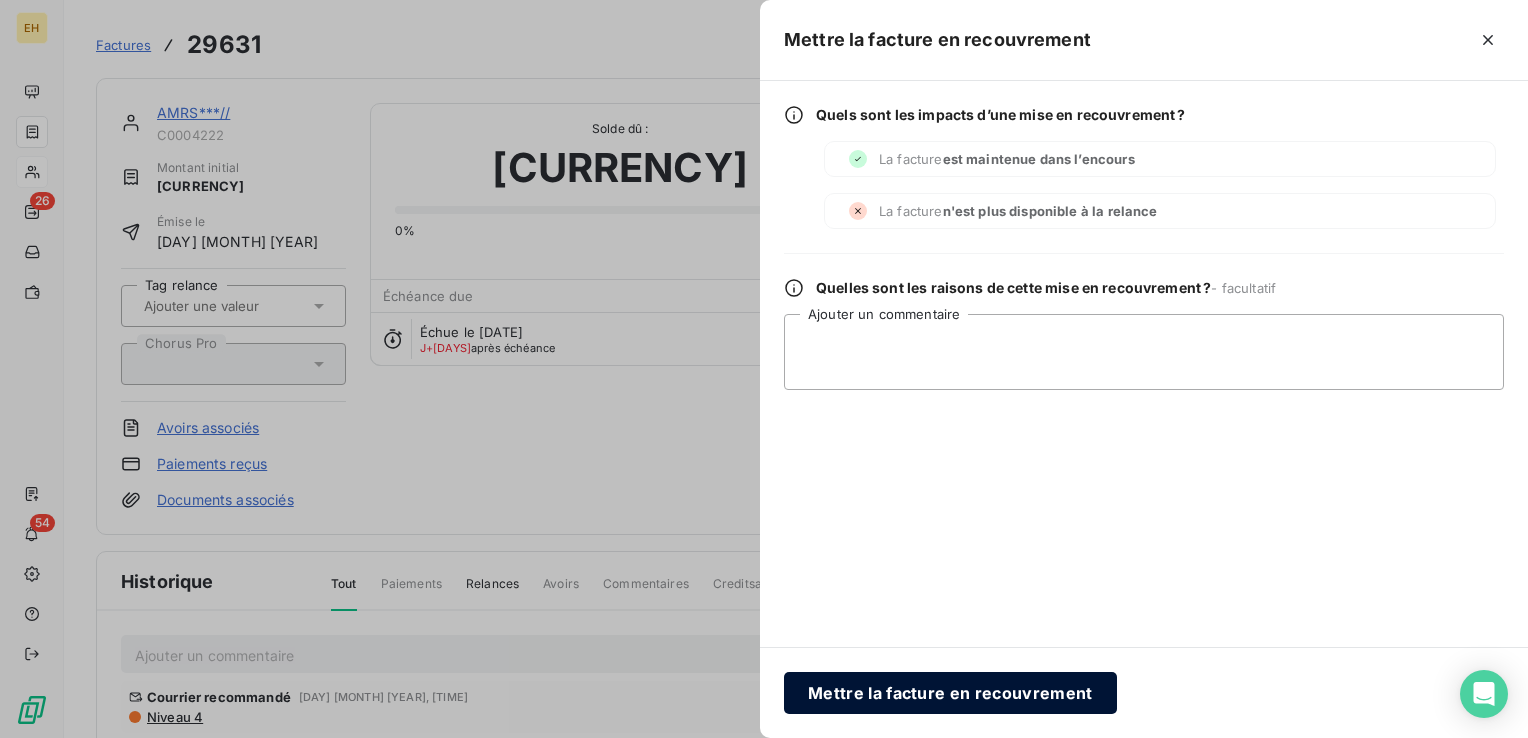 click on "Mettre la facture en recouvrement" at bounding box center (950, 693) 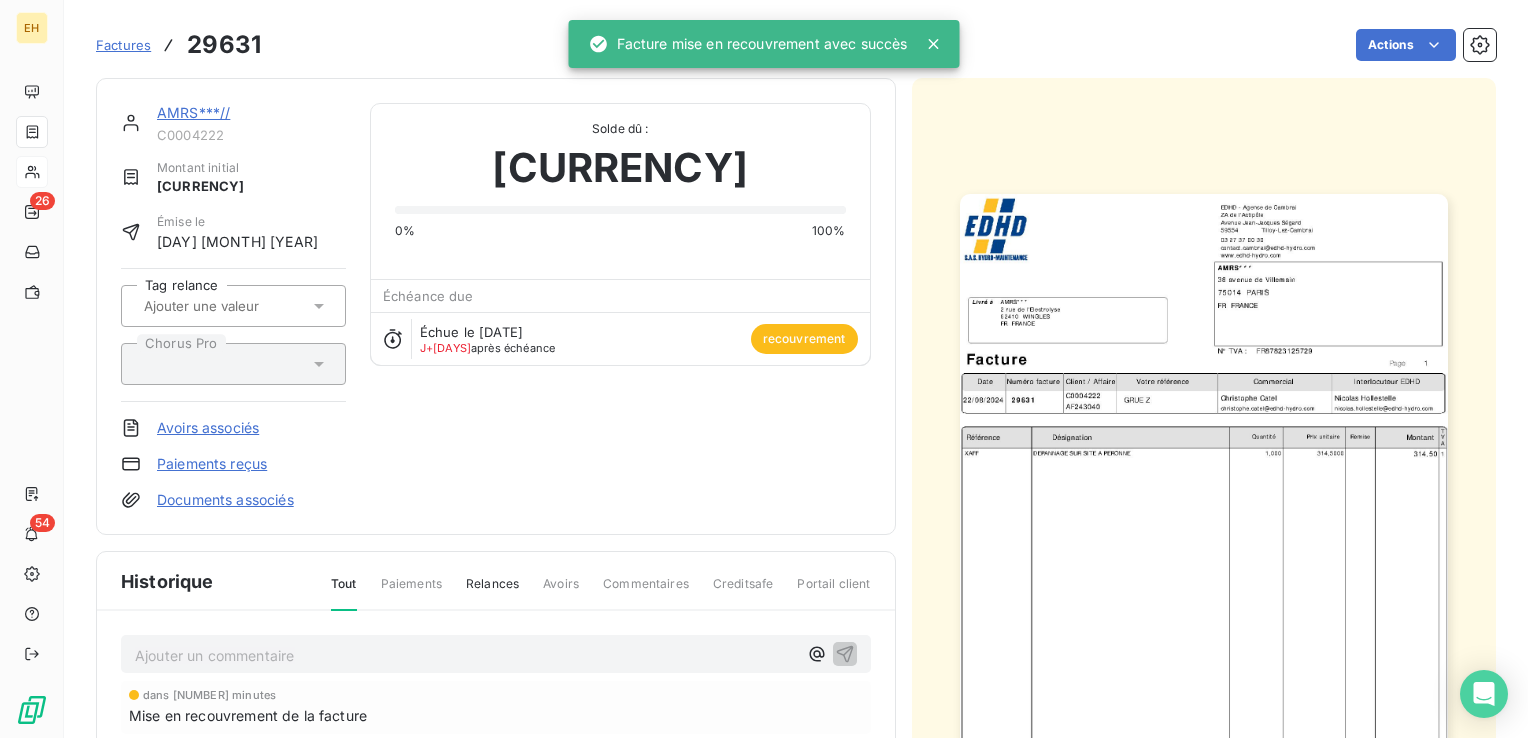 click on "AMRS***//" at bounding box center [193, 112] 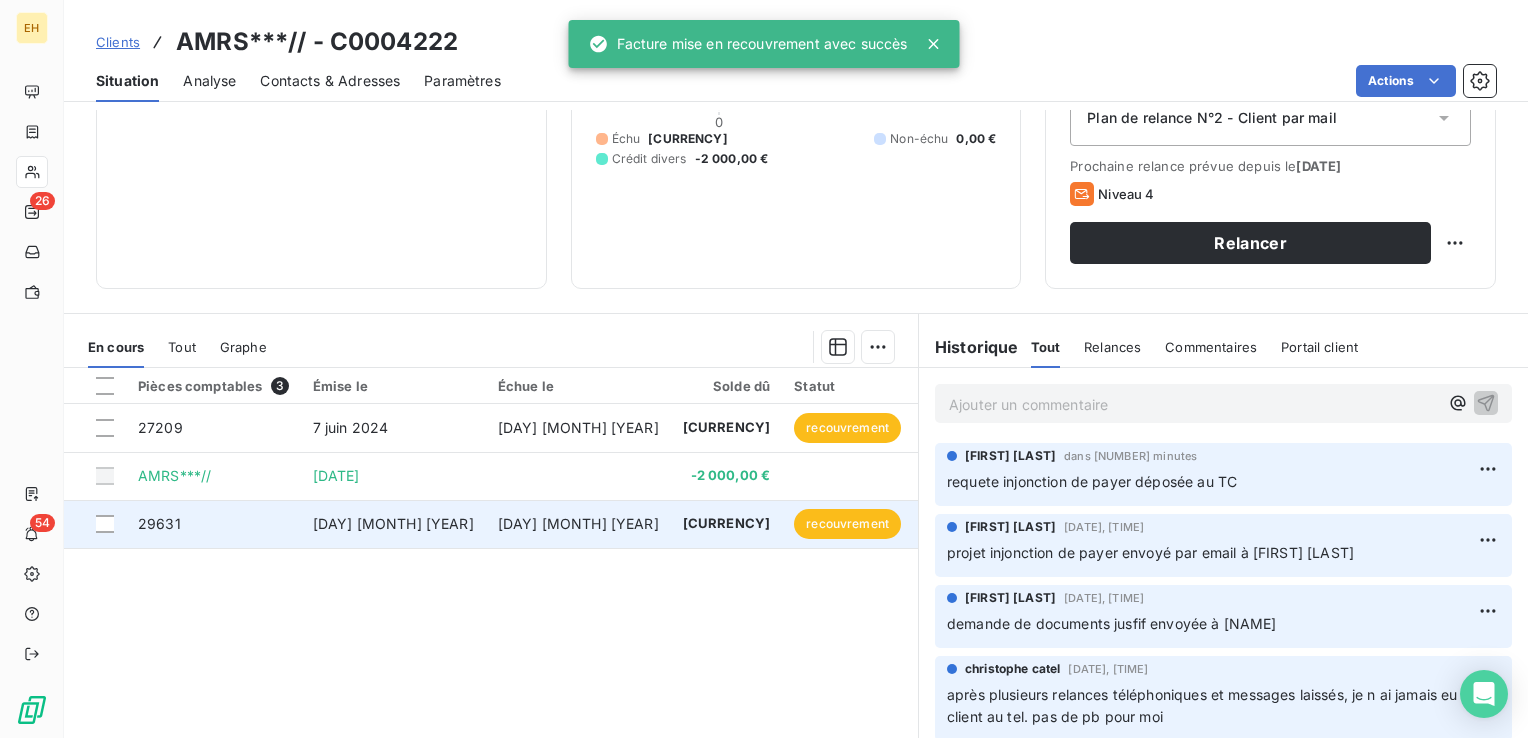 scroll, scrollTop: 300, scrollLeft: 0, axis: vertical 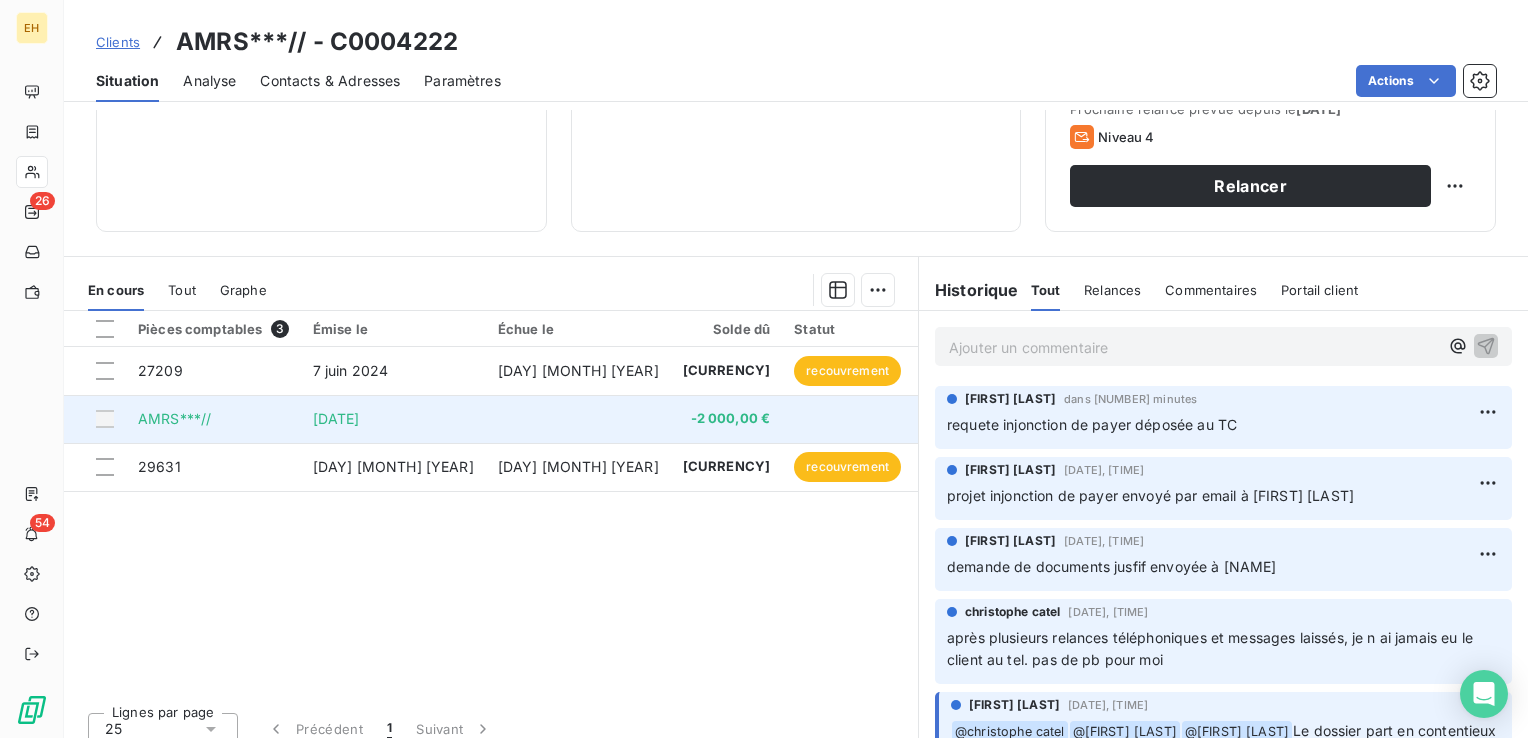 click on "-2 000,00 €" at bounding box center [727, 419] 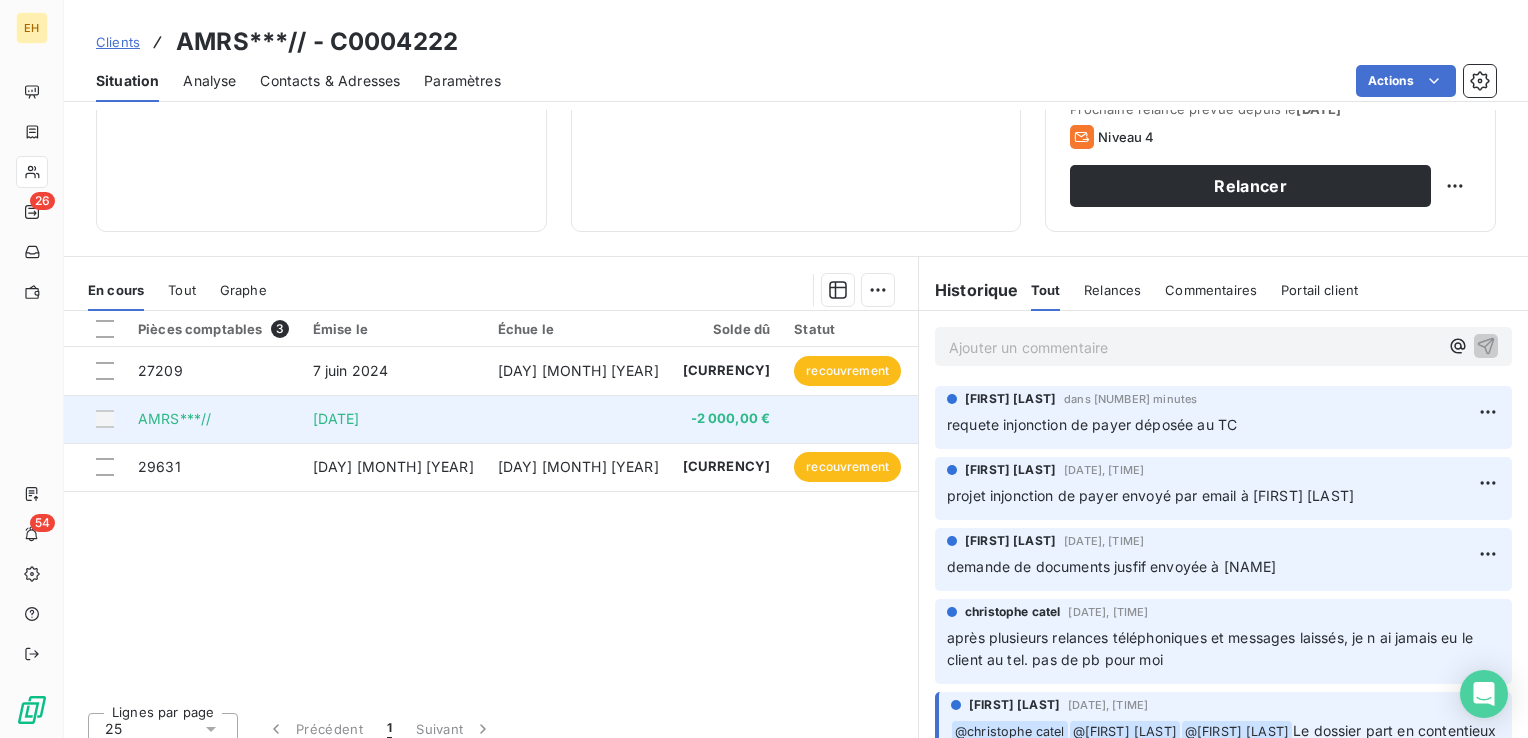click on "-2 000,00 €" at bounding box center (727, 419) 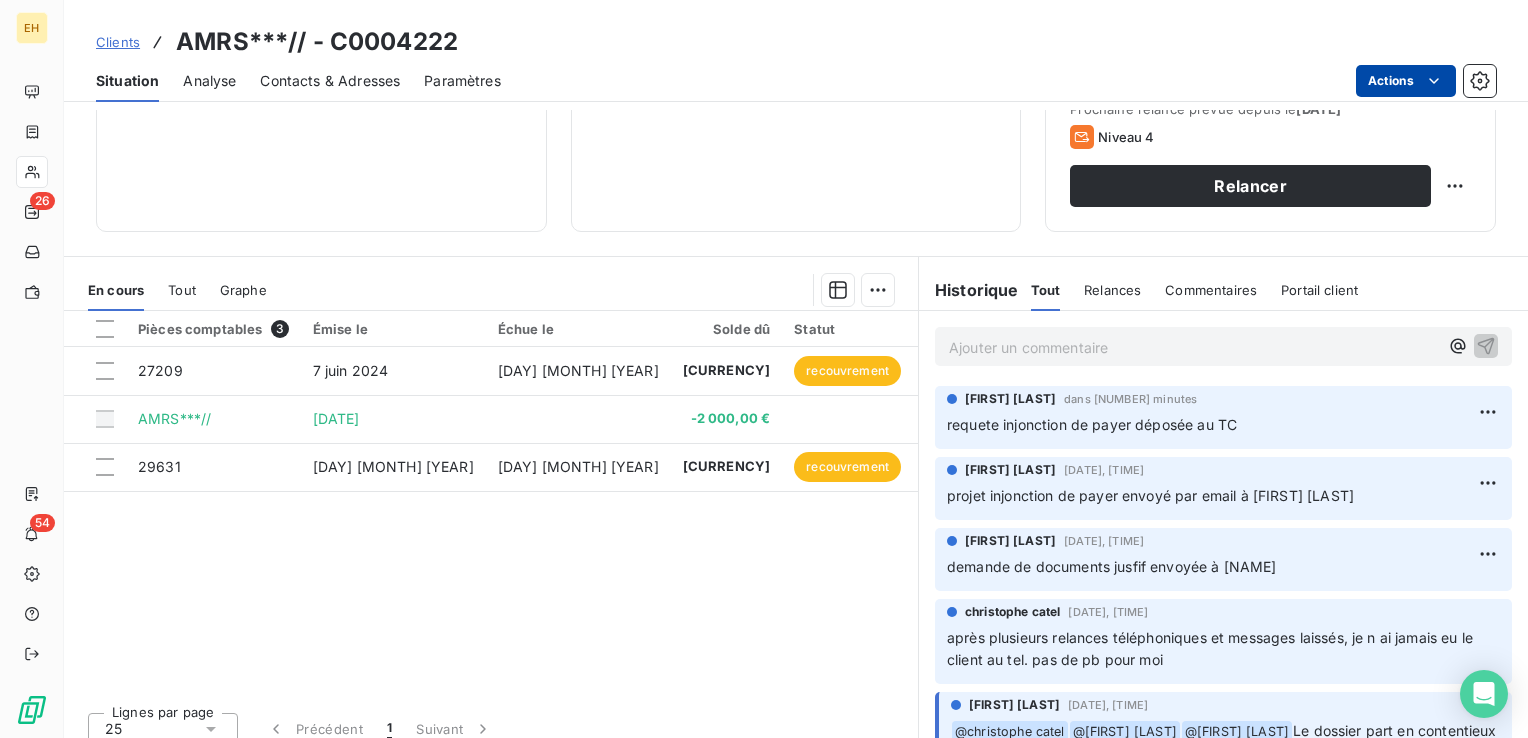 click on "EH 26 54 Clients AMRS***// - C0004222 Situation Analyse Contacts & Adresses Paramètres Actions Informations client Gestionnaires christophe catel Propriétés Client Encours client   2 512,60 € 0 Échu 4 512,60 € Non-échu 0,00 €   Crédit divers -2 000,00 € Gestion du risque Surveiller ce client en intégrant votre outil de gestion des risques client. Relance Plan de relance Plan de relance N°2 - Client par mail  Prochaine relance prévue depuis le  24 janv. 2025 Niveau 4 Relancer En cours Tout Graphe Pièces comptables 3 Émise le Échue le Solde dû Statut Délai   Retard   Tag relance   27209 7 juin 2024 30 juin 2024 4 135,20 € recouvrement 424 j +401 j AMRS***// 10 juin 2024 -2 000,00 € 421 j 29631 22 août 2024 22 août 2024 377,40 € recouvrement 348 j +348 j Lignes par page 25 Précédent 1 Suivant Historique Tout Relances Commentaires Portail client Tout Relances Commentaires Portail client Ajouter un commentaire ﻿ NATHALIE LAPORTE dans 3 minutes ﻿ @ @" at bounding box center [764, 369] 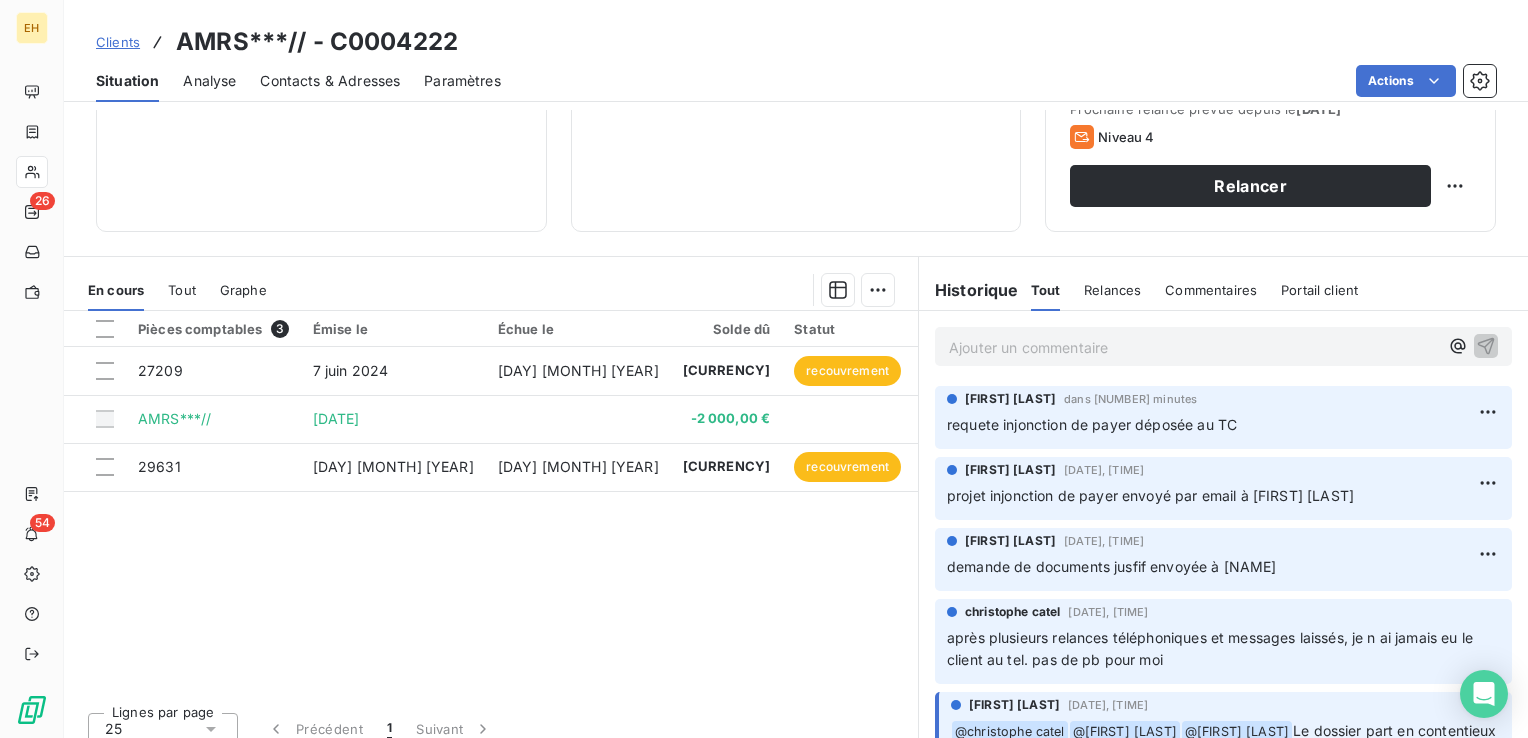 click on "EH 26 54 Clients AMRS***// - C0004222 Situation Analyse Contacts & Adresses Paramètres Actions Informations client Gestionnaires christophe catel Propriétés Client Encours client   2 512,60 € 0 Échu 4 512,60 € Non-échu 0,00 €   Crédit divers -2 000,00 € Gestion du risque Surveiller ce client en intégrant votre outil de gestion des risques client. Relance Plan de relance Plan de relance N°2 - Client par mail  Prochaine relance prévue depuis le  24 janv. 2025 Niveau 4 Relancer En cours Tout Graphe Pièces comptables 3 Émise le Échue le Solde dû Statut Délai   Retard   Tag relance   27209 7 juin 2024 30 juin 2024 4 135,20 € recouvrement 424 j +401 j AMRS***// 10 juin 2024 -2 000,00 € 421 j 29631 22 août 2024 22 août 2024 377,40 € recouvrement 348 j +348 j Lignes par page 25 Précédent 1 Suivant Historique Tout Relances Commentaires Portail client Tout Relances Commentaires Portail client Ajouter un commentaire ﻿ NATHALIE LAPORTE dans 3 minutes ﻿ @ @" at bounding box center [764, 369] 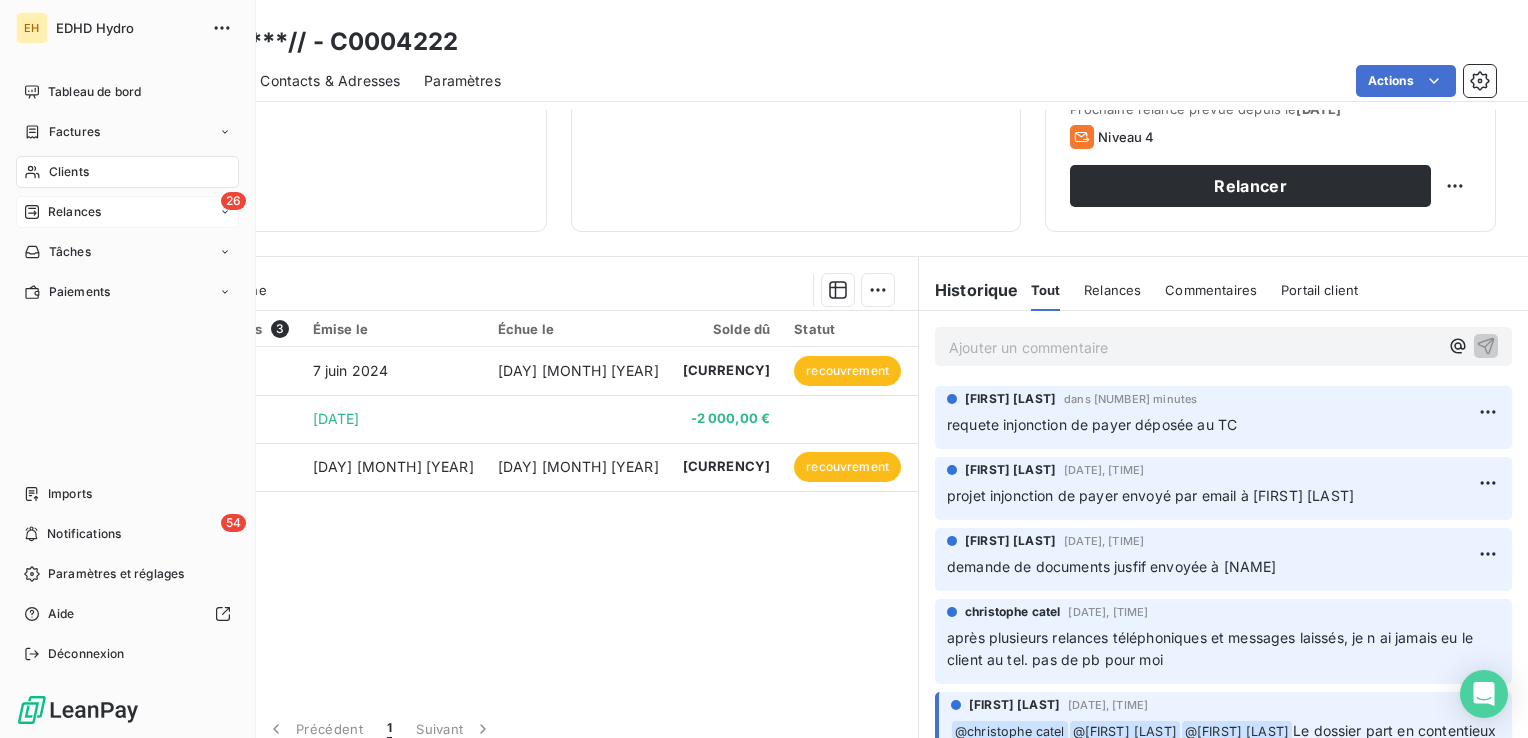 click on "26 Relances" at bounding box center (127, 212) 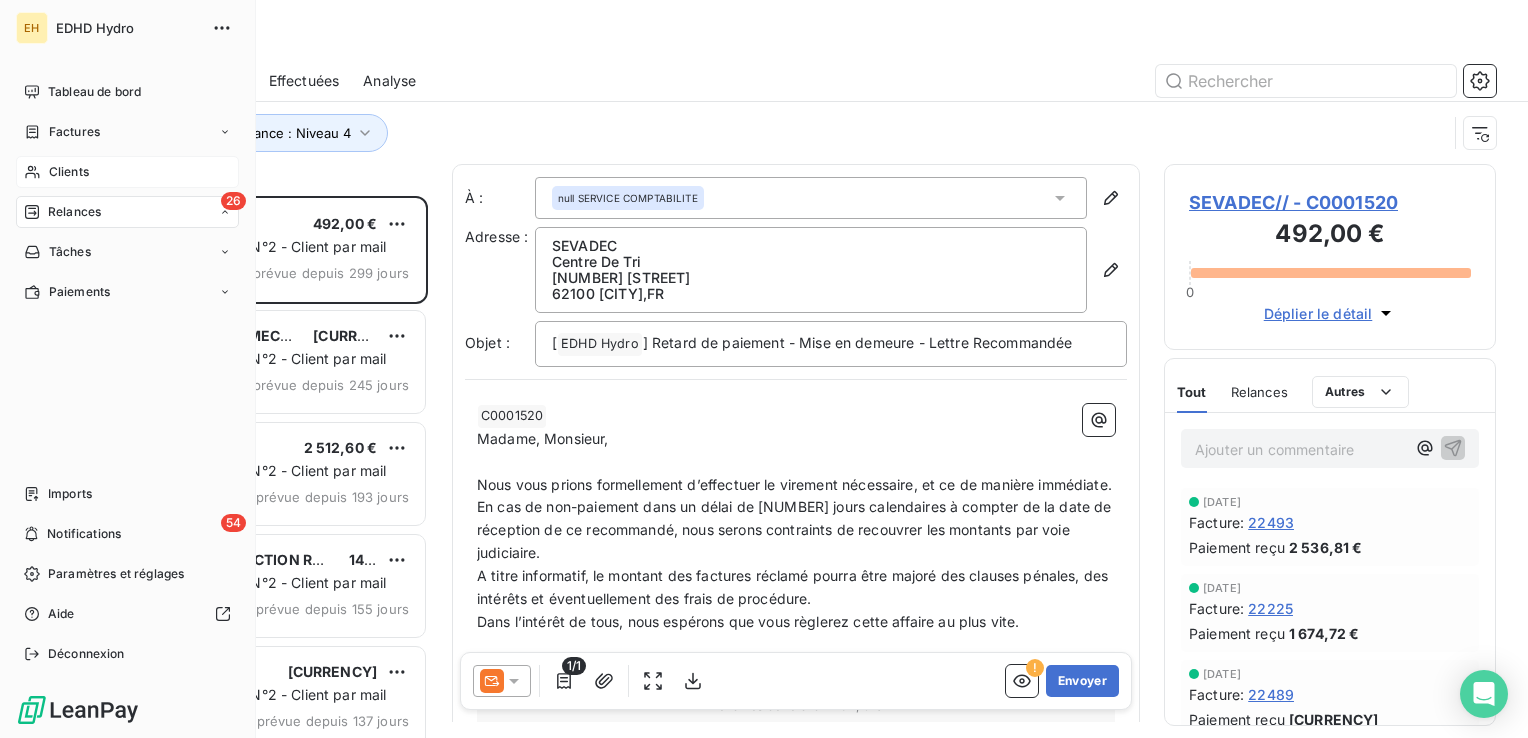 scroll, scrollTop: 16, scrollLeft: 16, axis: both 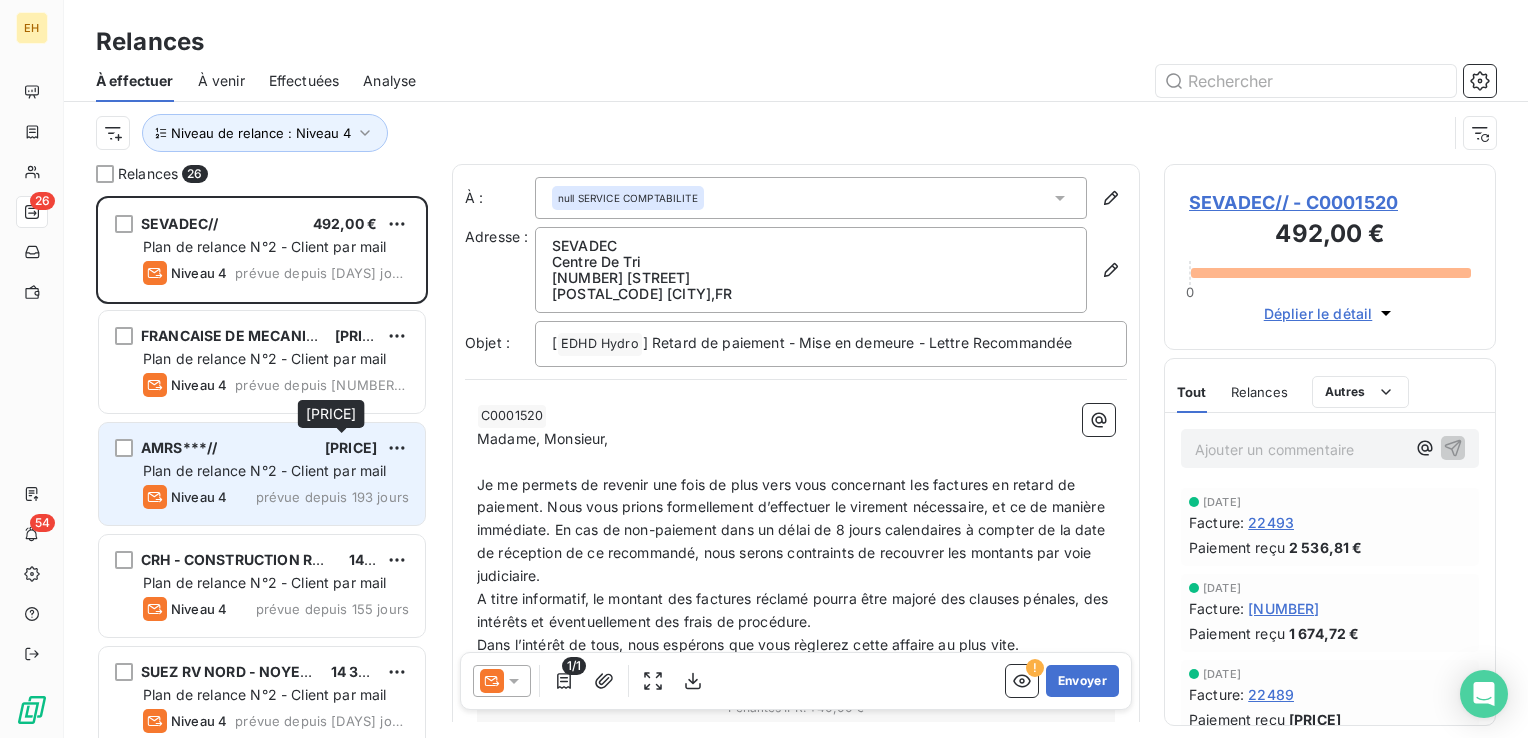click on "[PRICE]" at bounding box center (351, 447) 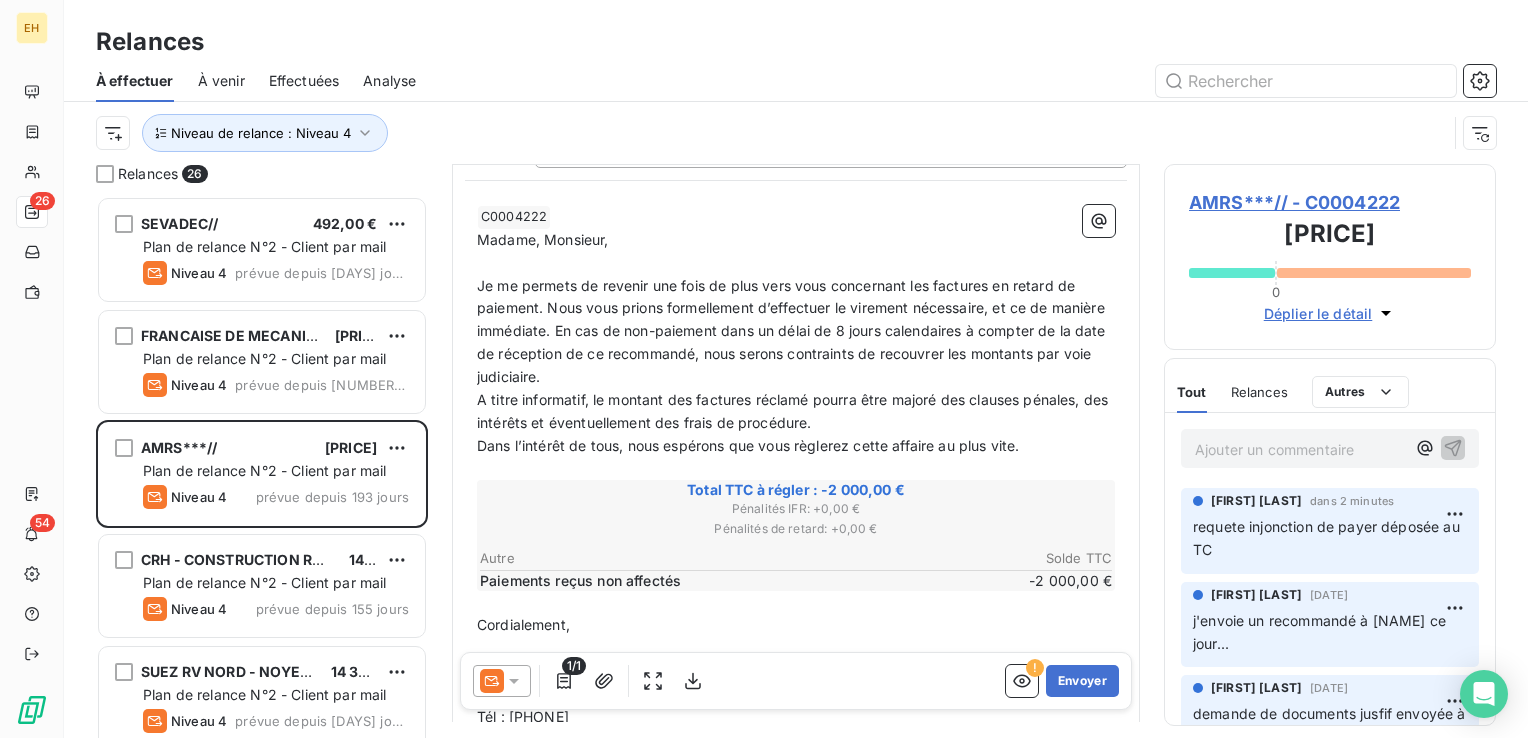 scroll, scrollTop: 300, scrollLeft: 0, axis: vertical 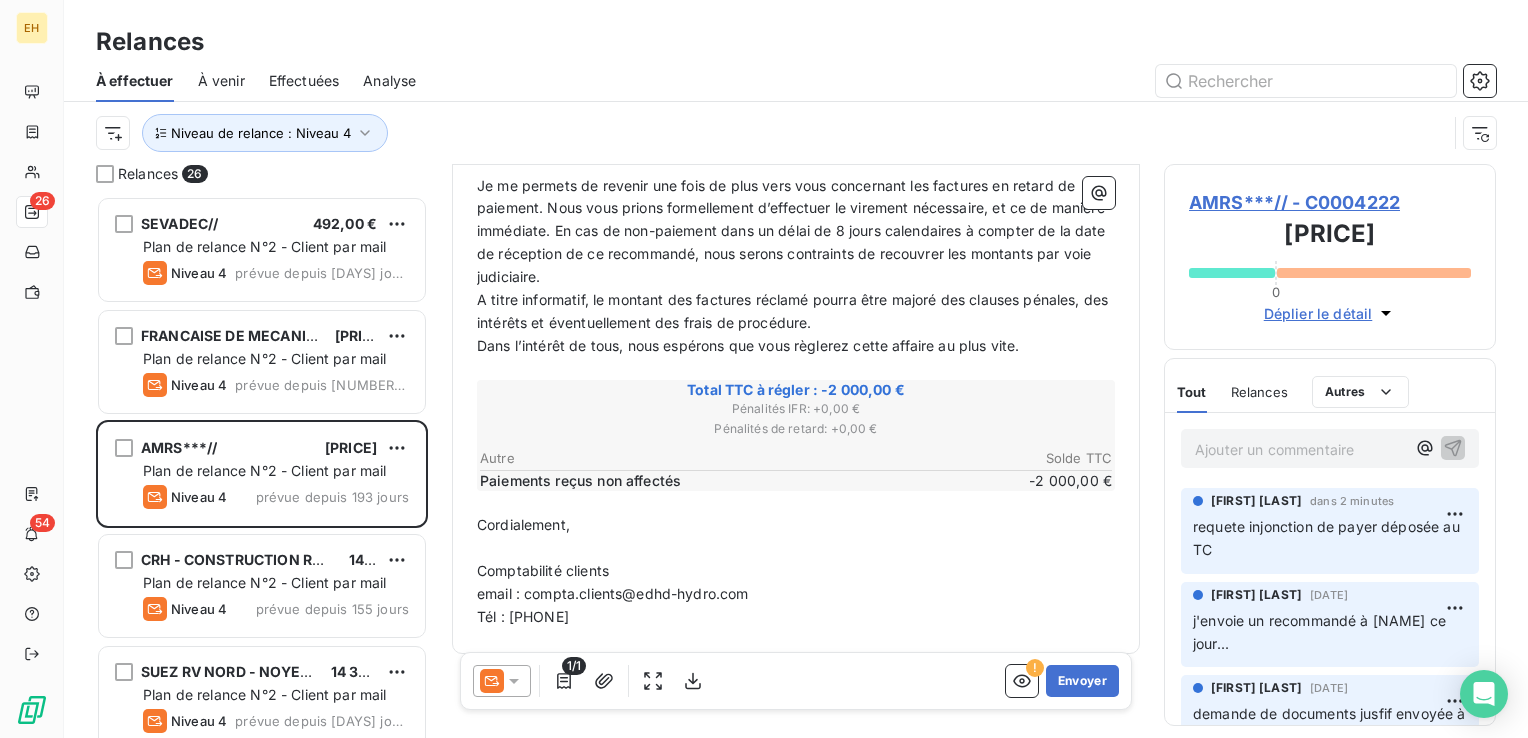 click on "AMRS***// - C0004222" at bounding box center [1330, 202] 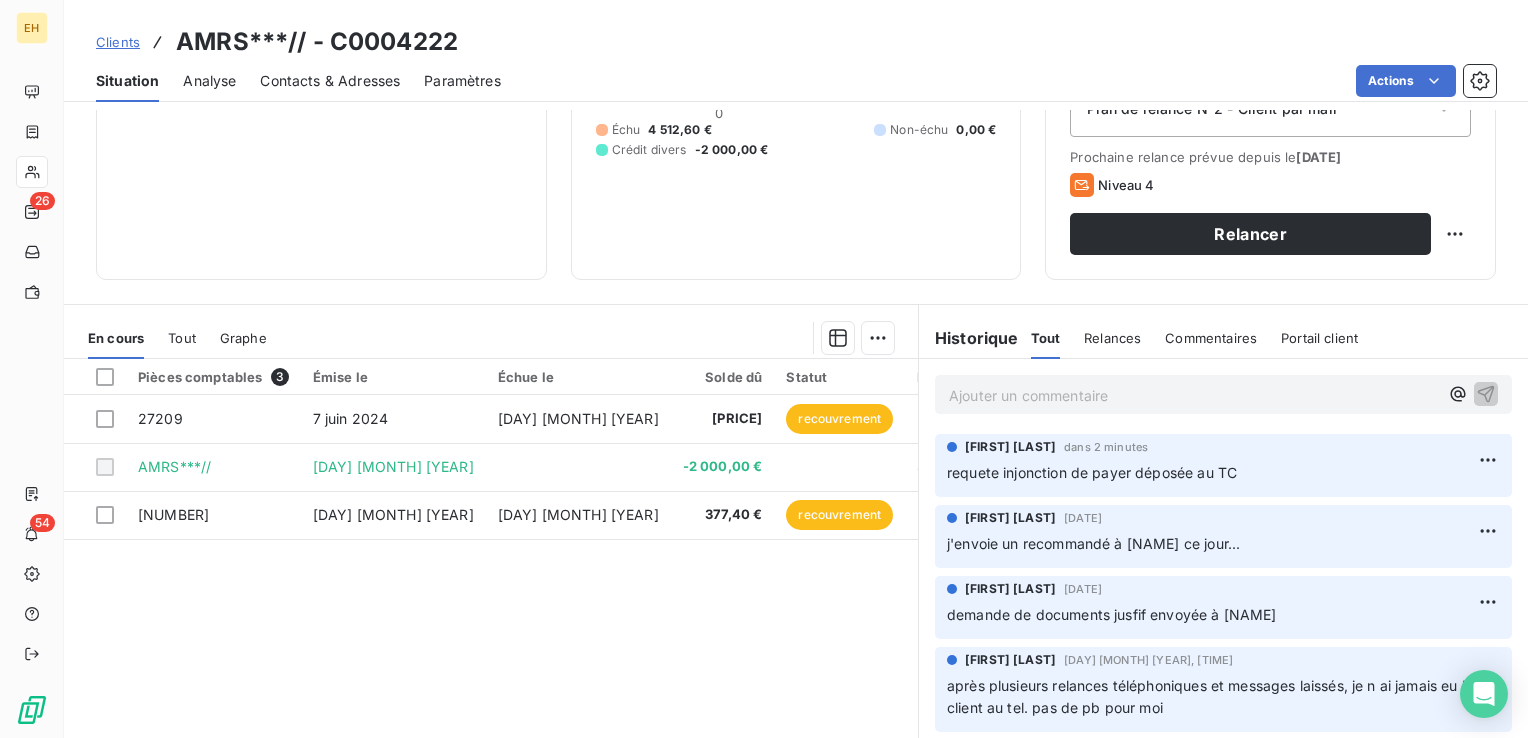 scroll, scrollTop: 300, scrollLeft: 0, axis: vertical 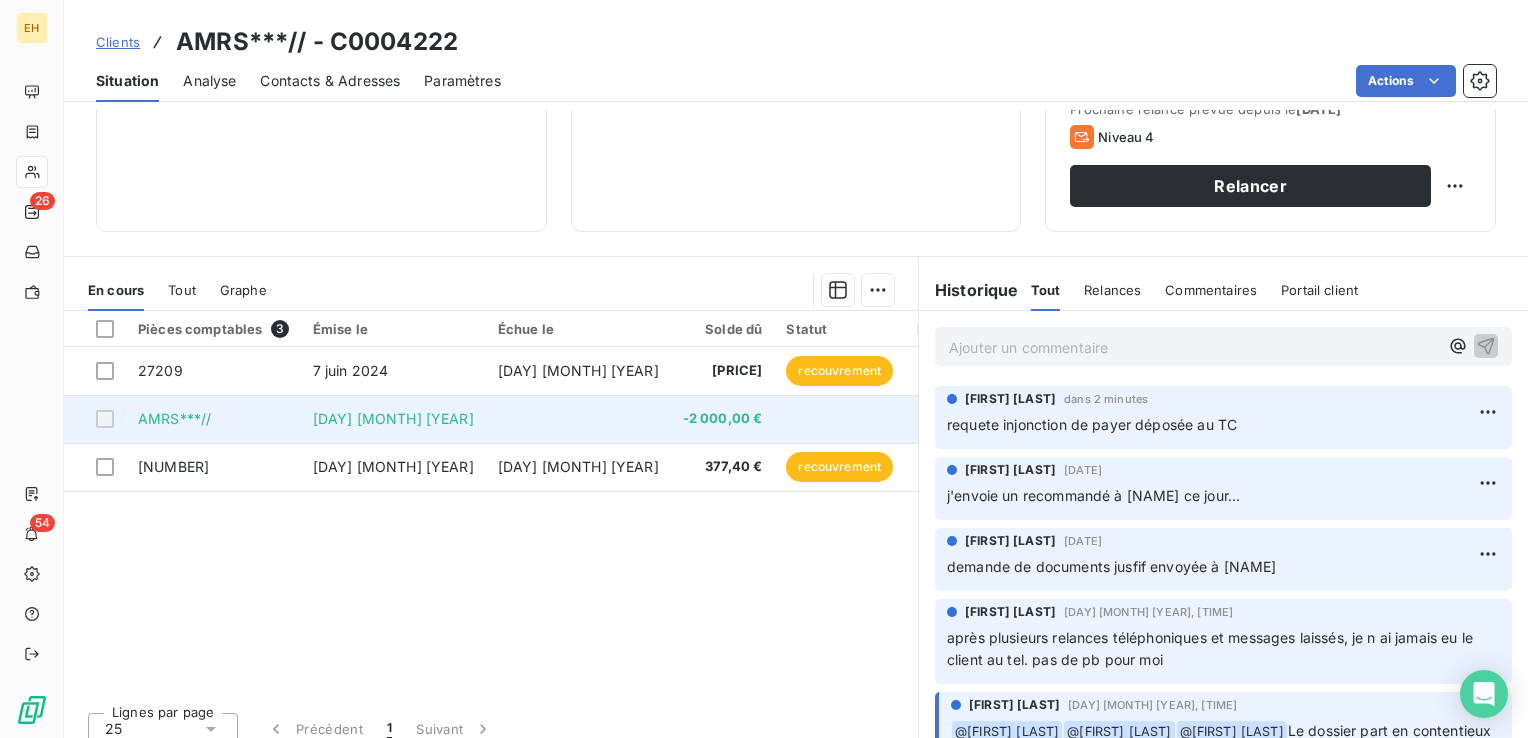 click at bounding box center (578, 419) 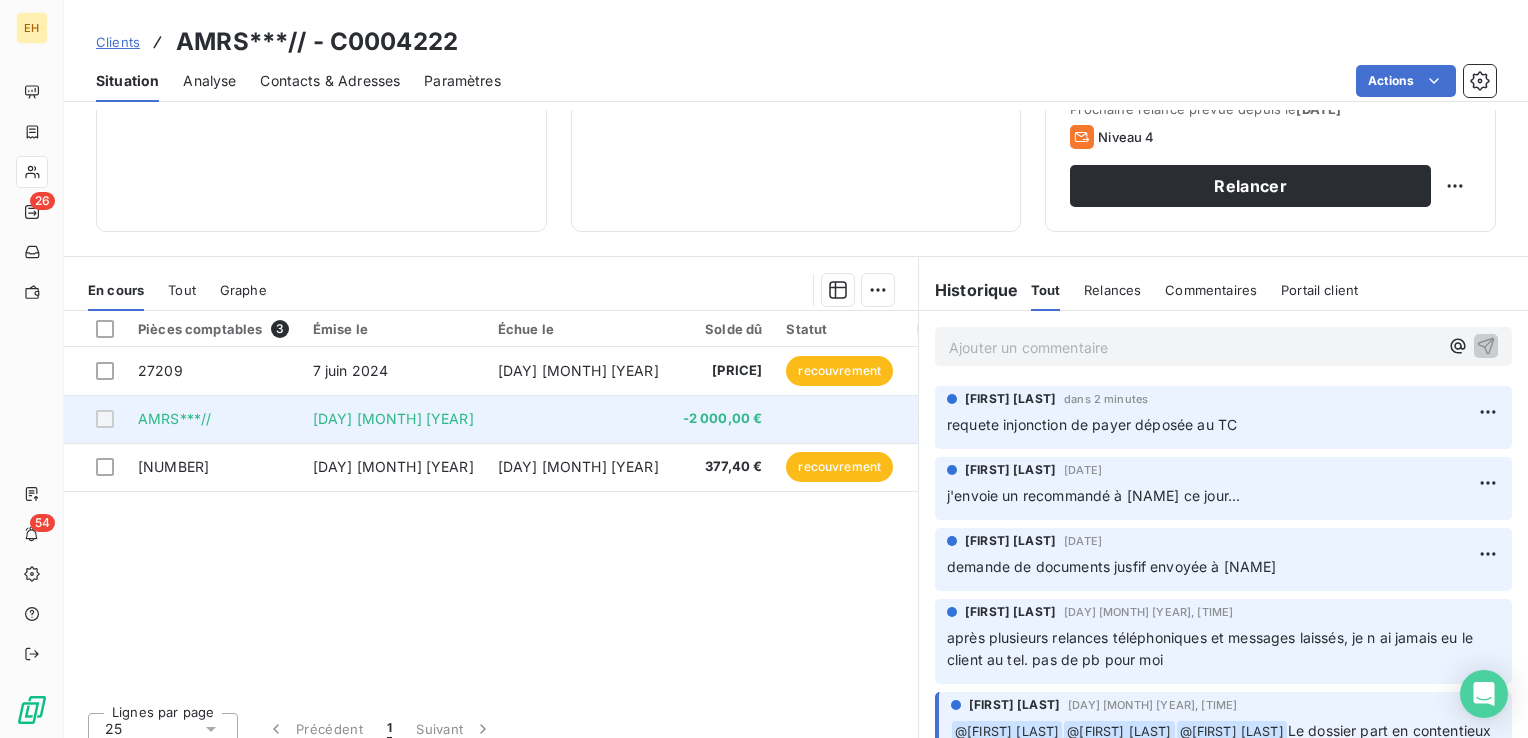 click at bounding box center [578, 419] 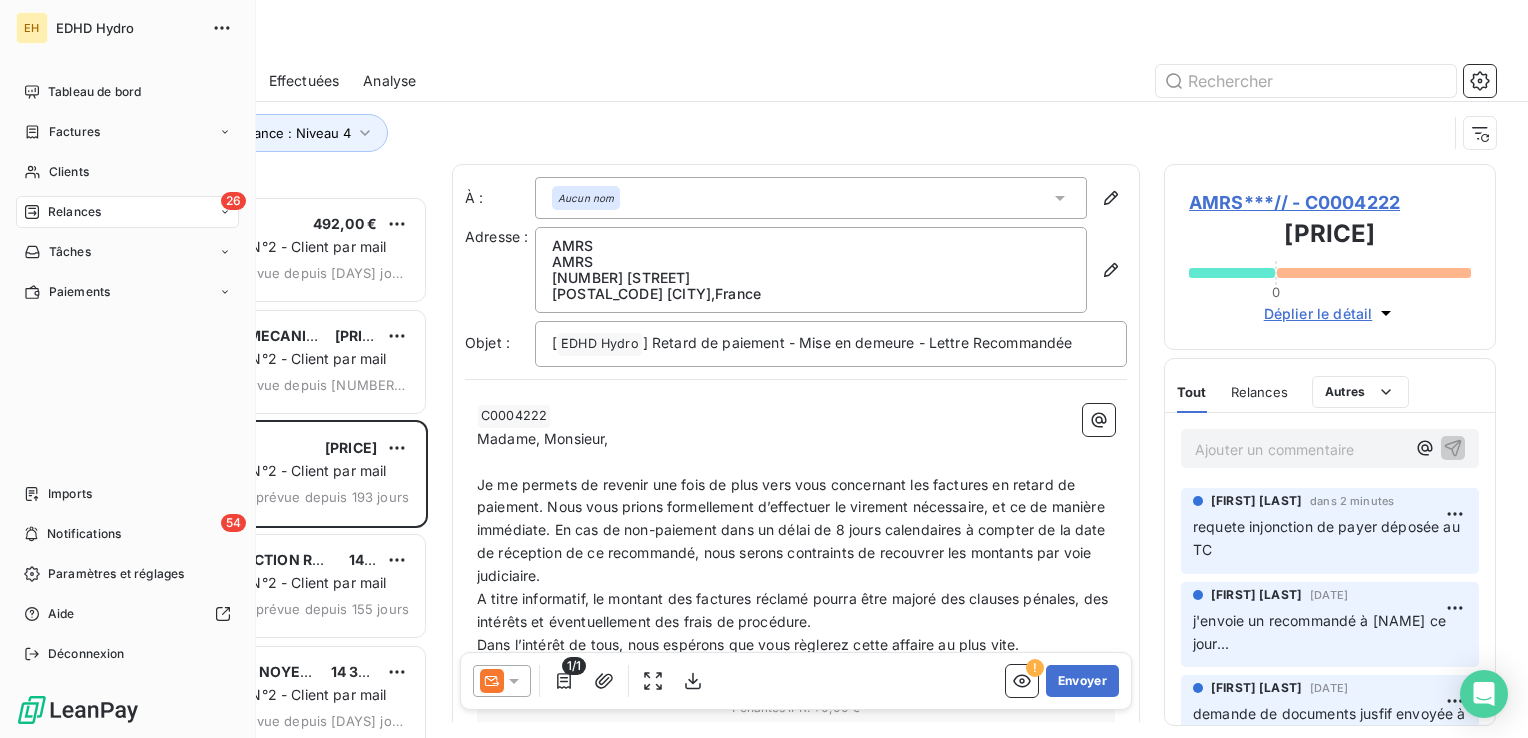 scroll, scrollTop: 16, scrollLeft: 16, axis: both 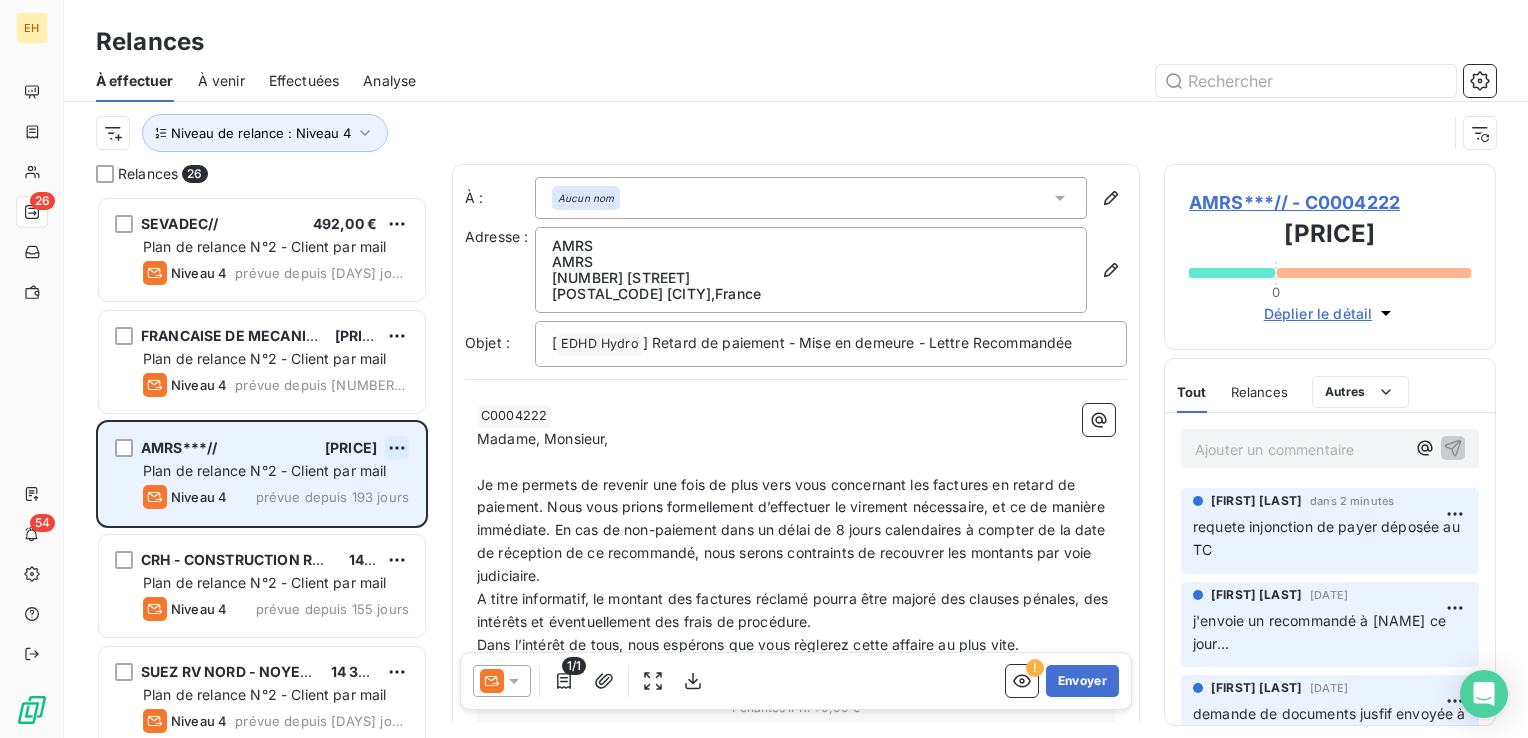 click on "EH 26 54 Relances À effectuer À venir Effectuées Analyse Niveau de relance  : Niveau 4  Relances 26 SEVADEC// [PRICE] Plan de relance N°2 - Client par mail  Niveau 4 prévue depuis [DAYS] jours FRANCAISE DE MECANIQUE*** [PRICE] Plan de relance N°2 - Client par mail  Niveau 4 prévue depuis [DAYS] jours AMRS***// [PRICE] Plan de relance N°2 - Client par mail  Niveau 4 prévue depuis [DAYS] jours CRH - CONSTRUCTION RENOVATION HABITAT// [PRICE] Plan de relance N°2 - Client par mail  Niveau 4 prévue depuis [DAYS] jours SUEZ RV NORD - NOYELLES GODAULT~~~ [PRICE] Plan de relance N°2 - Client par mail  Niveau 4 prévue depuis [DAYS] jours BAGATELLE***// [PRICE] Plan de relance N°2 - Client par mail  Niveau 4 prévue depuis [DAYS] jours SUEZ EAU FRANCE - DUNKERQUE - 130~~~ [PRICE] Plan de relance N°2 - Client par mail  Niveau 4 prévue depuis [DAYS] jours ARCELORMITTAL FRANCE - Site de Mardyck [PRICE] Plan de relance N°2 - Client par mail  Niveau 4 Niveau 4" at bounding box center (764, 369) 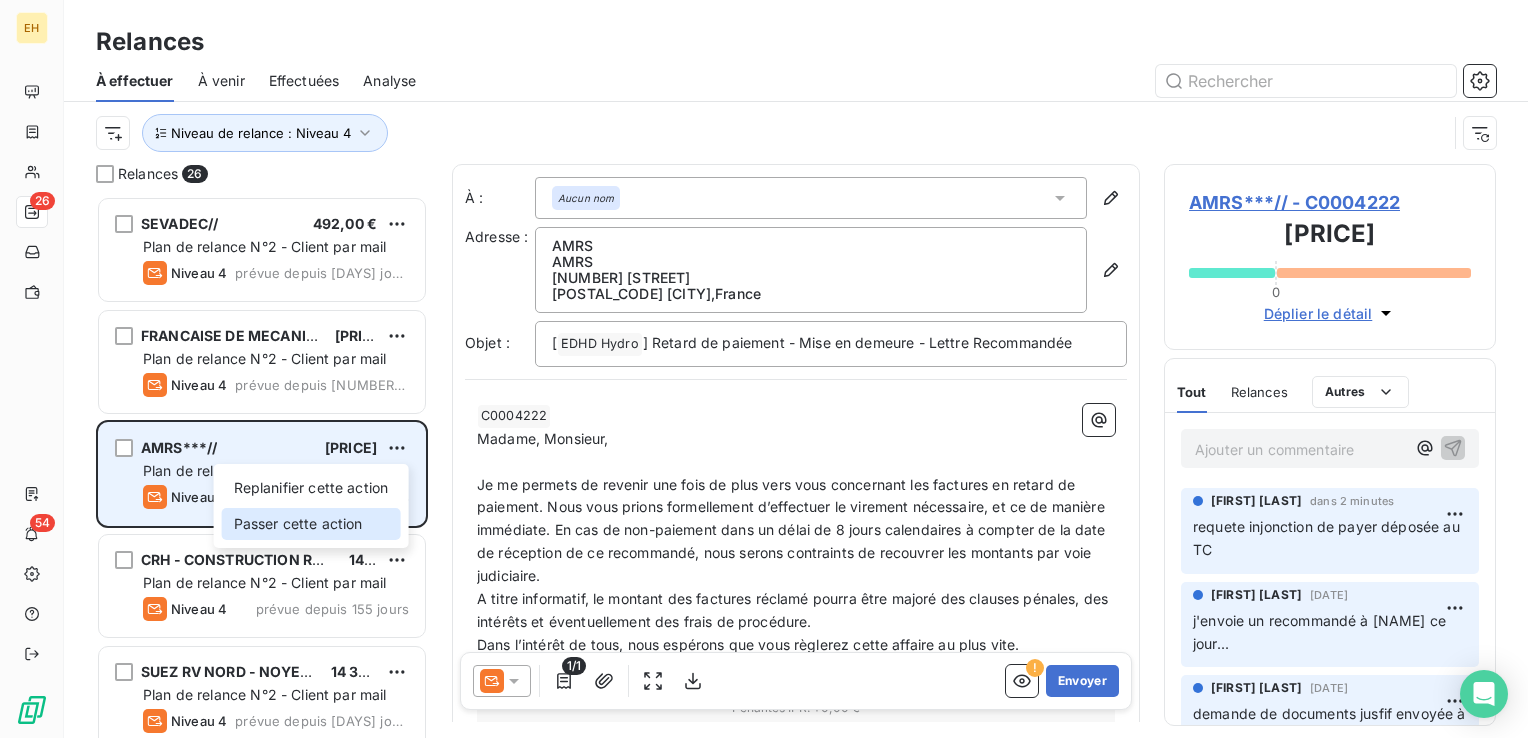 click on "Passer cette action" at bounding box center (311, 524) 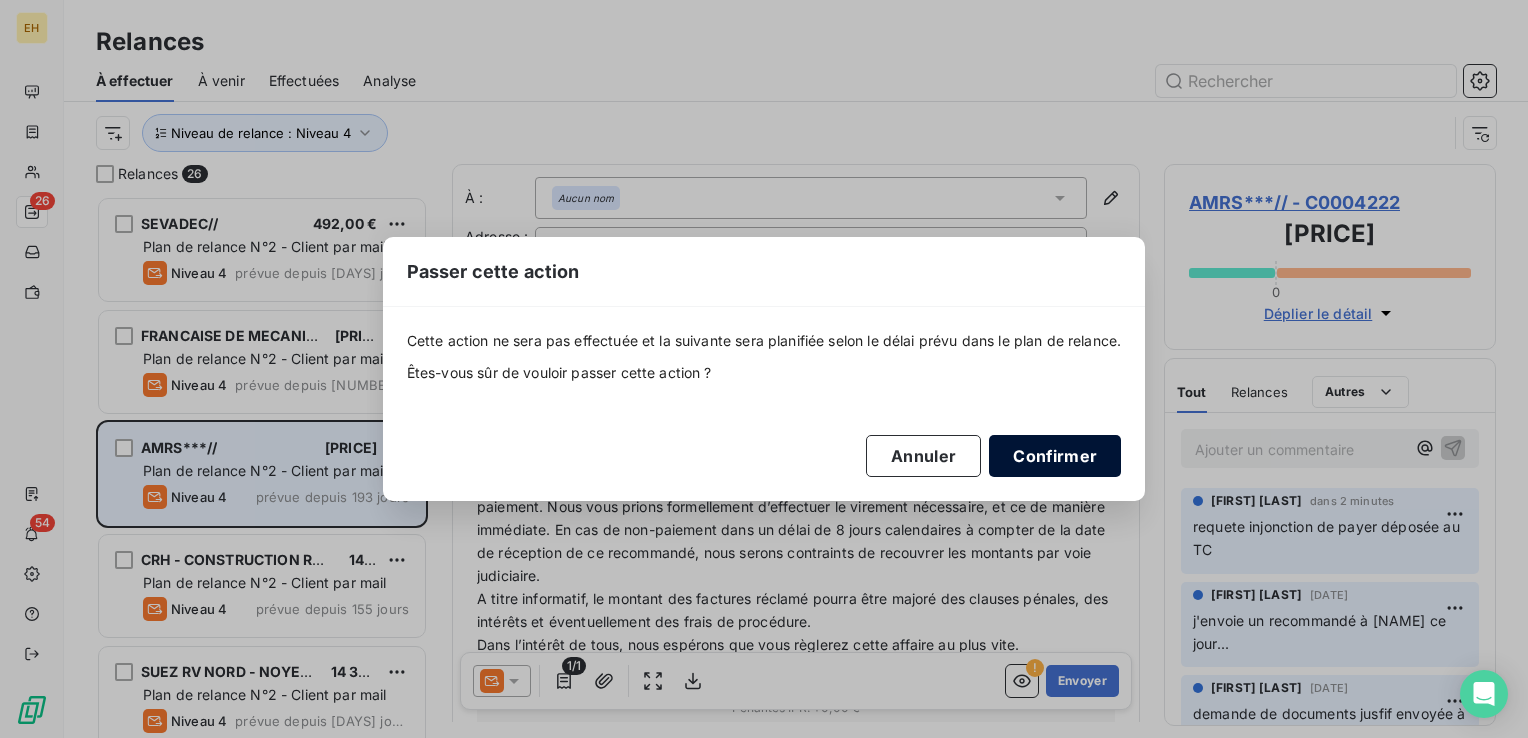 click on "Confirmer" at bounding box center (1055, 456) 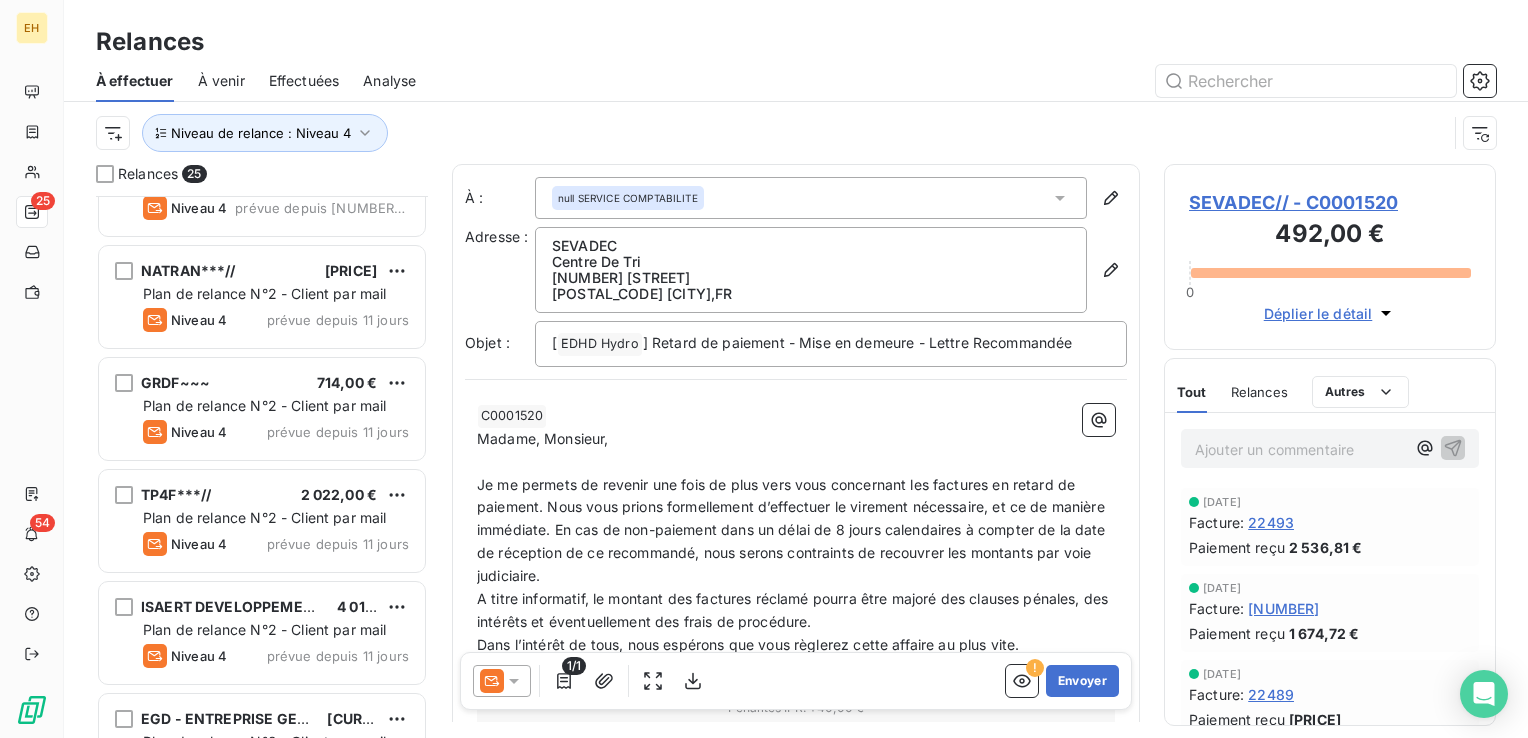 scroll, scrollTop: 1758, scrollLeft: 0, axis: vertical 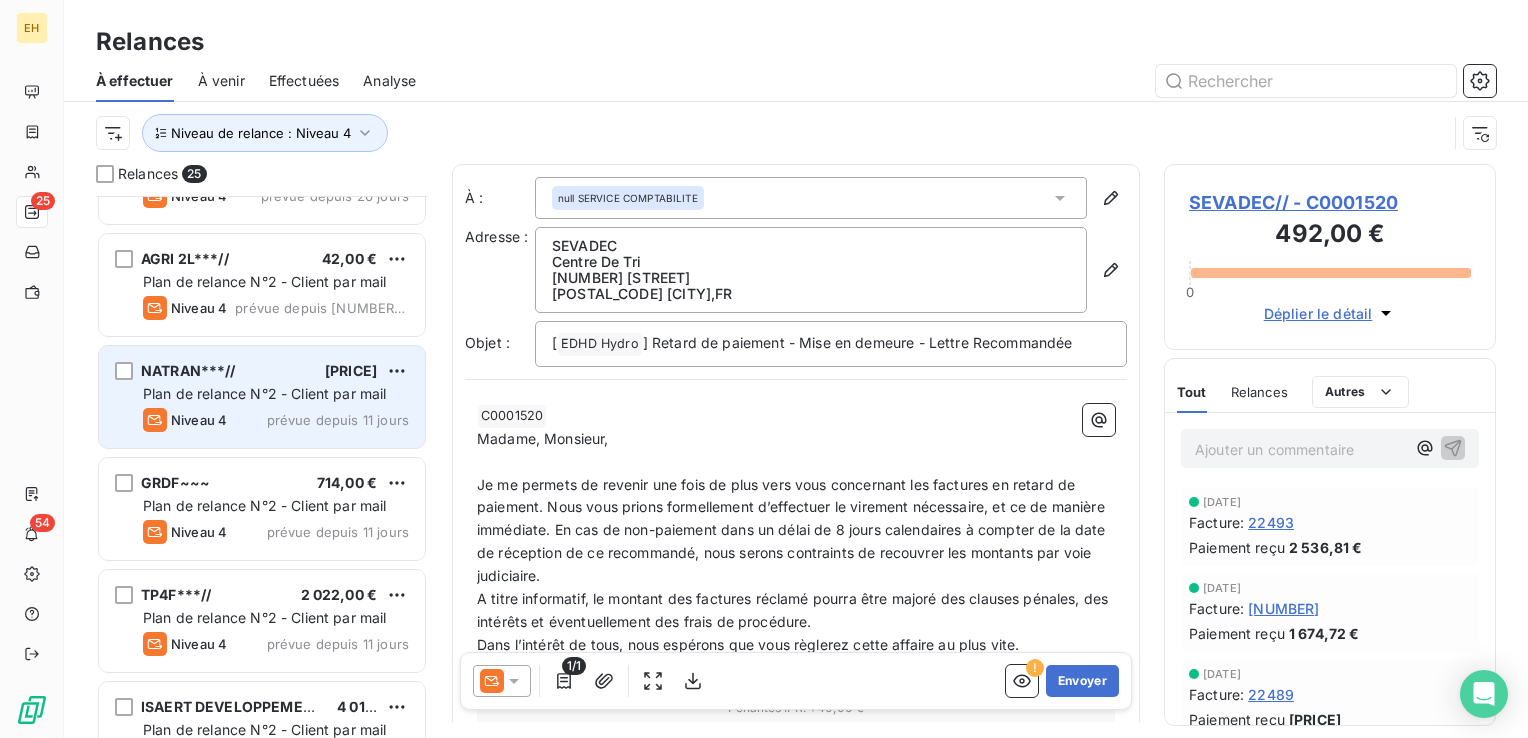 click on "prévue depuis 11 jours" at bounding box center [338, 420] 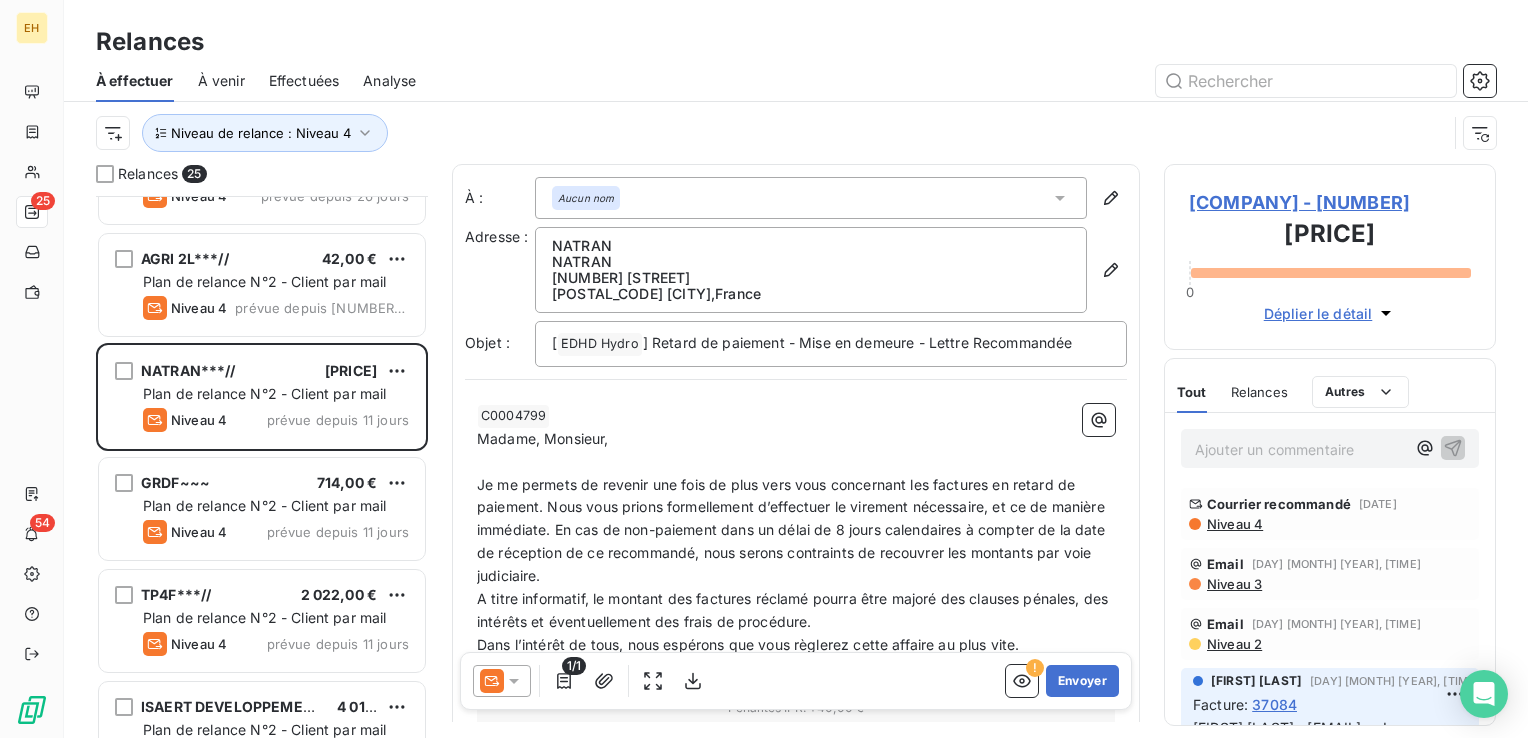 scroll, scrollTop: 1758, scrollLeft: 0, axis: vertical 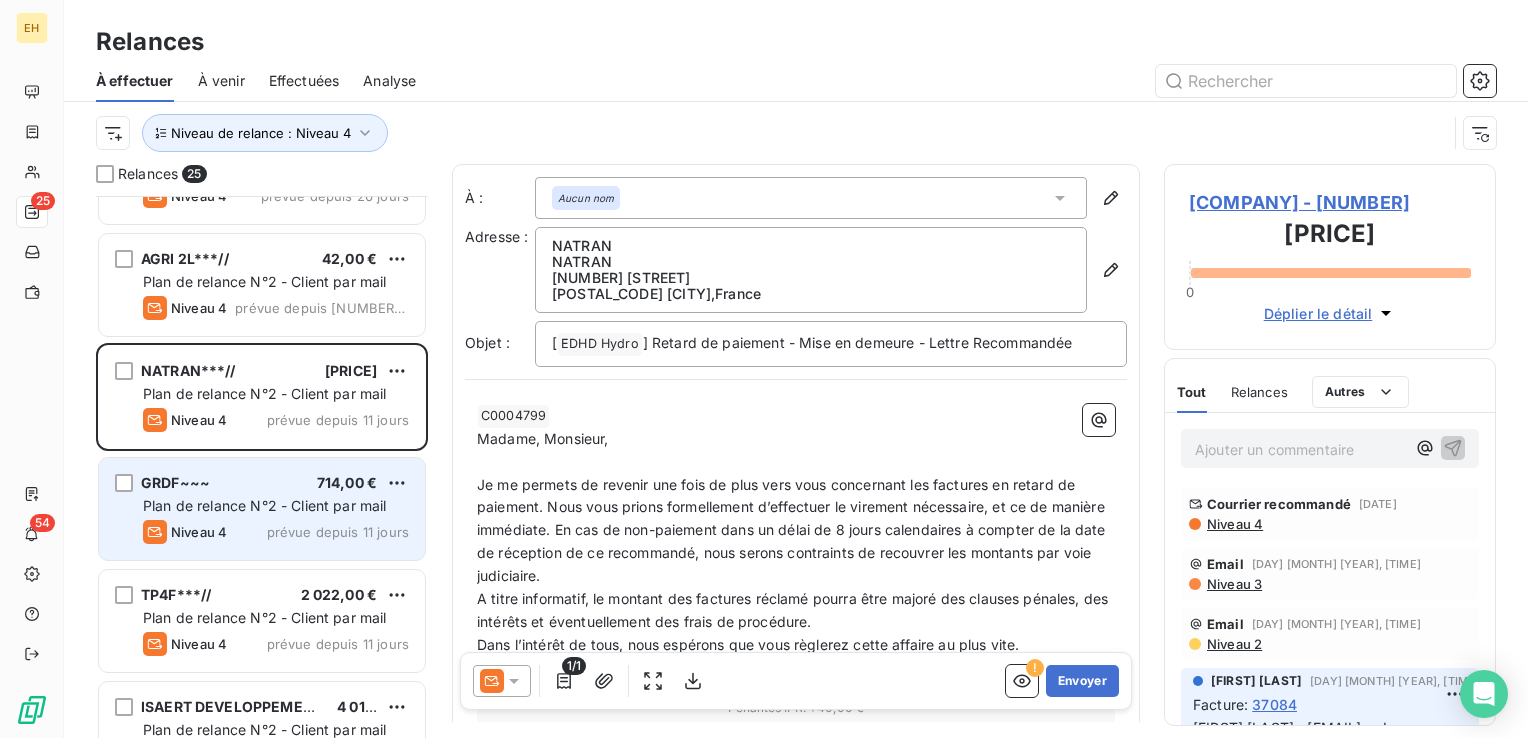 click on "[COMPANY] [CURRENCY]" at bounding box center [276, 483] 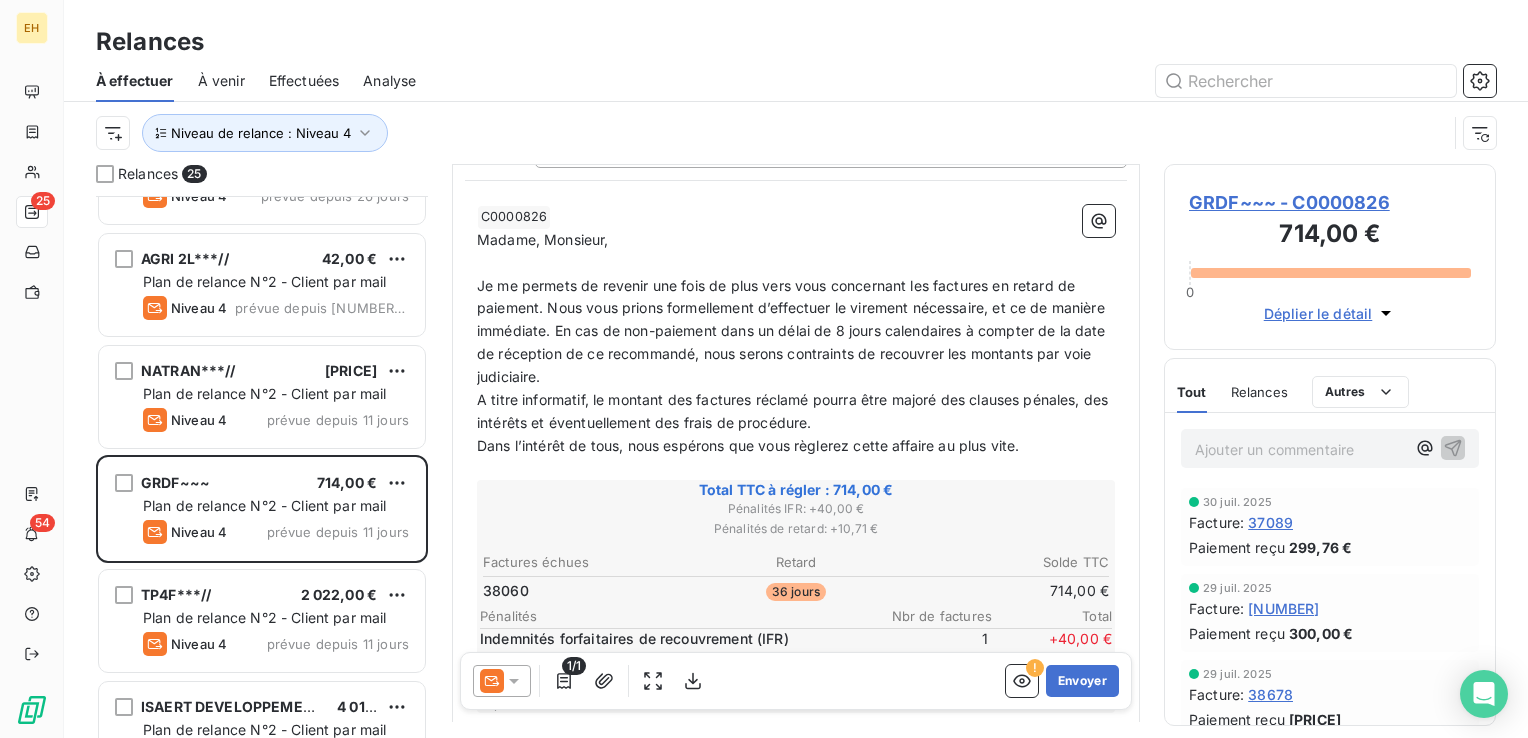 scroll, scrollTop: 300, scrollLeft: 0, axis: vertical 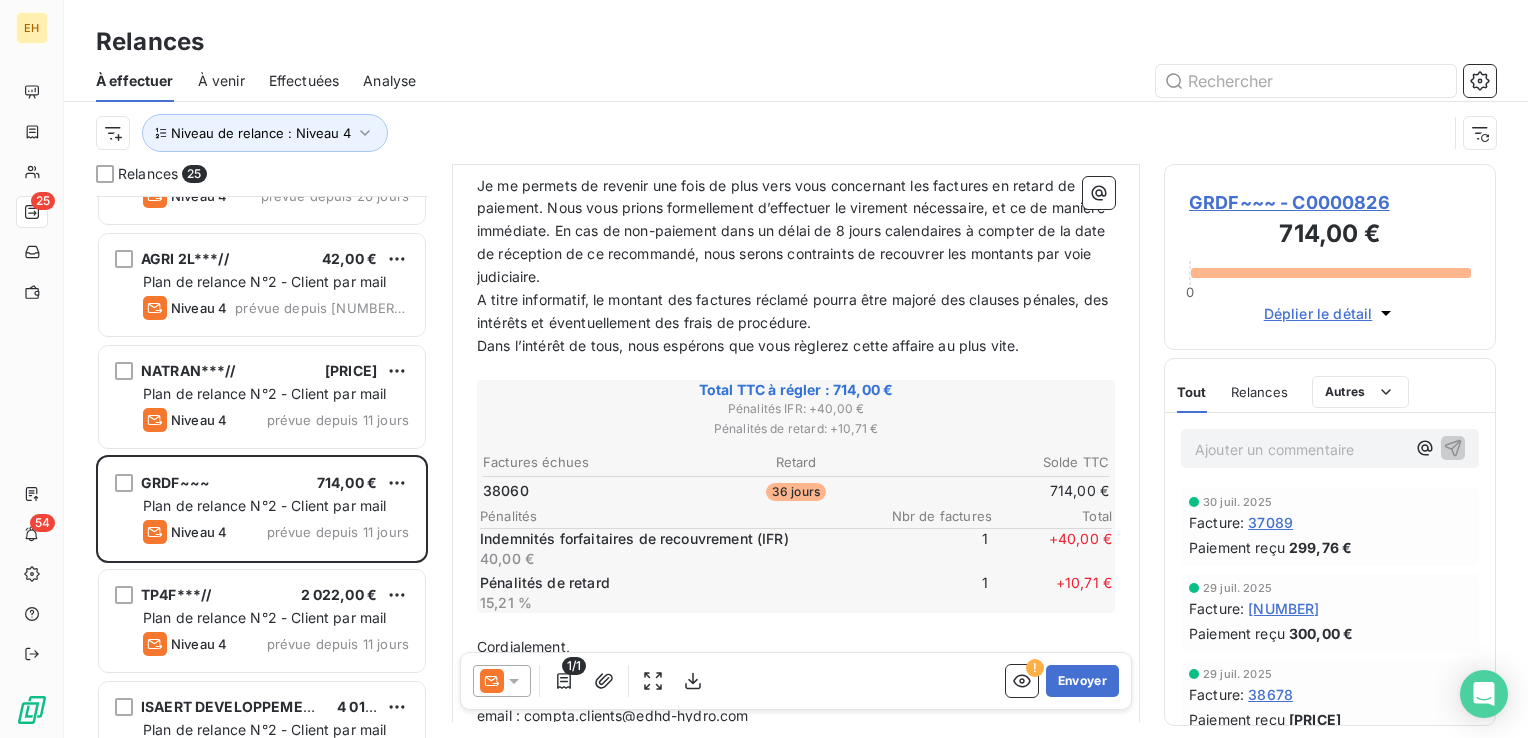 click on "38060" at bounding box center [586, 491] 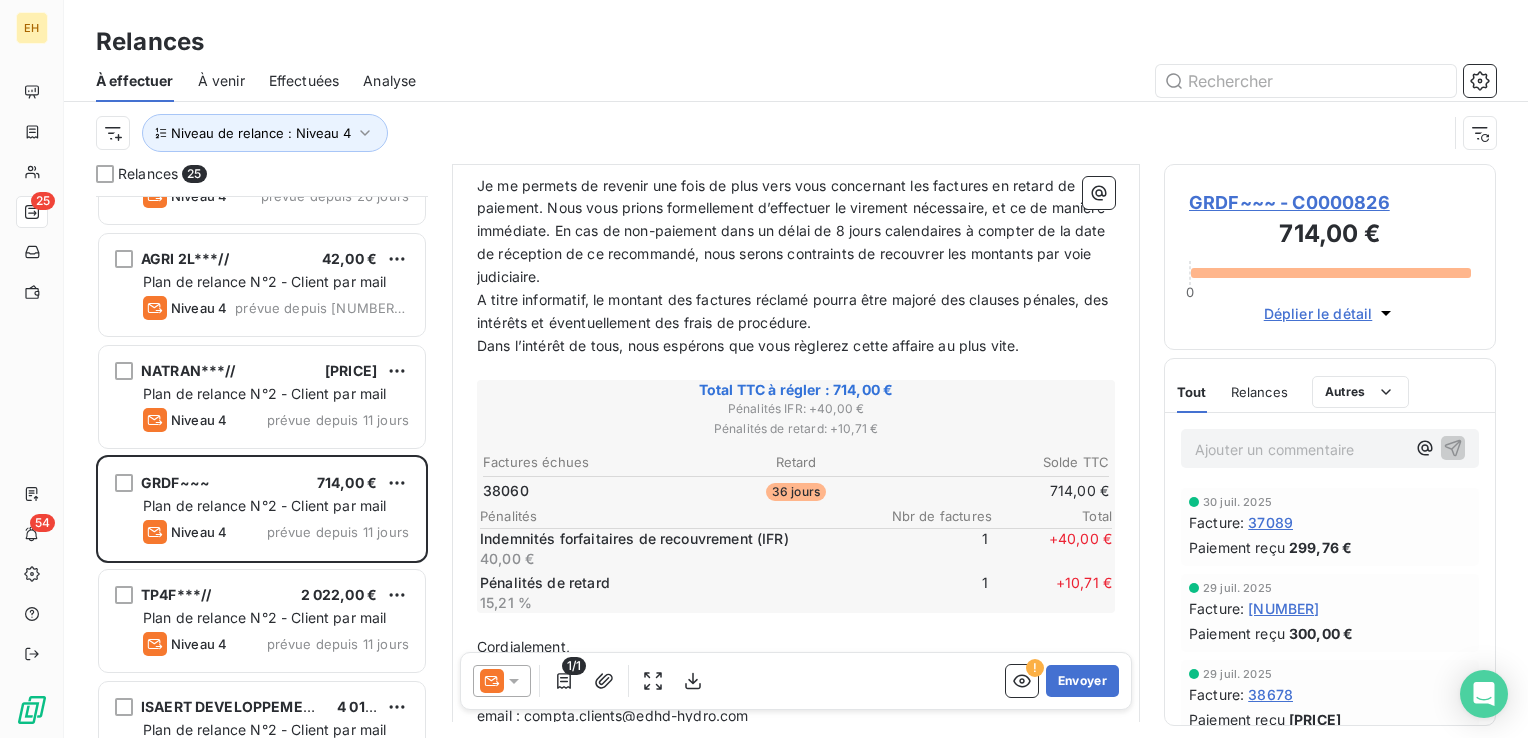 click on "GRDF~~~ - C0000826" at bounding box center [1330, 202] 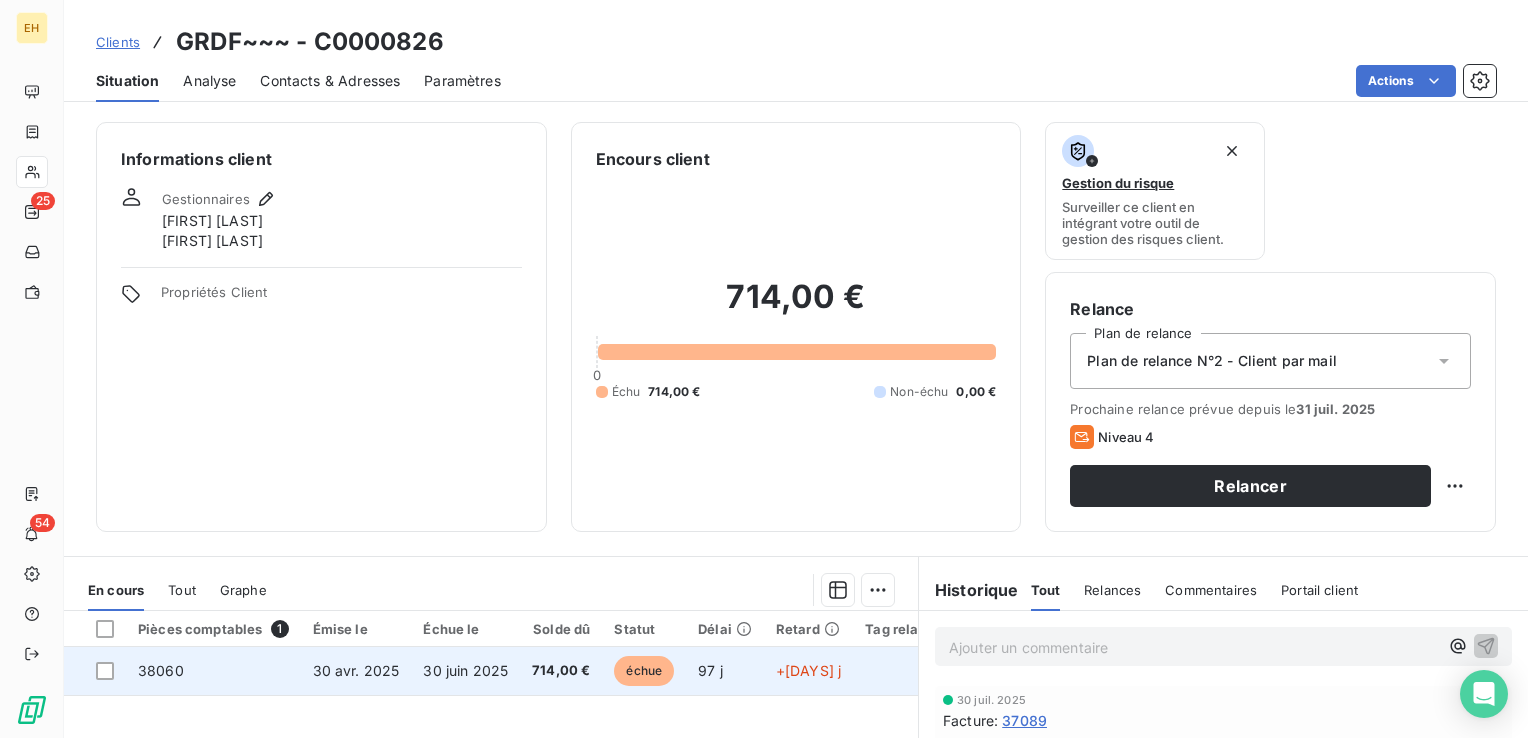 click on "30 juin 2025" at bounding box center [465, 671] 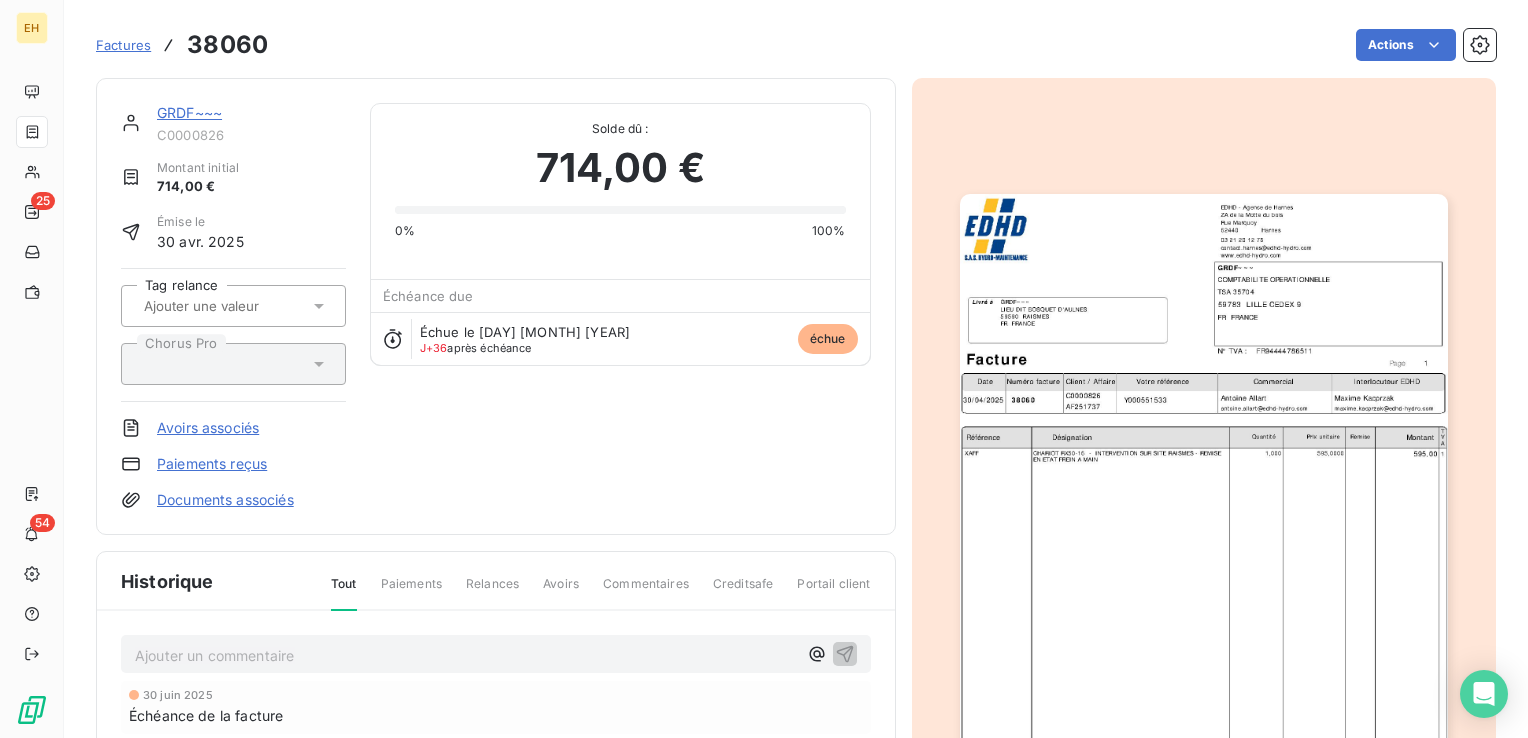click on "Ajouter un commentaire ﻿" at bounding box center (466, 655) 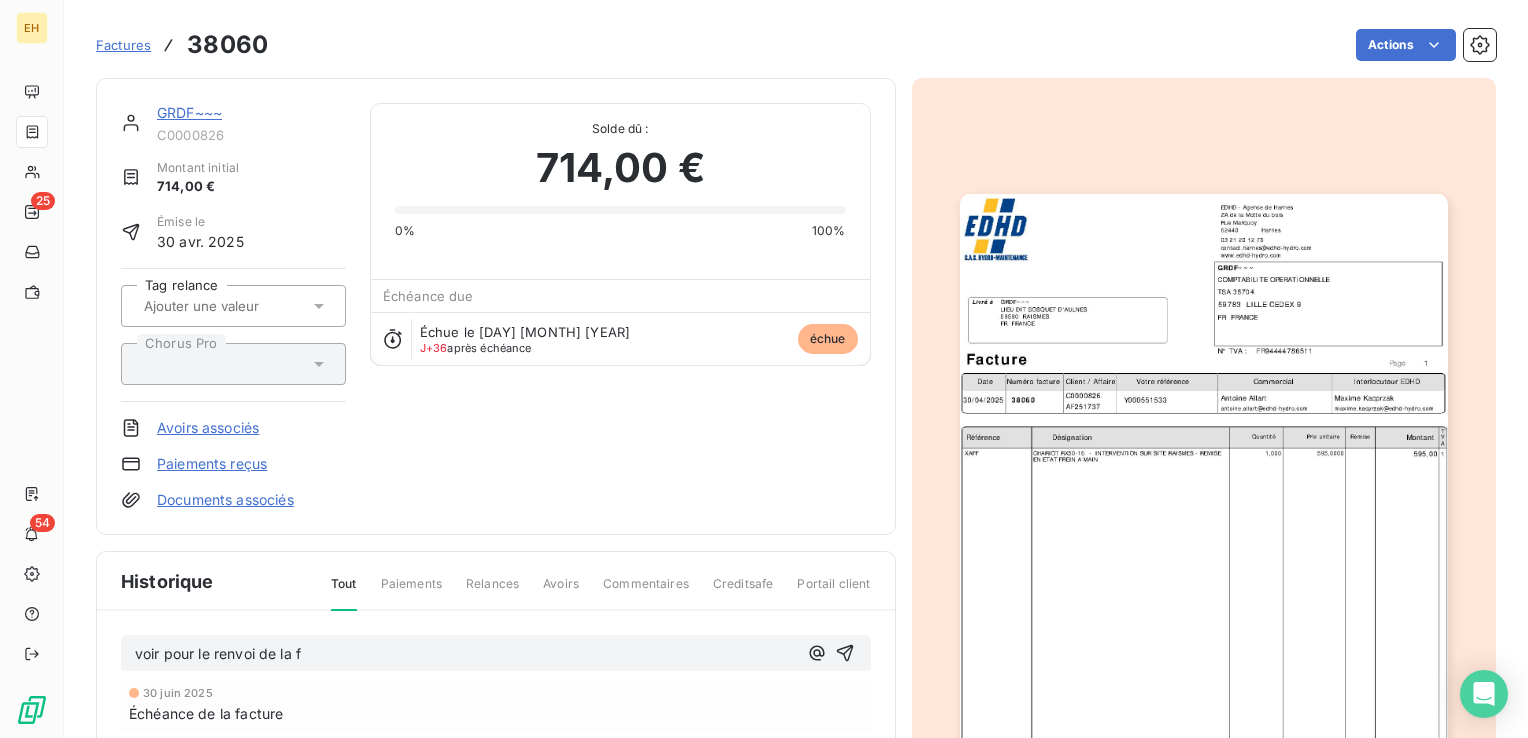 type 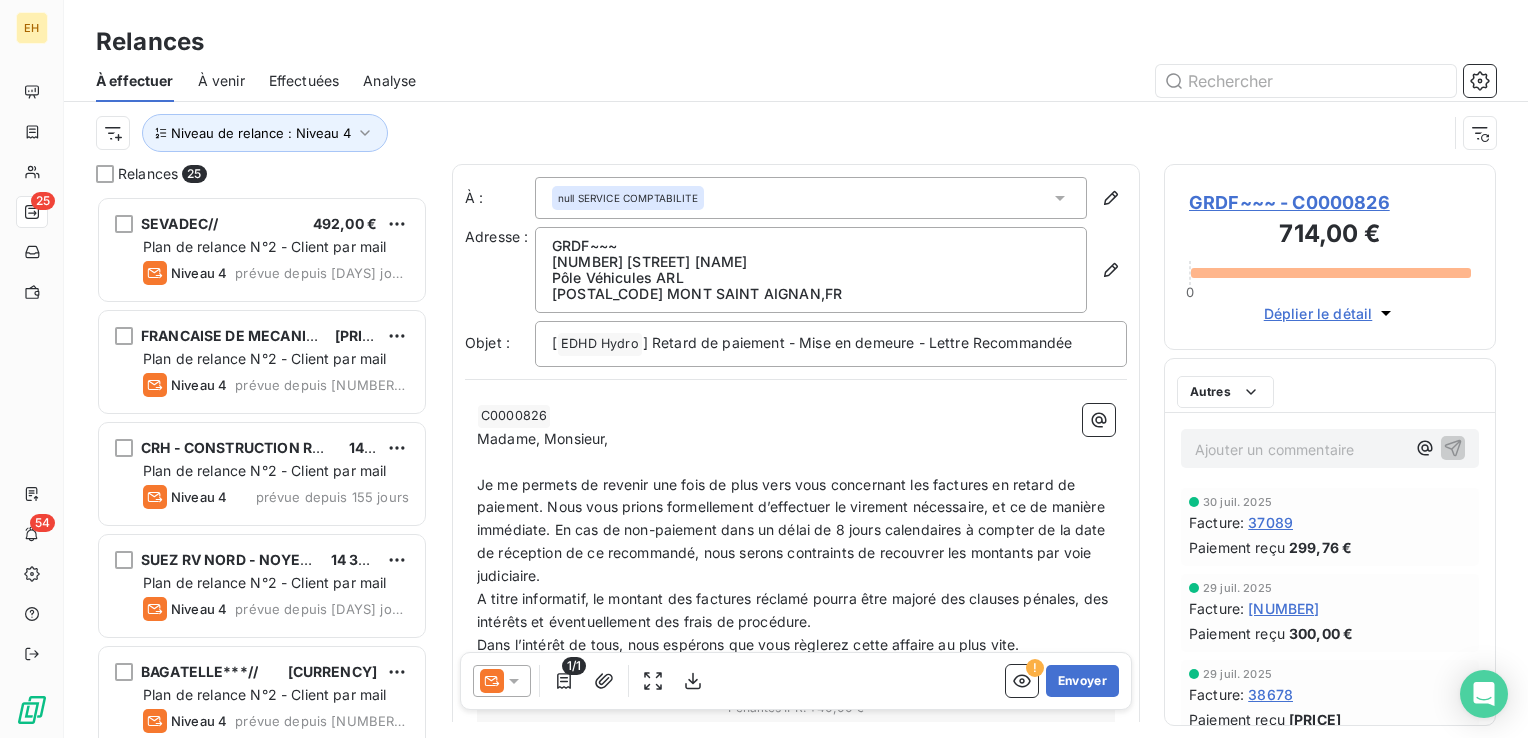 scroll, scrollTop: 16, scrollLeft: 16, axis: both 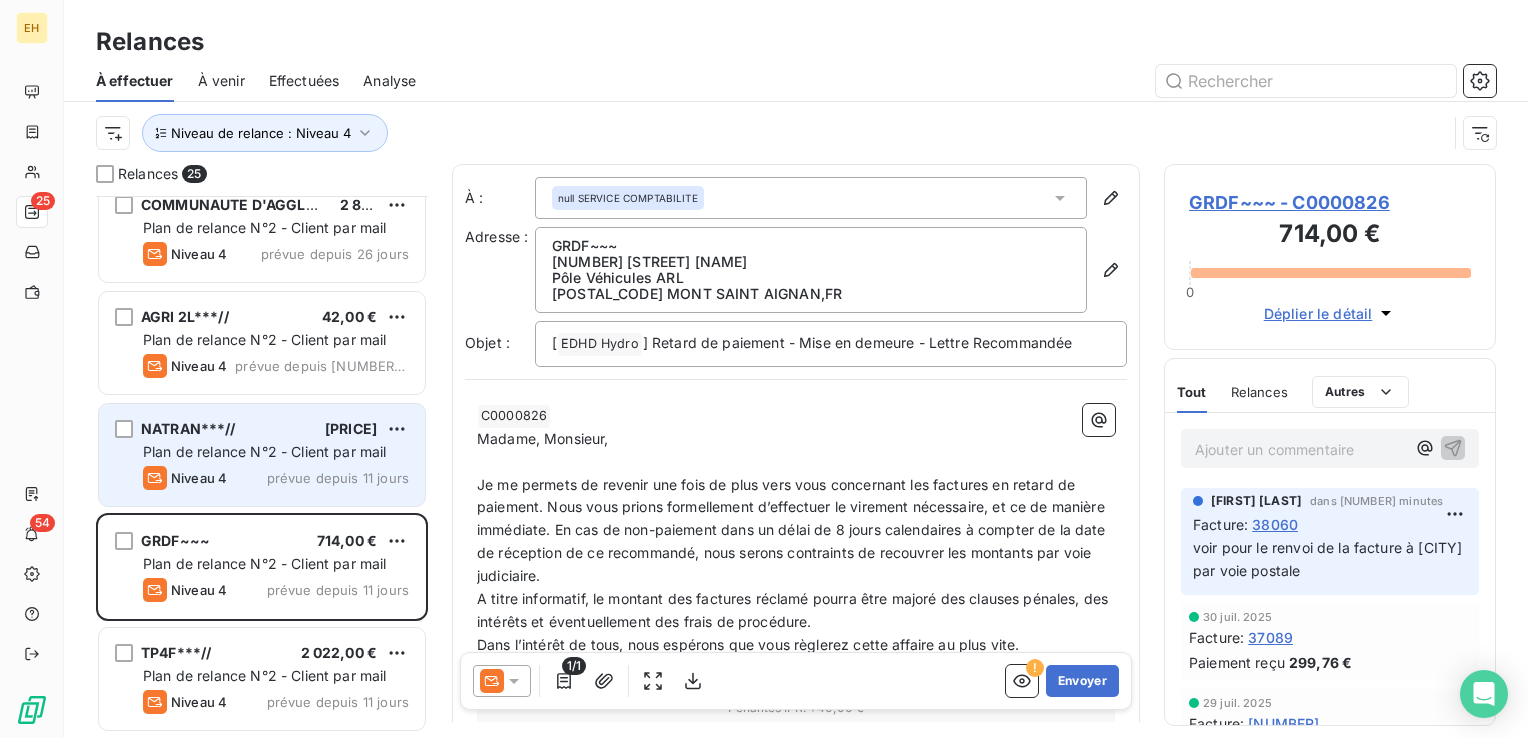click on "NATRAN***// [PRICE]" at bounding box center (276, 429) 